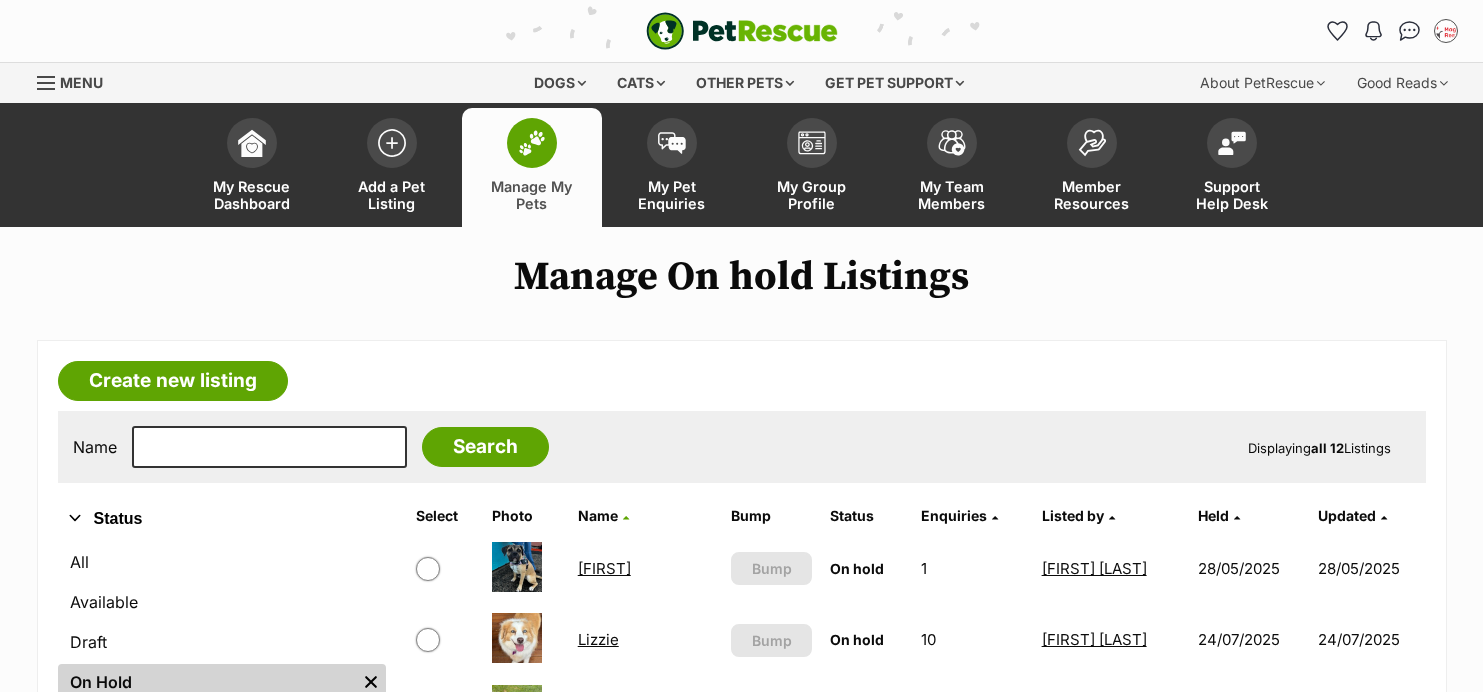 scroll, scrollTop: 146, scrollLeft: 0, axis: vertical 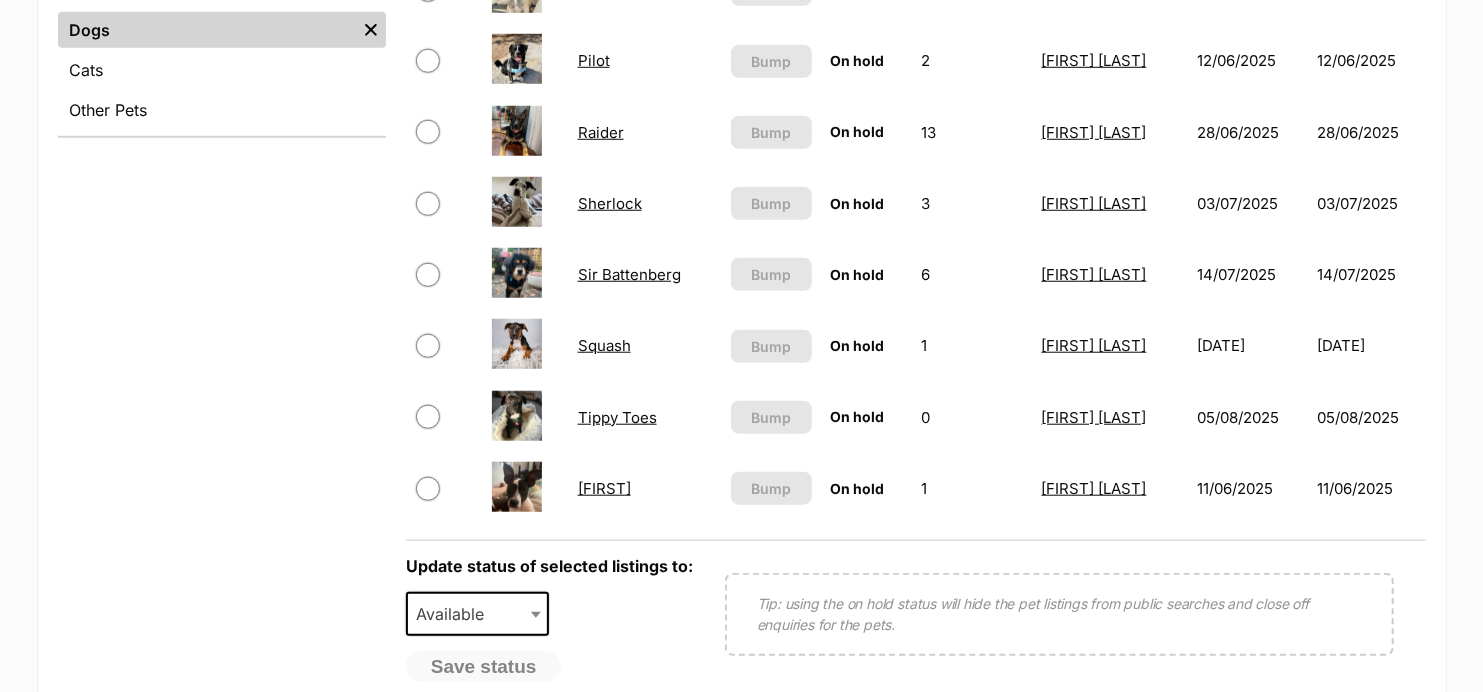 click at bounding box center (428, 61) 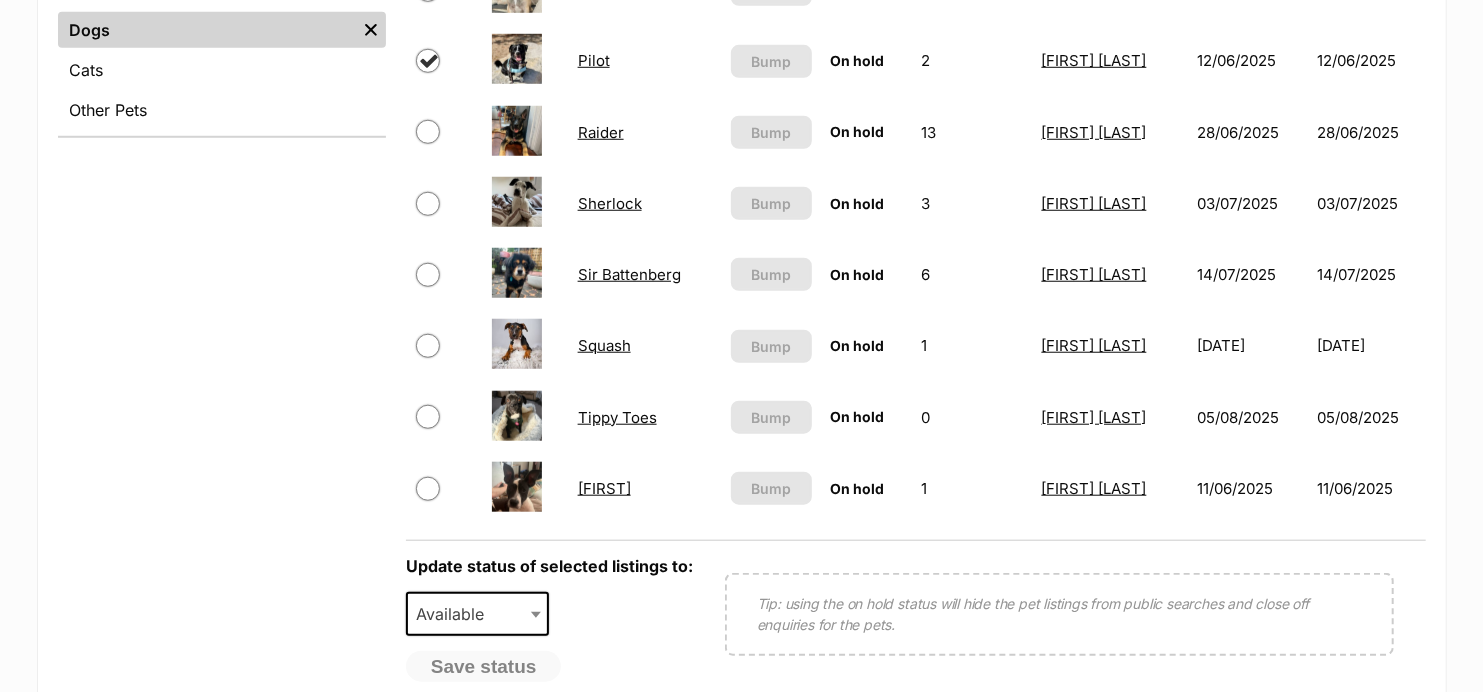 checkbox on "true" 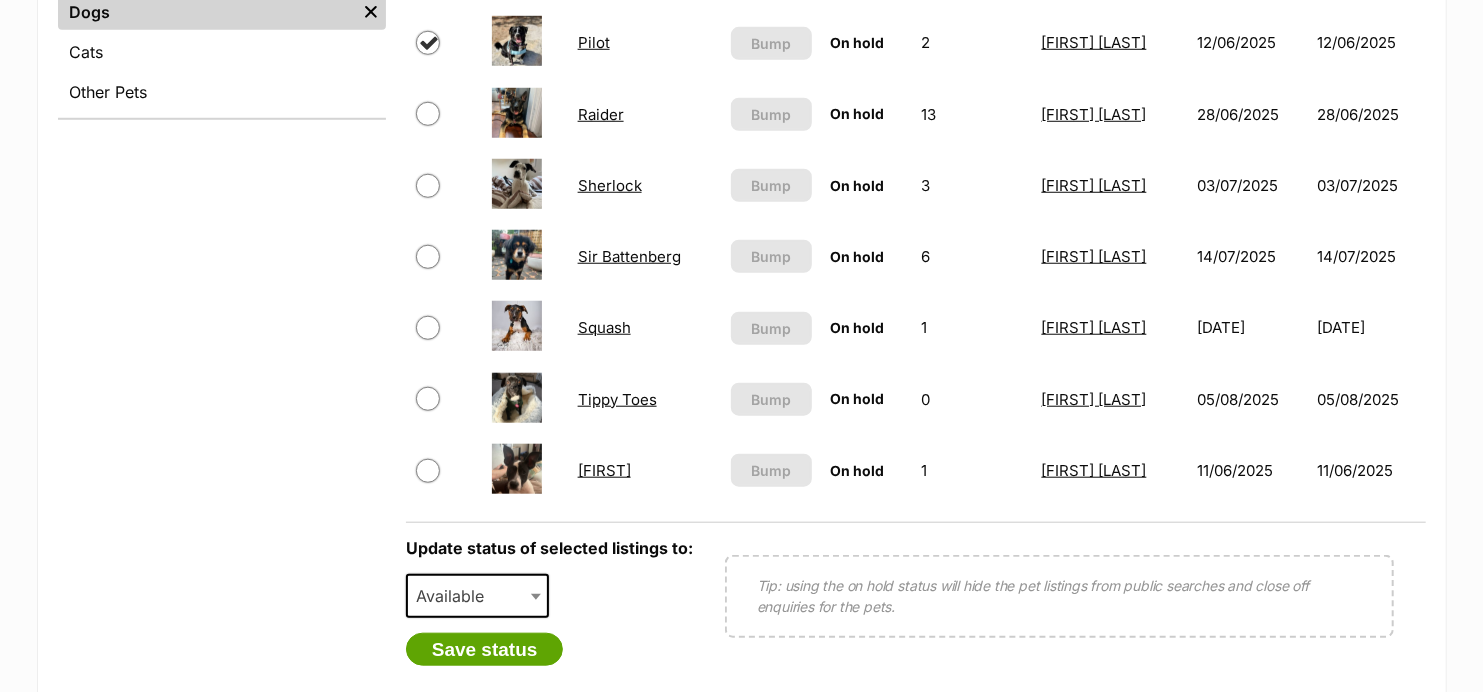 scroll, scrollTop: 1002, scrollLeft: 0, axis: vertical 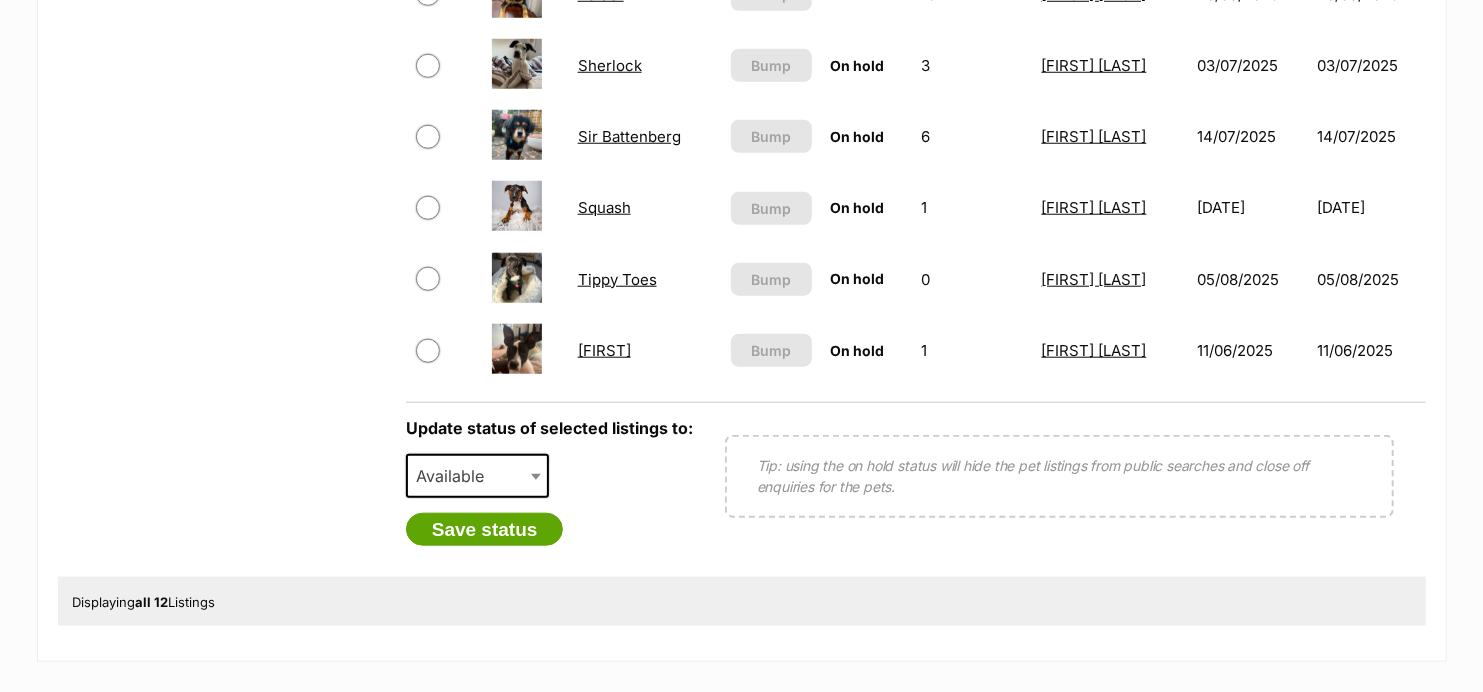 click on "Available" at bounding box center (478, 476) 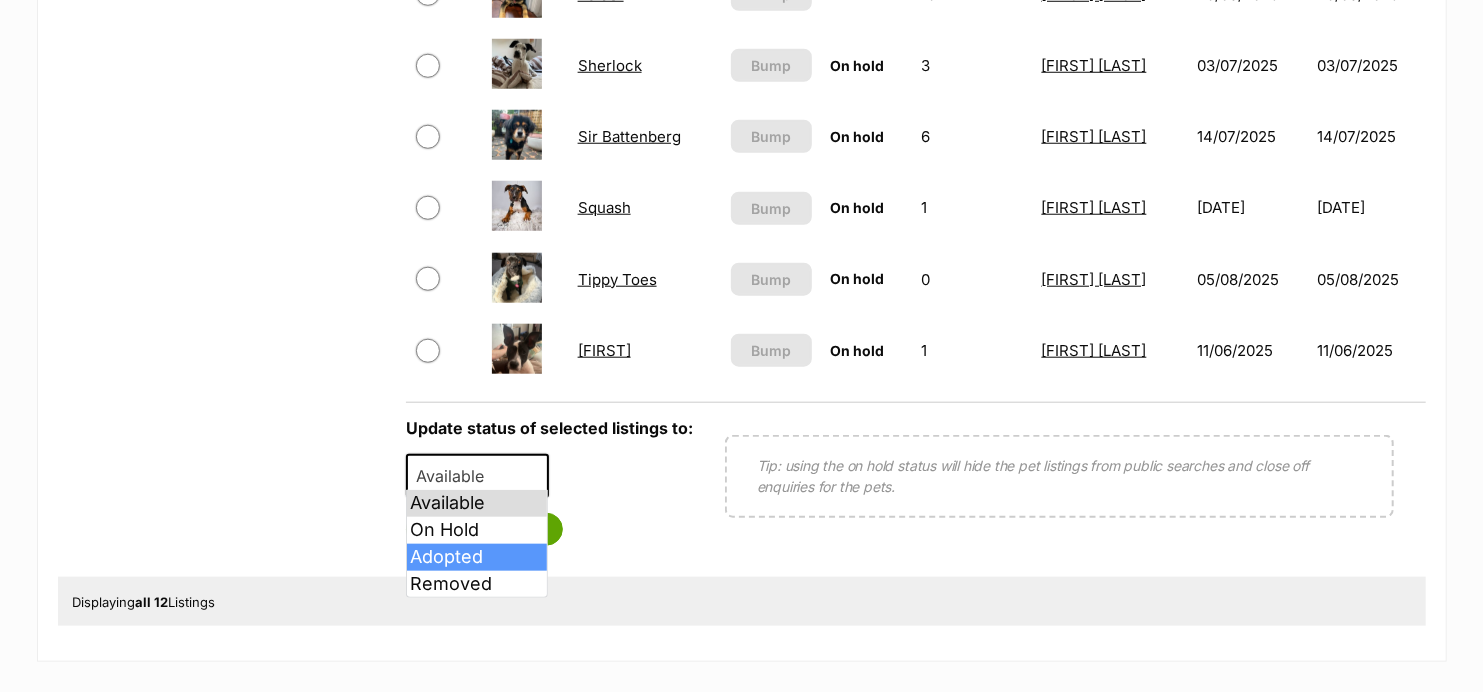 select on "rehomed" 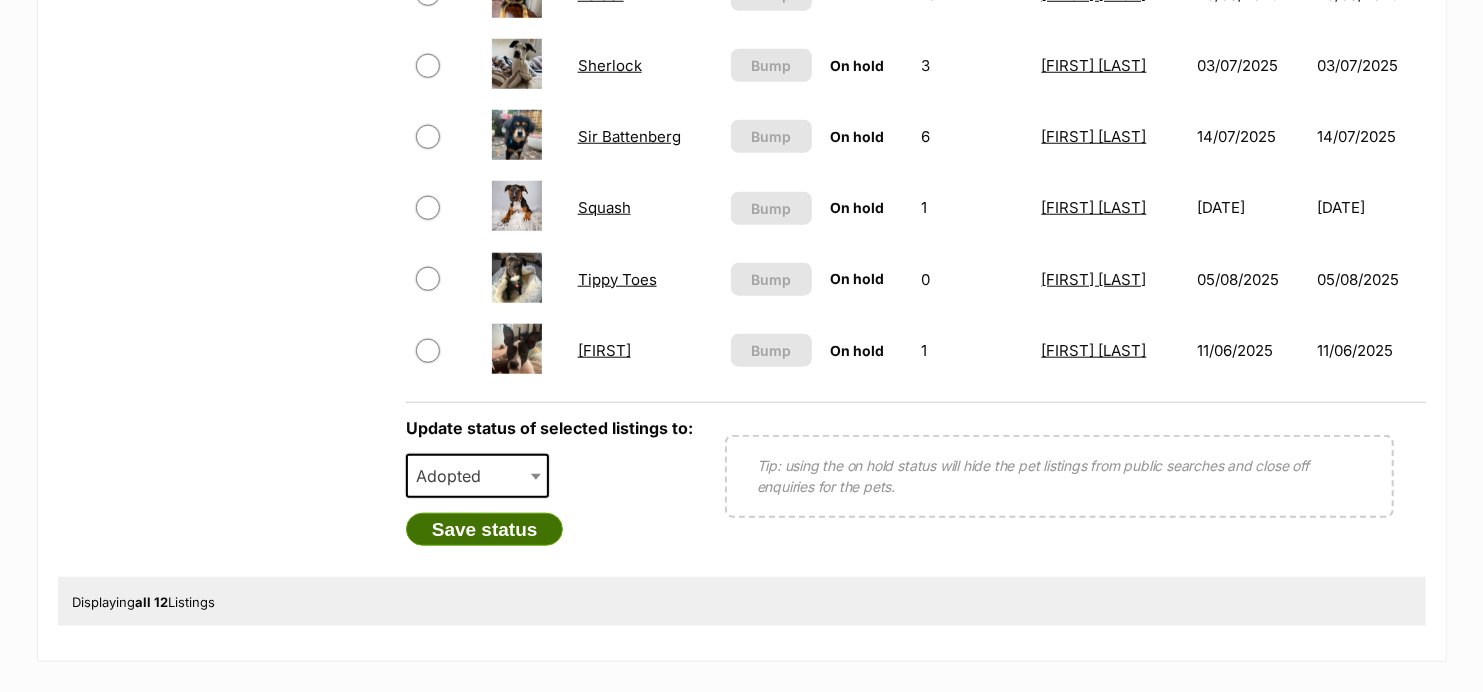 click on "Save status" at bounding box center [485, 530] 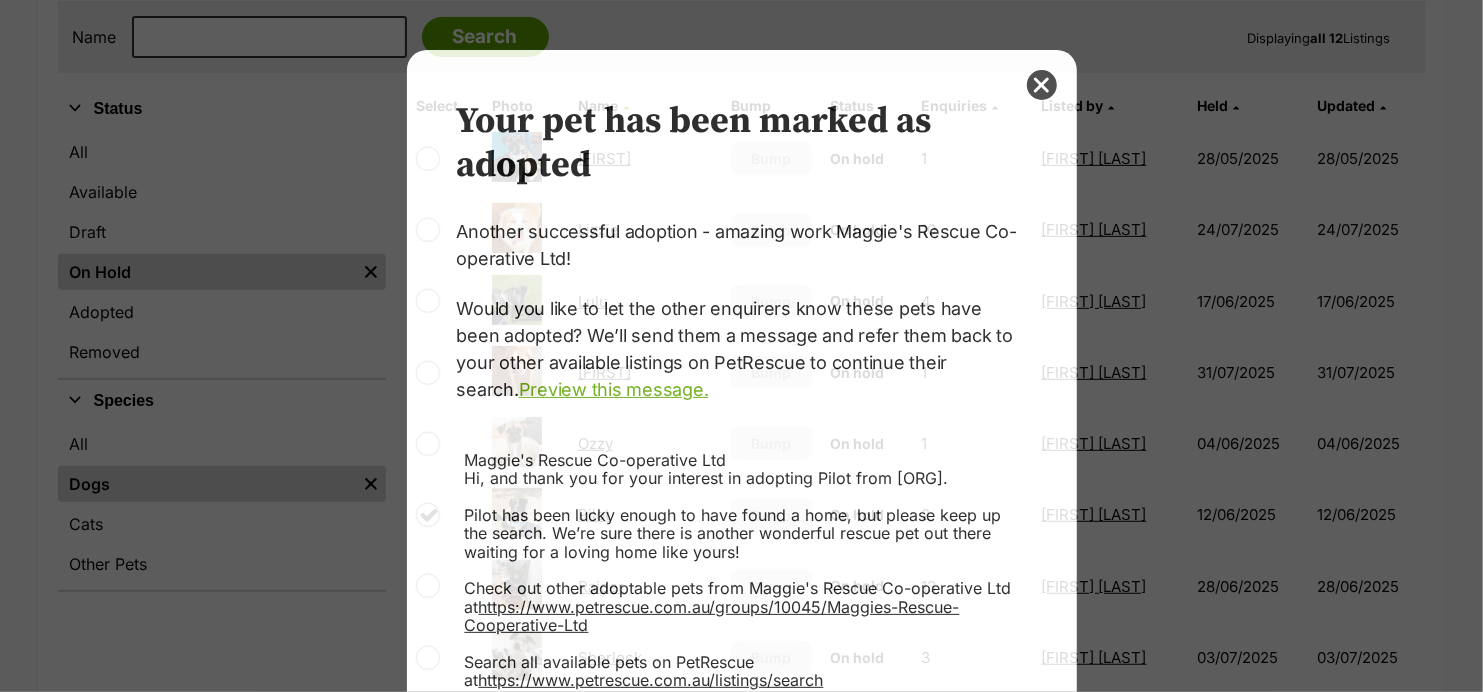 scroll, scrollTop: 0, scrollLeft: 0, axis: both 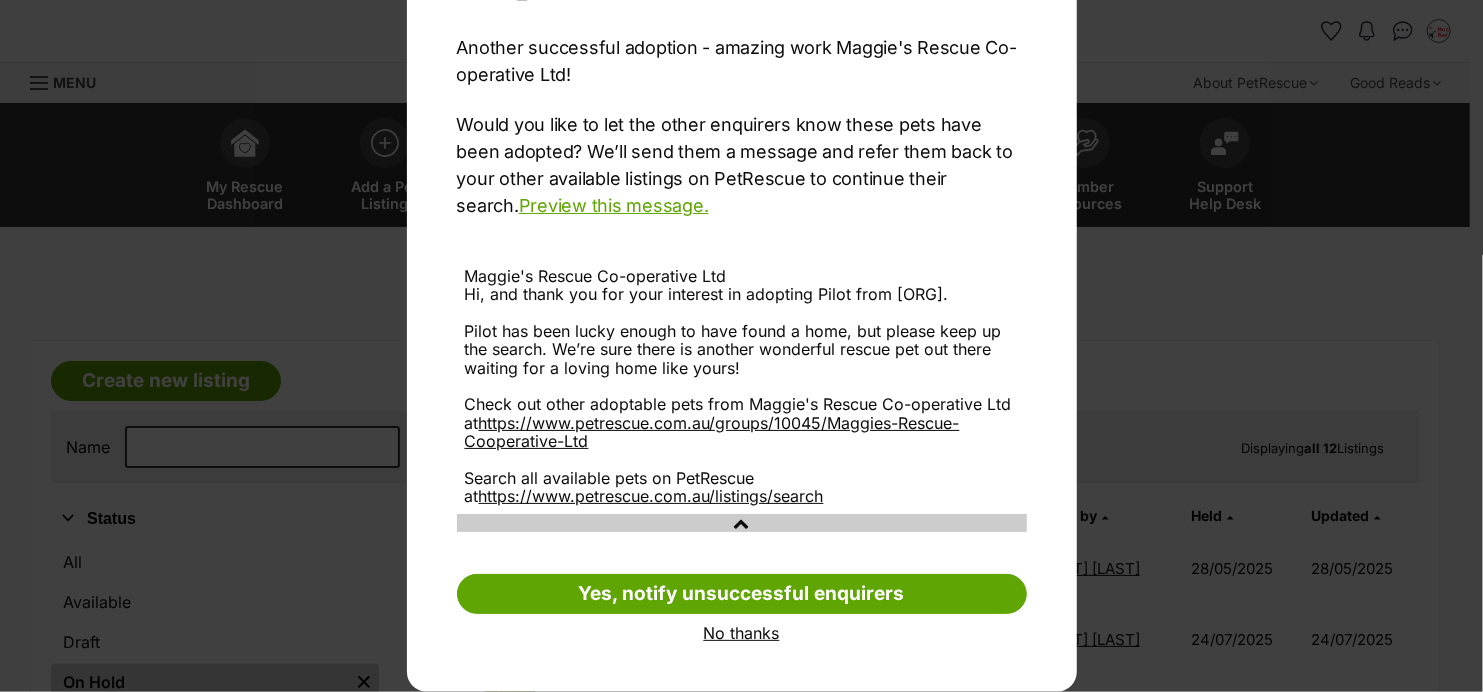click on "No thanks" at bounding box center [742, 633] 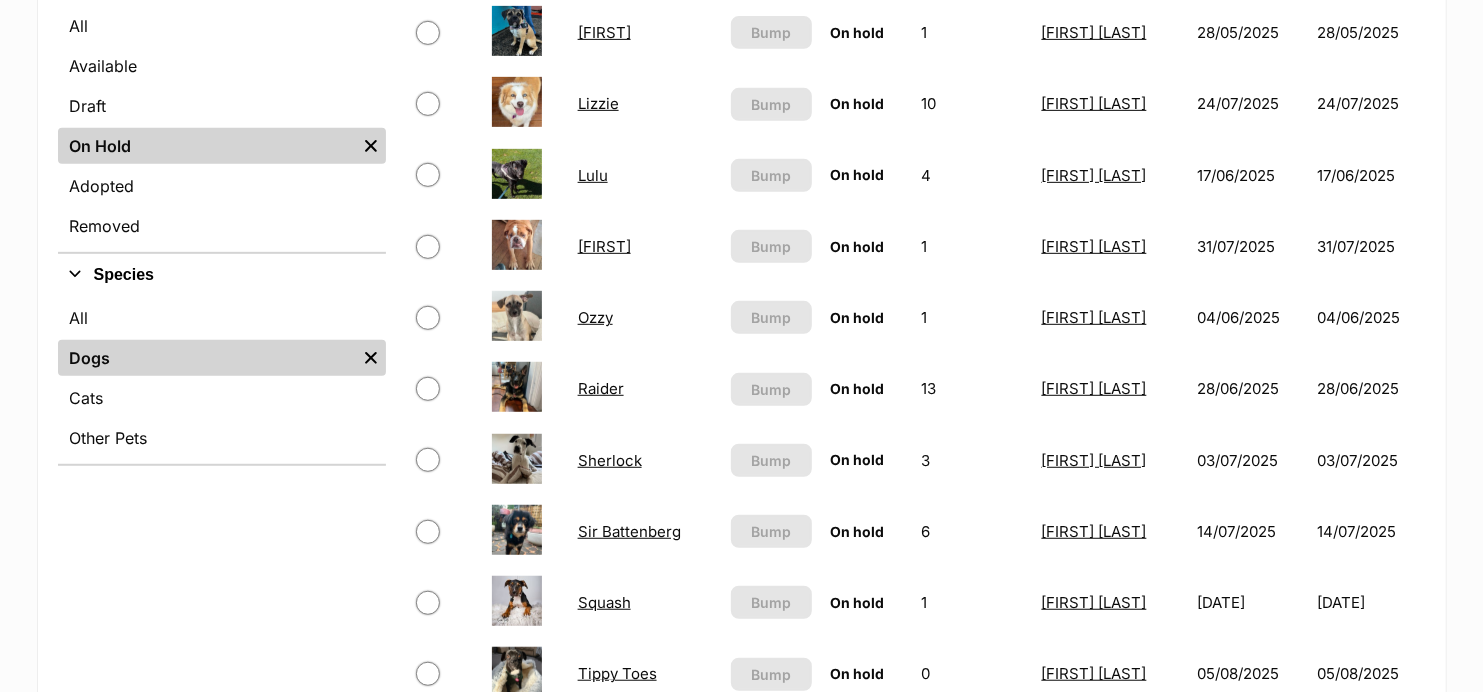 scroll, scrollTop: 456, scrollLeft: 0, axis: vertical 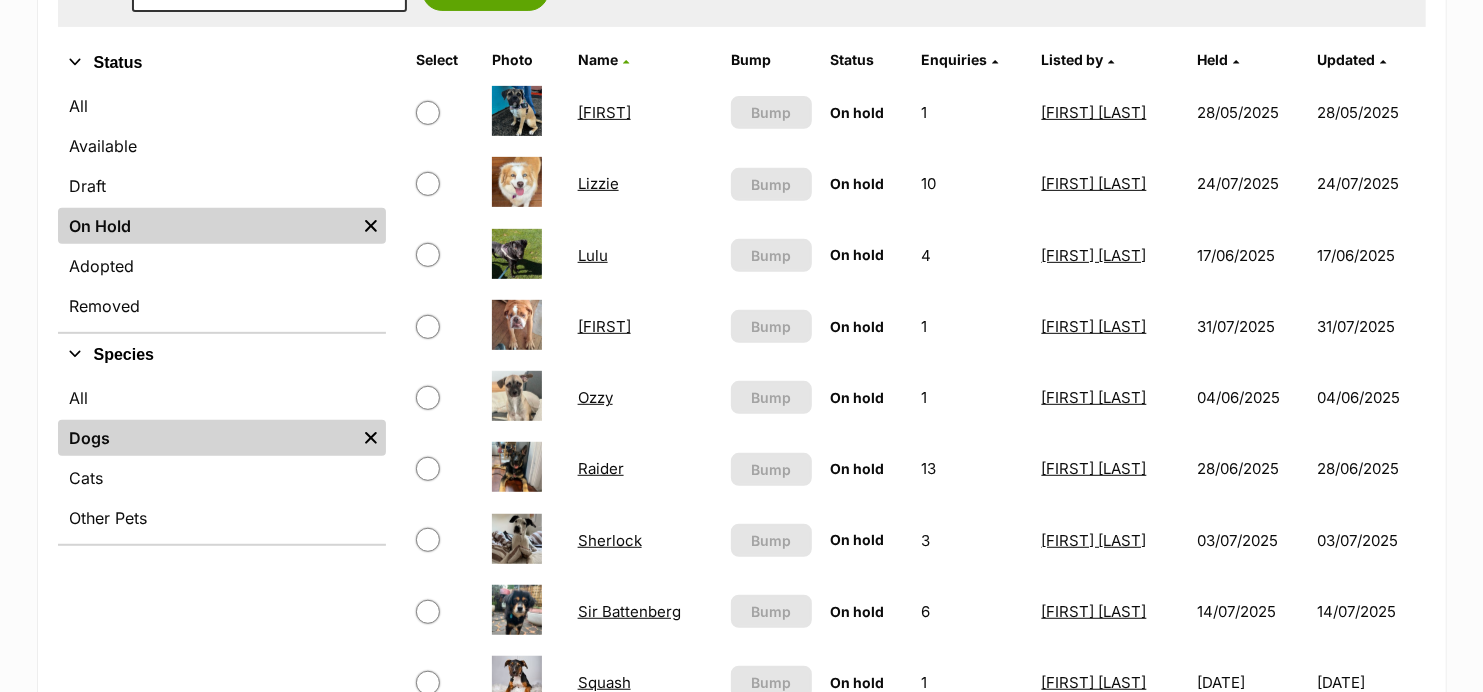 click at bounding box center (428, 255) 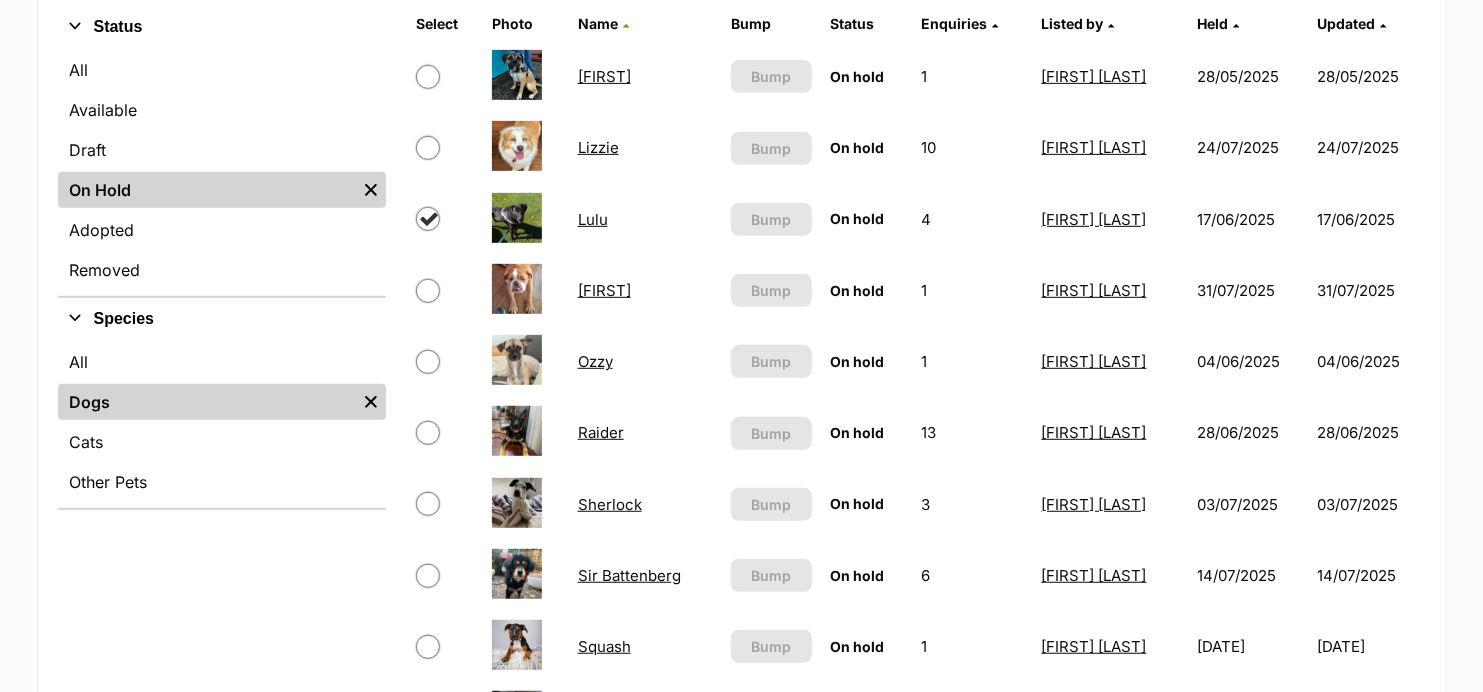 scroll, scrollTop: 453, scrollLeft: 0, axis: vertical 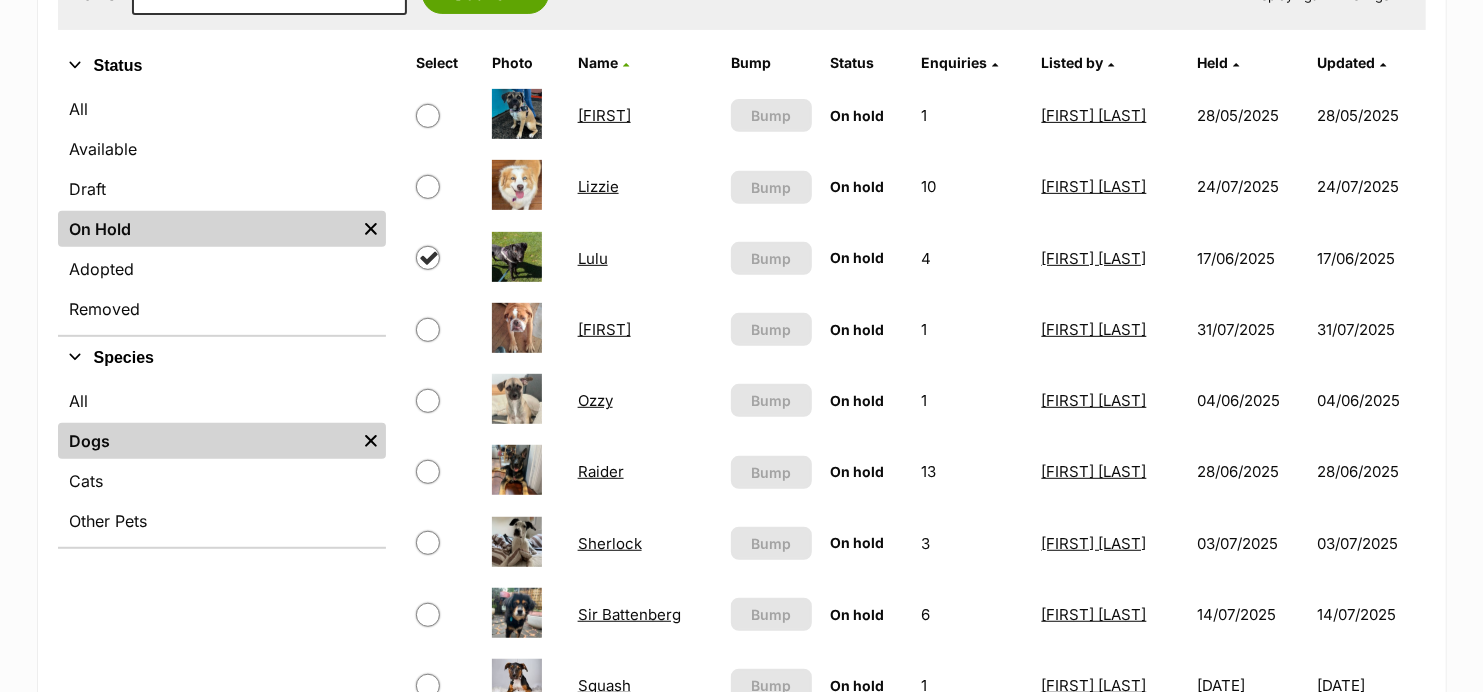 click at bounding box center (428, 258) 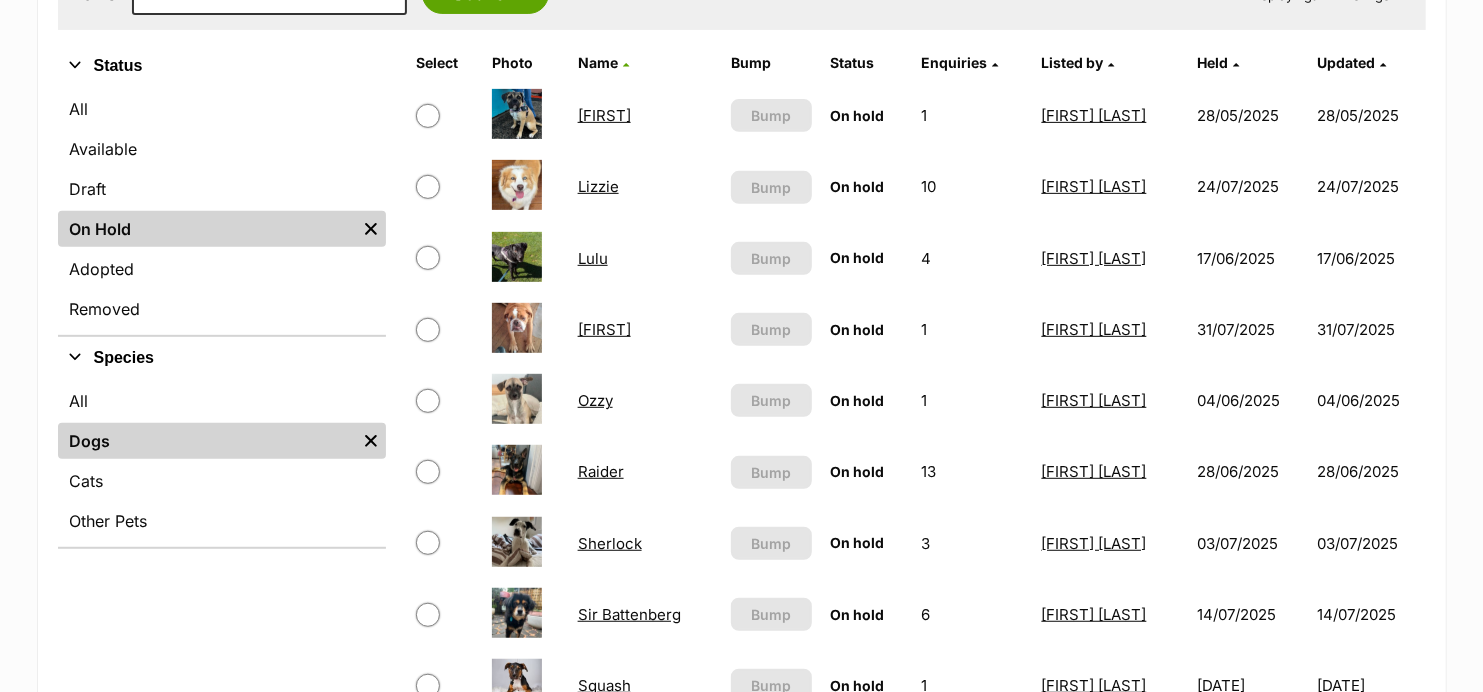 checkbox on "false" 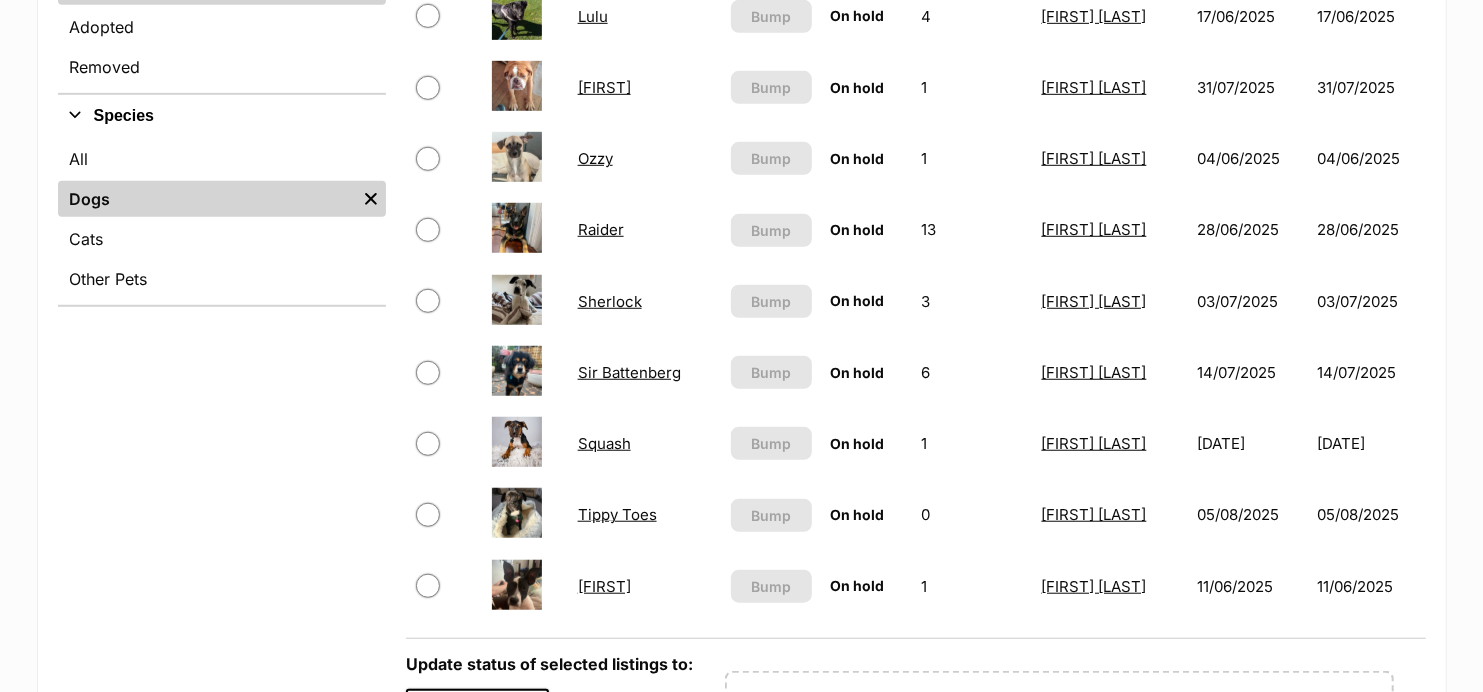scroll, scrollTop: 680, scrollLeft: 0, axis: vertical 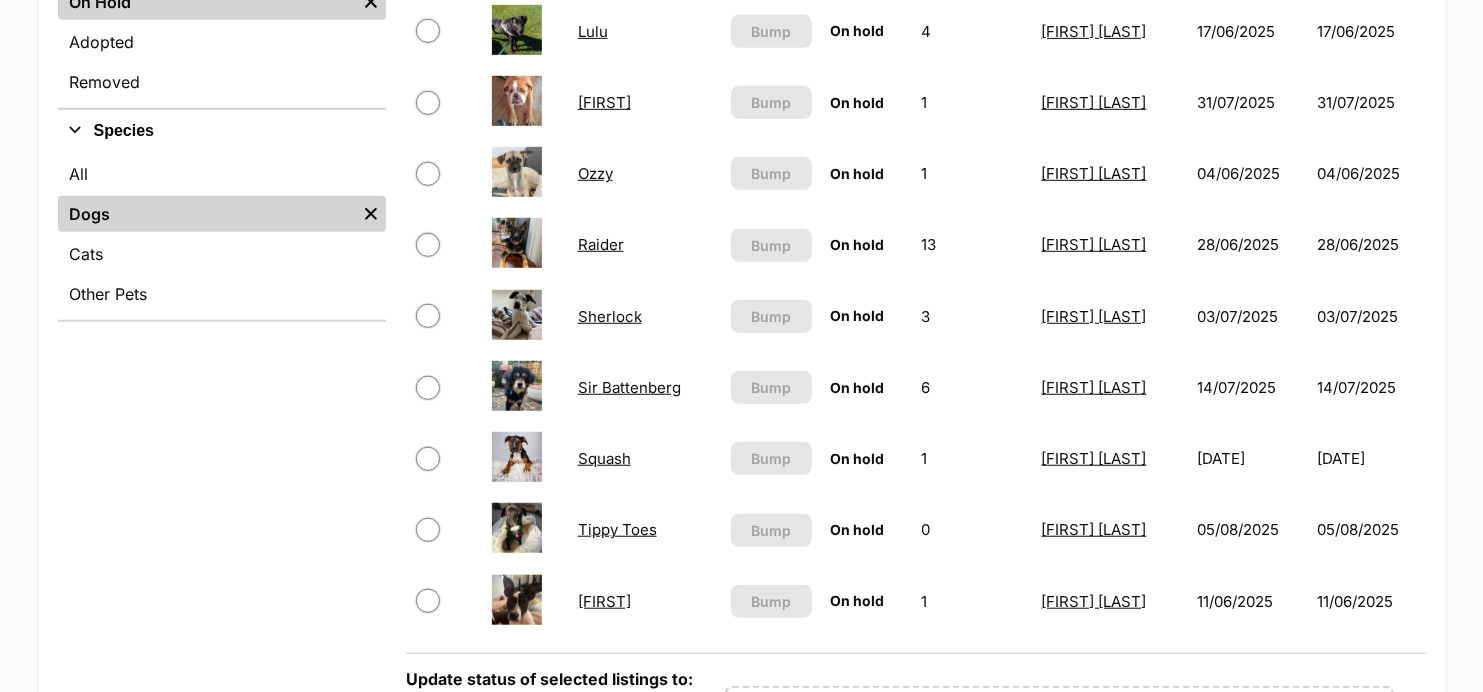click at bounding box center [428, 388] 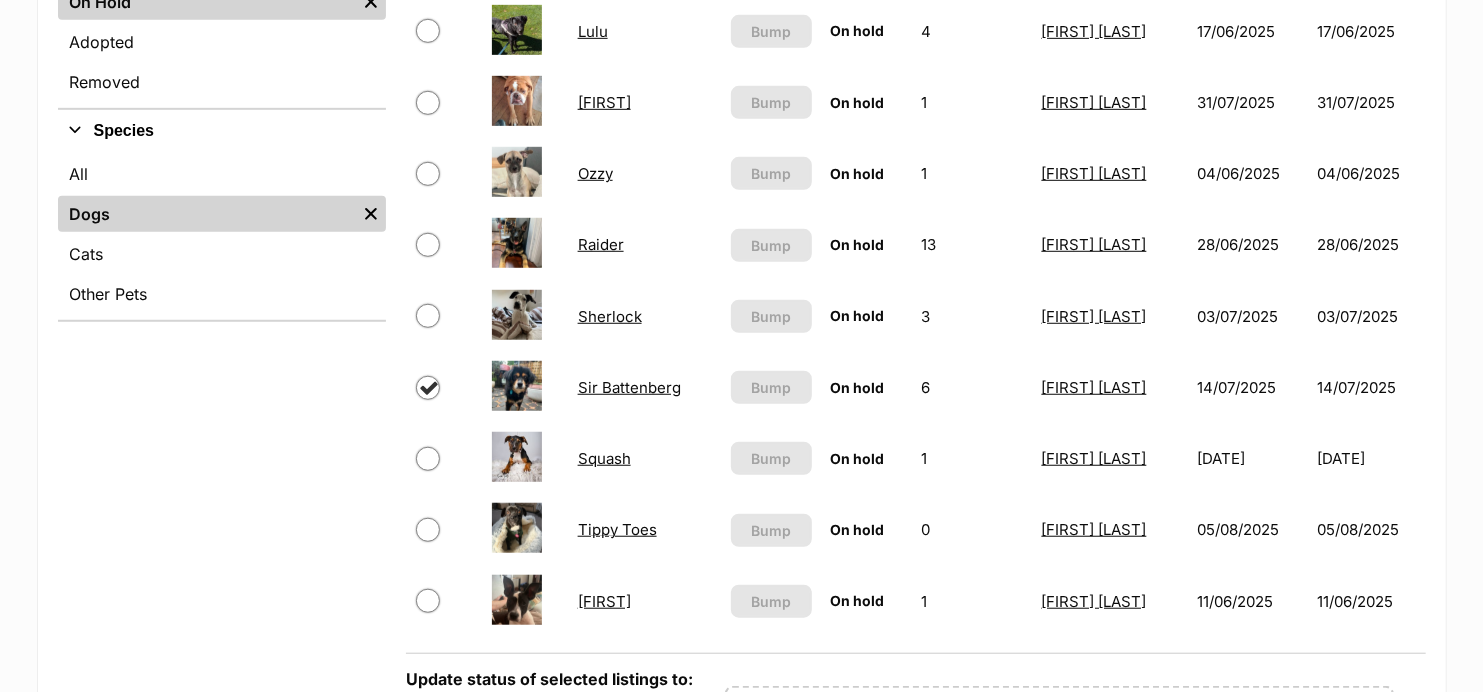 checkbox on "true" 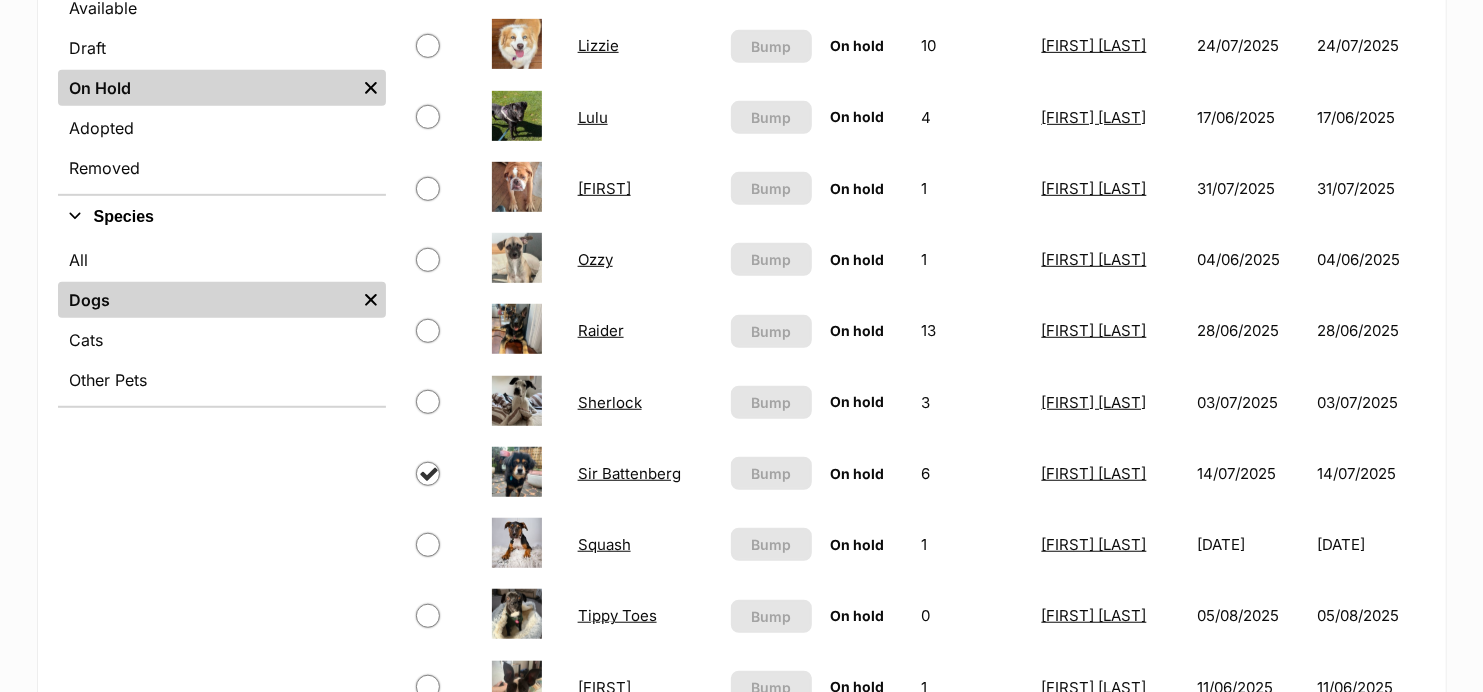 scroll, scrollTop: 543, scrollLeft: 0, axis: vertical 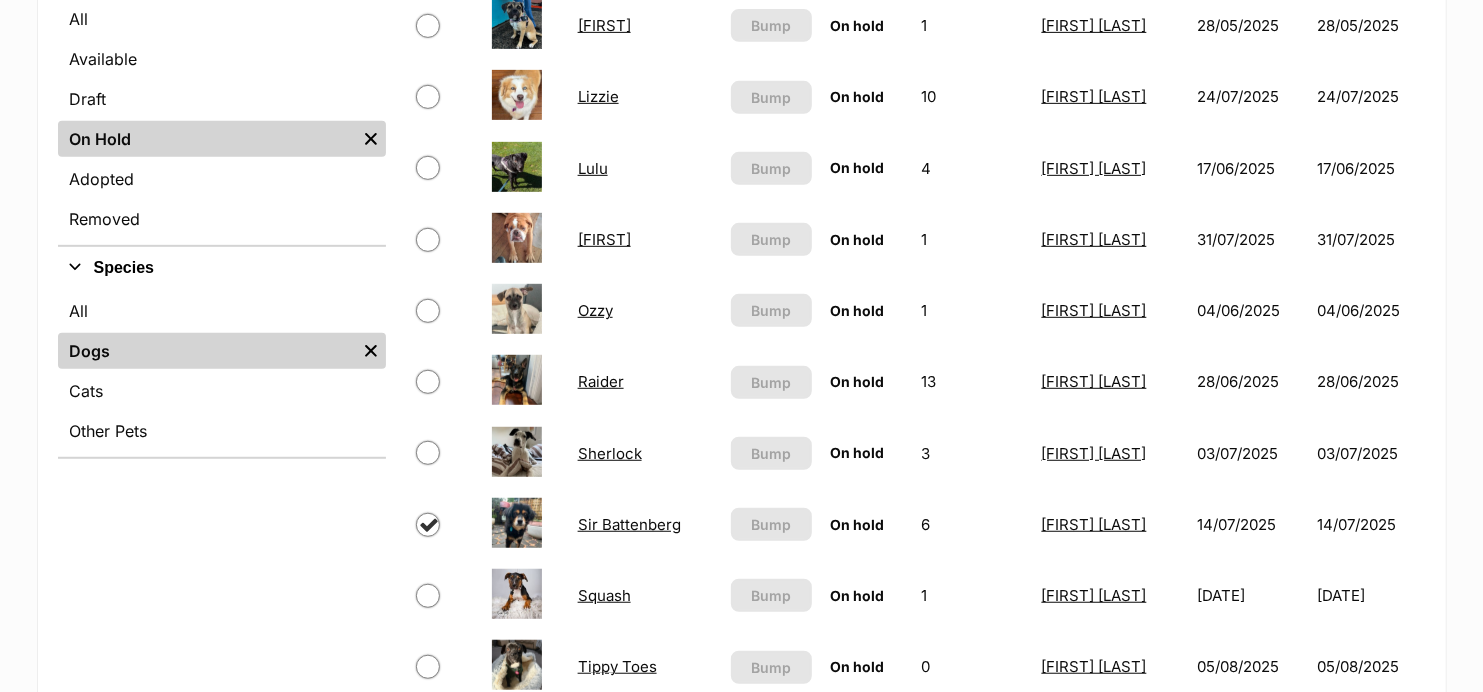click at bounding box center [428, 168] 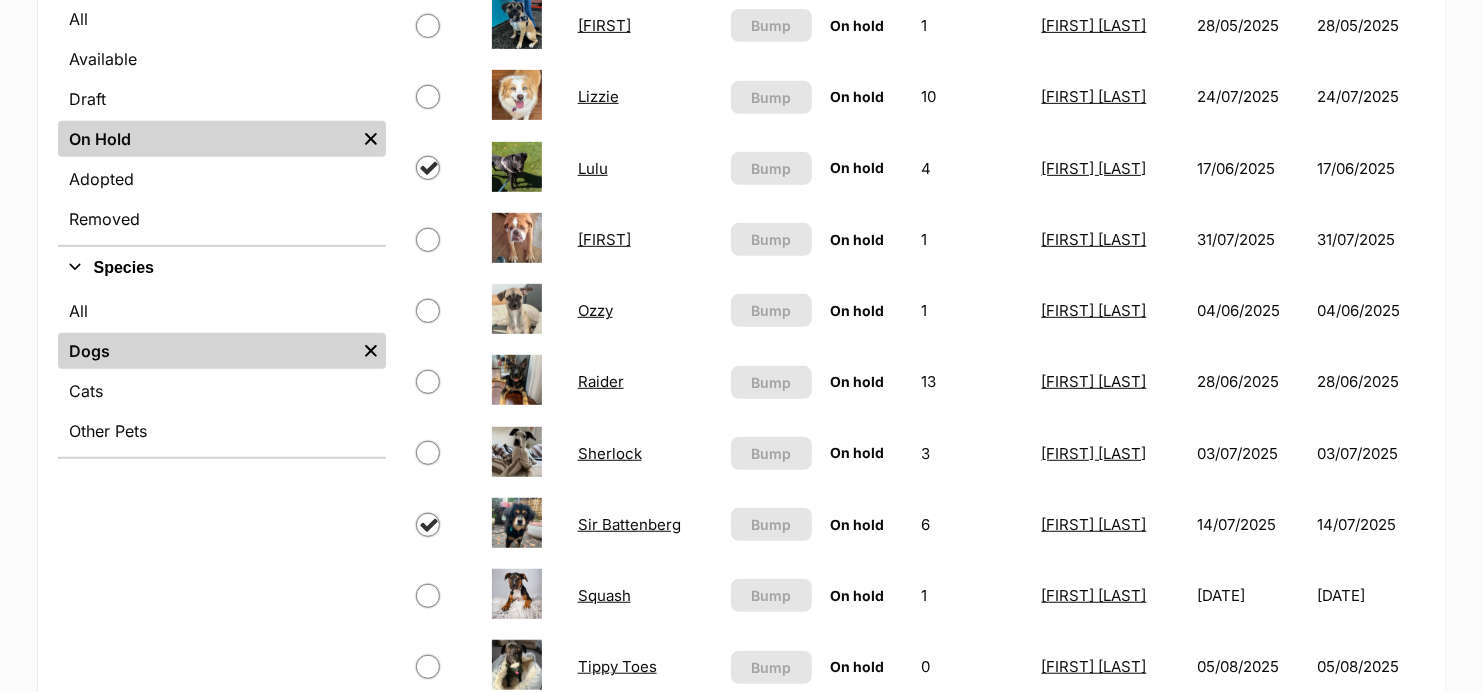 checkbox on "true" 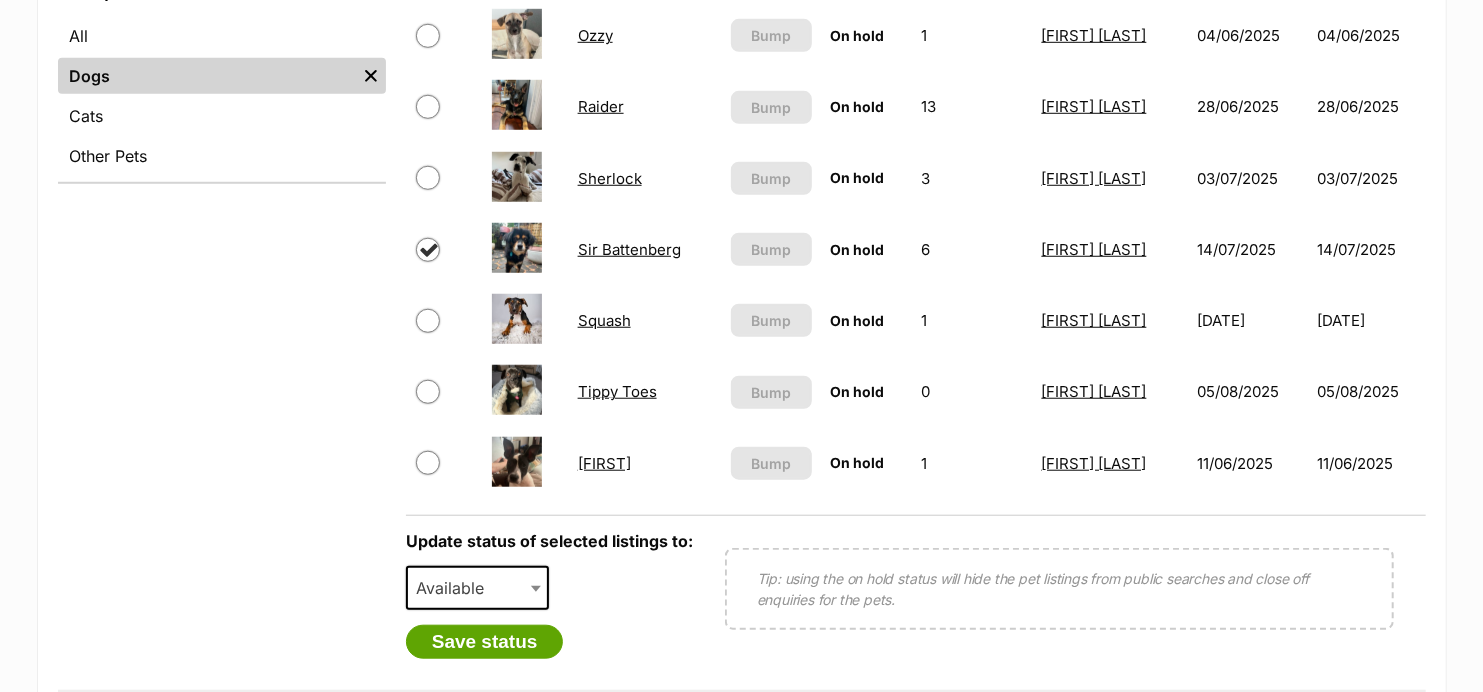 scroll, scrollTop: 820, scrollLeft: 0, axis: vertical 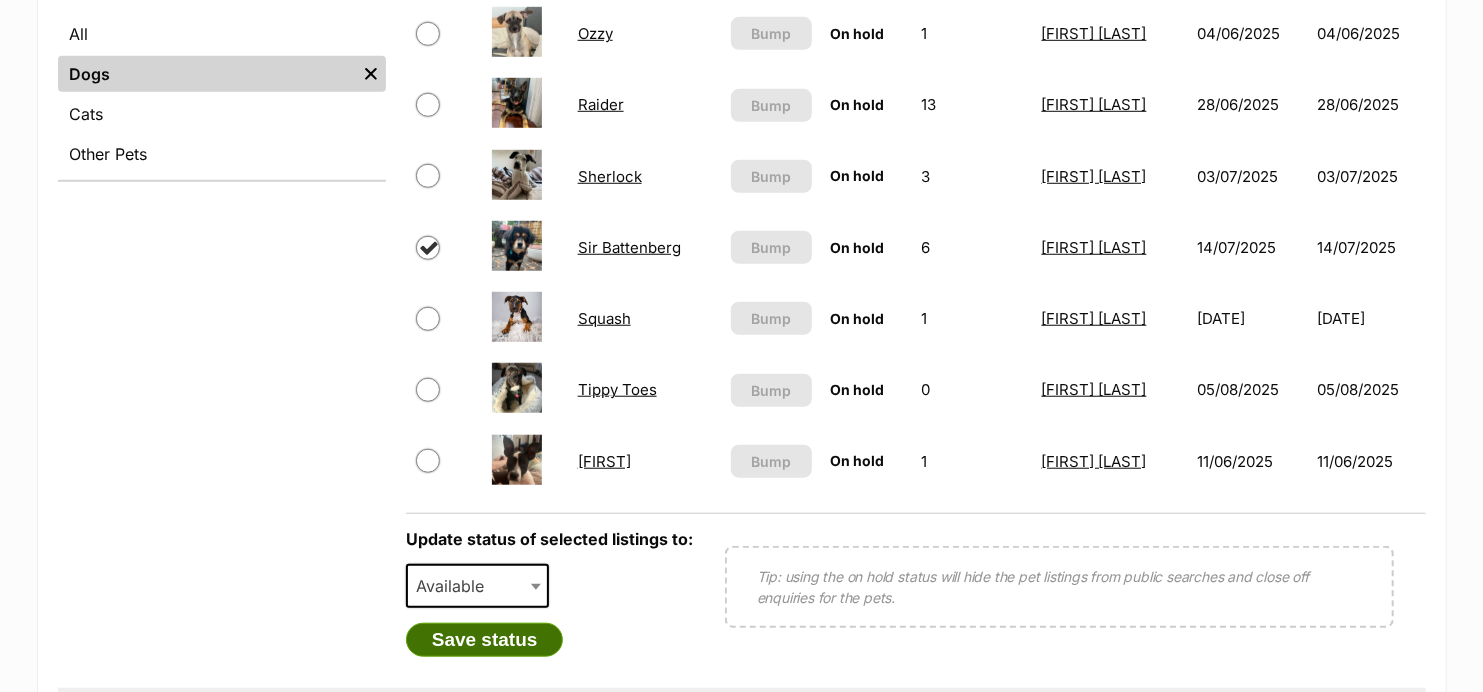 click on "Save status" at bounding box center [485, 640] 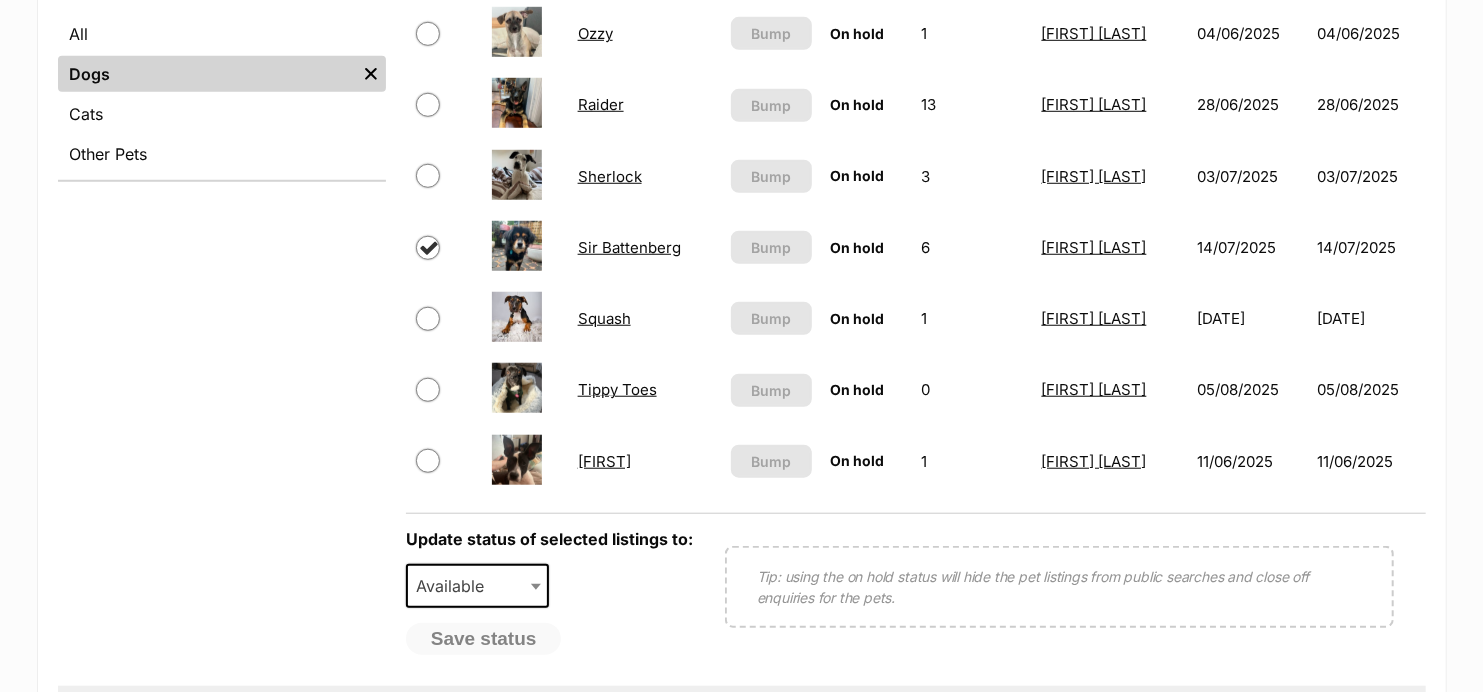 scroll, scrollTop: 0, scrollLeft: 0, axis: both 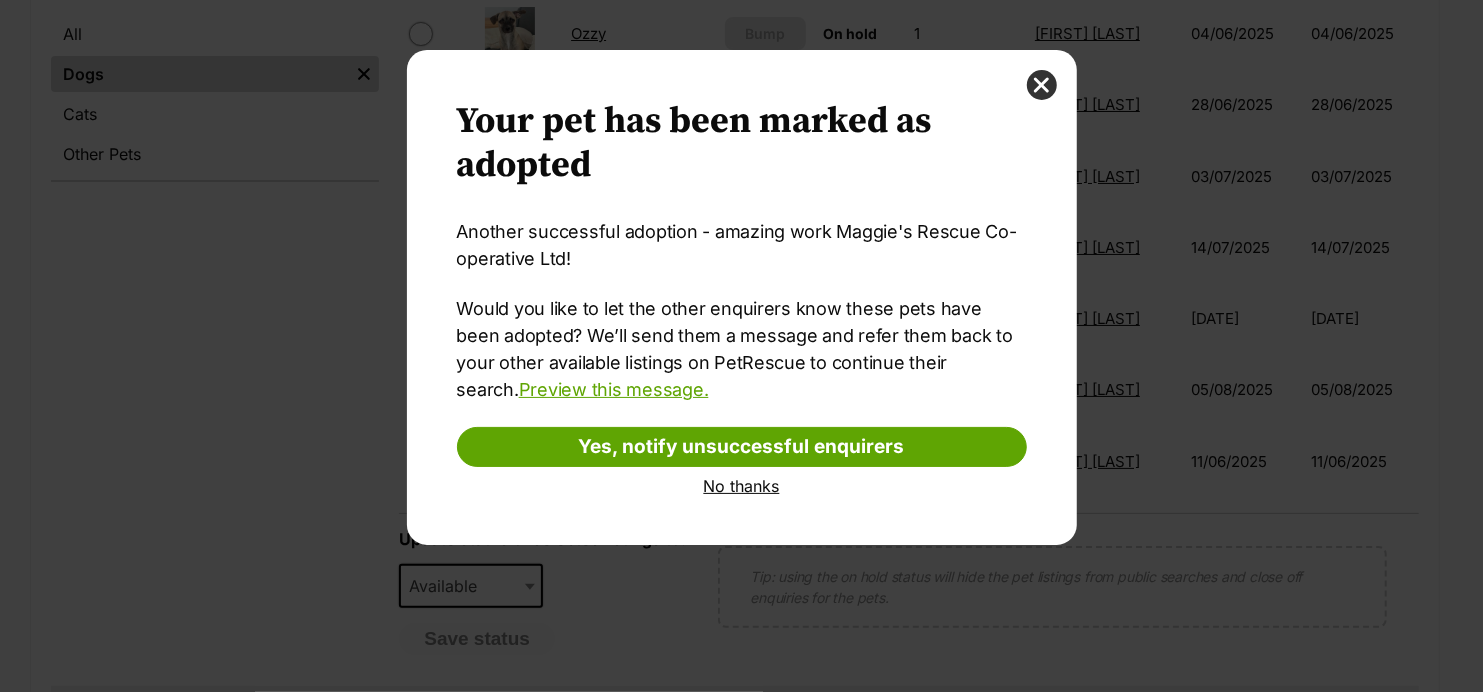 click on "No thanks" at bounding box center [742, 486] 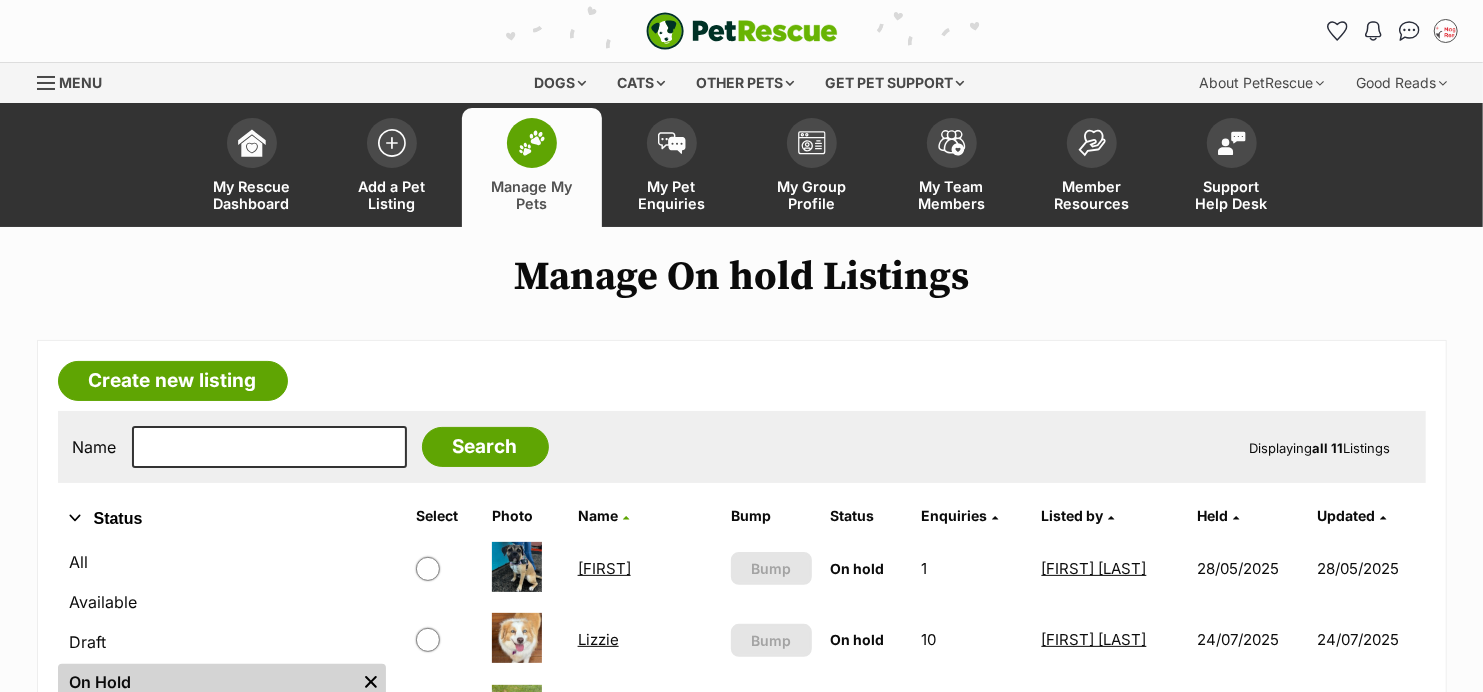 scroll, scrollTop: 820, scrollLeft: 0, axis: vertical 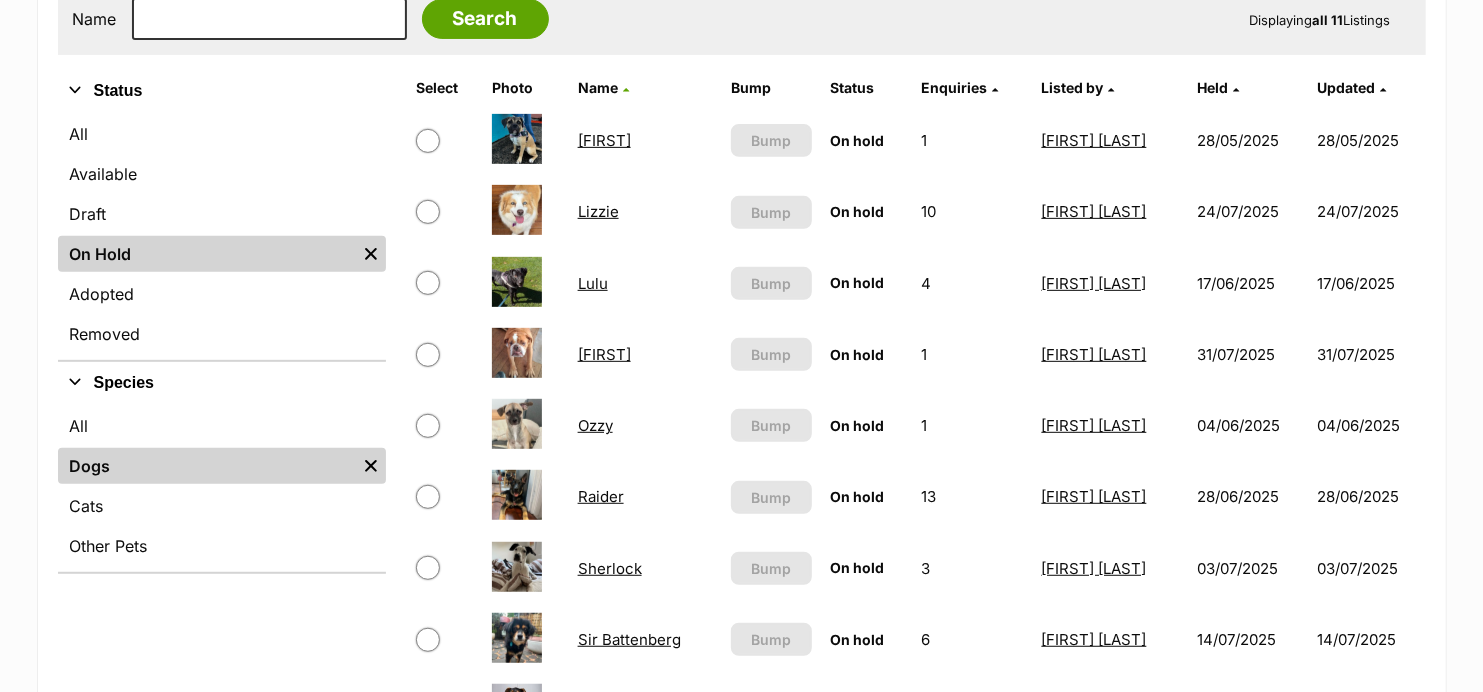 click at bounding box center (428, 283) 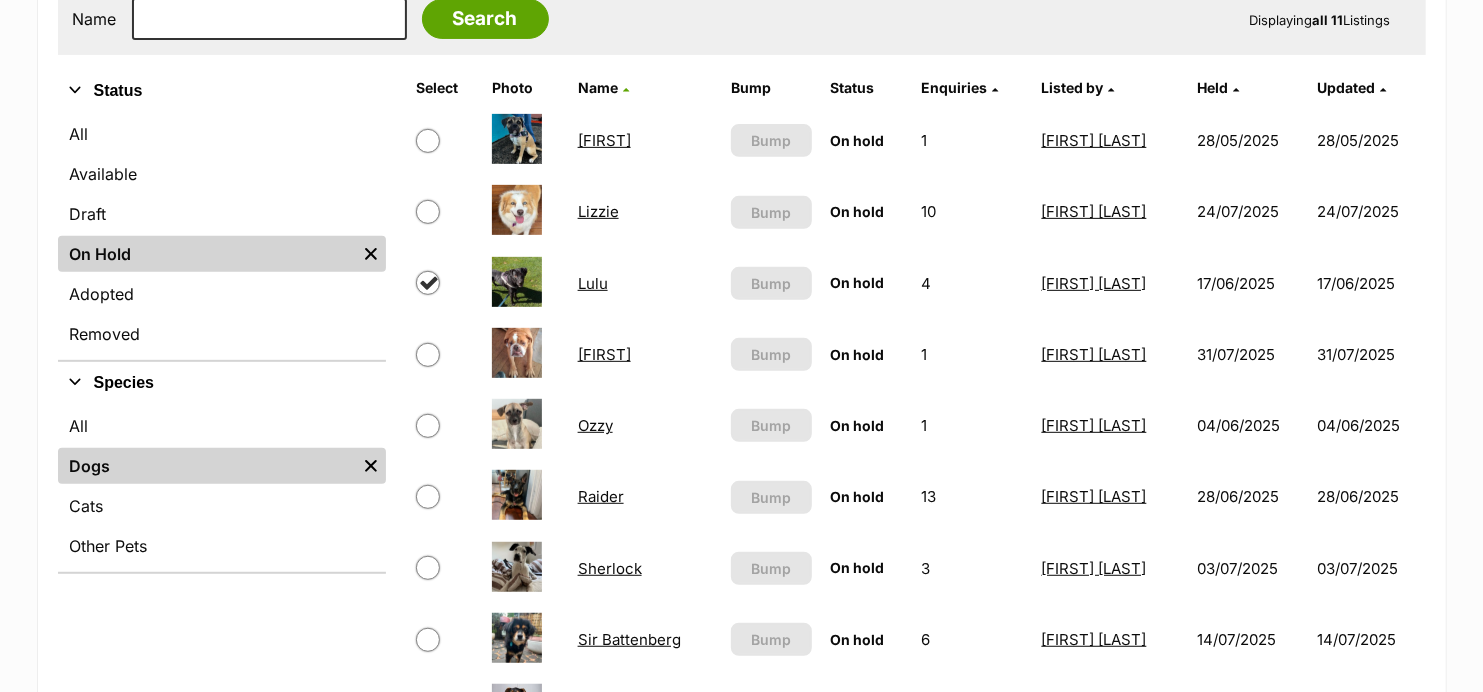 checkbox on "true" 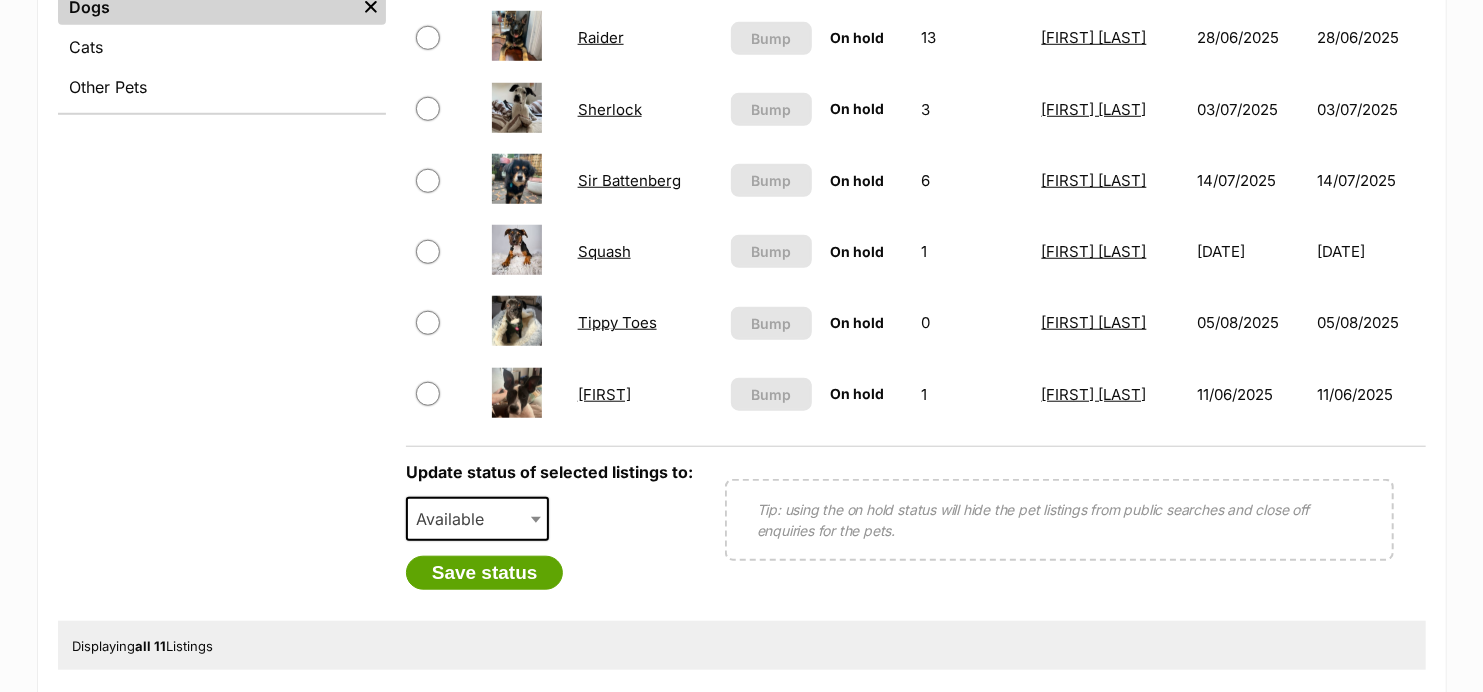 scroll, scrollTop: 902, scrollLeft: 0, axis: vertical 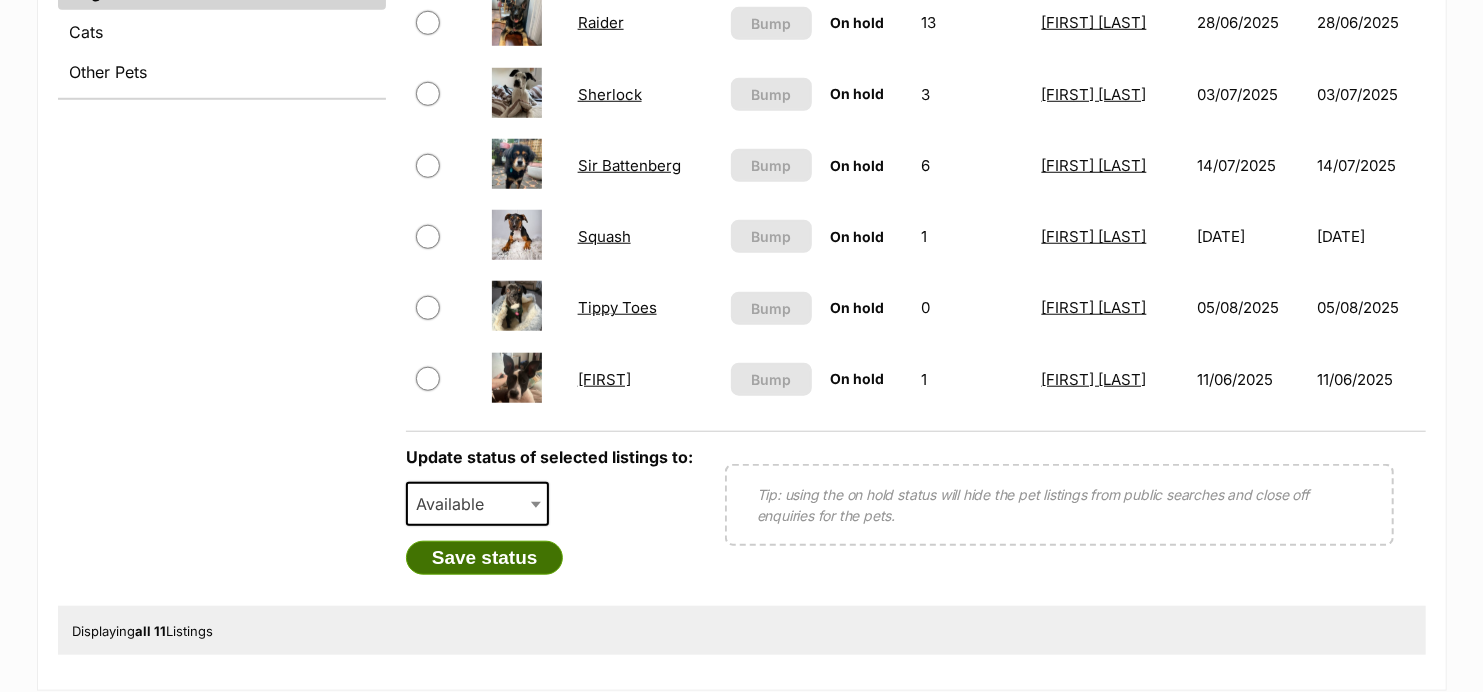 click on "Save status" at bounding box center [485, 558] 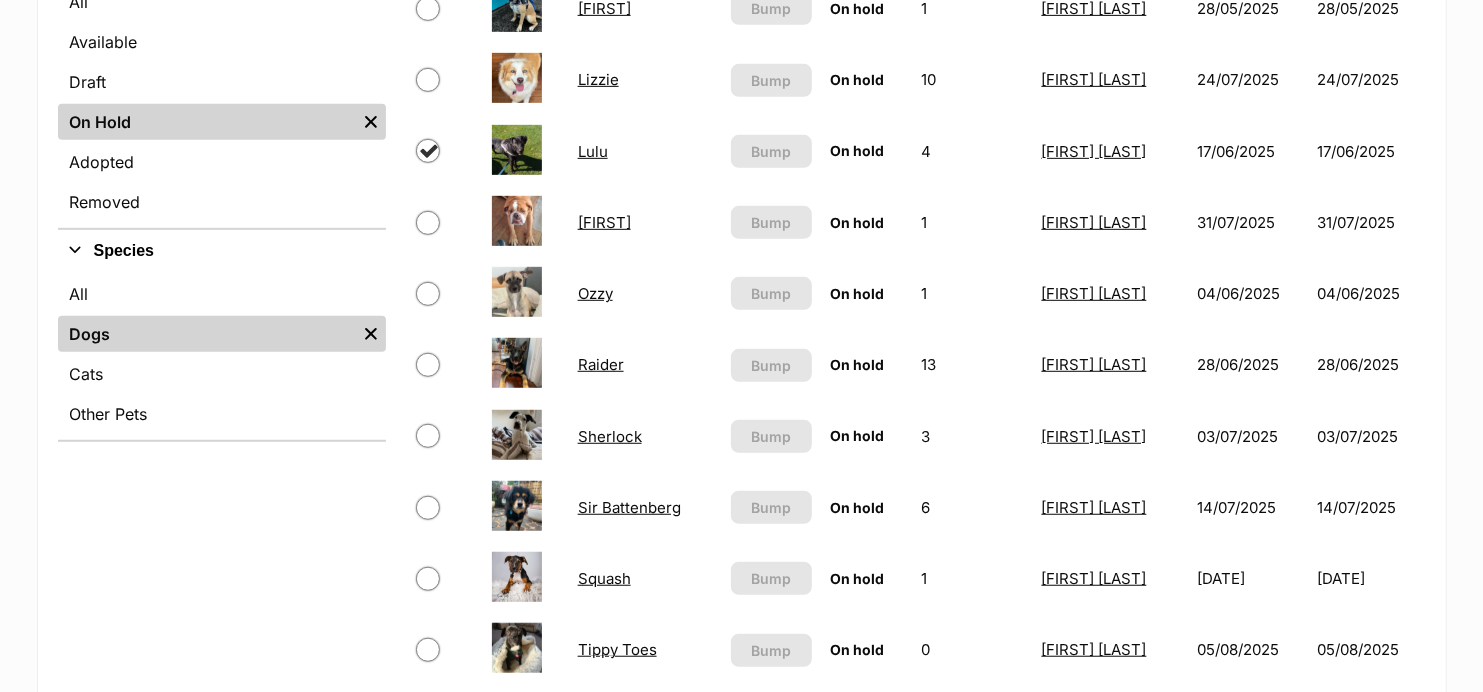 scroll, scrollTop: 516, scrollLeft: 0, axis: vertical 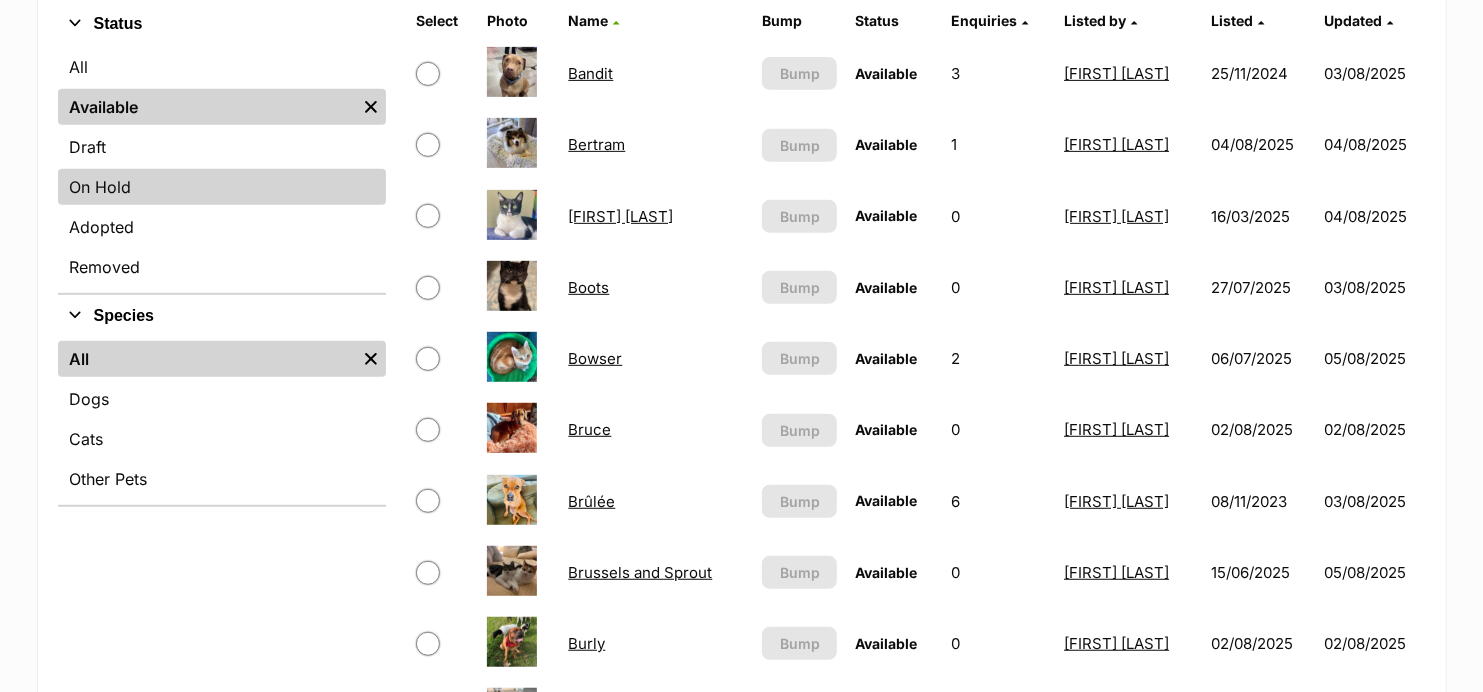 click on "On Hold" at bounding box center (222, 187) 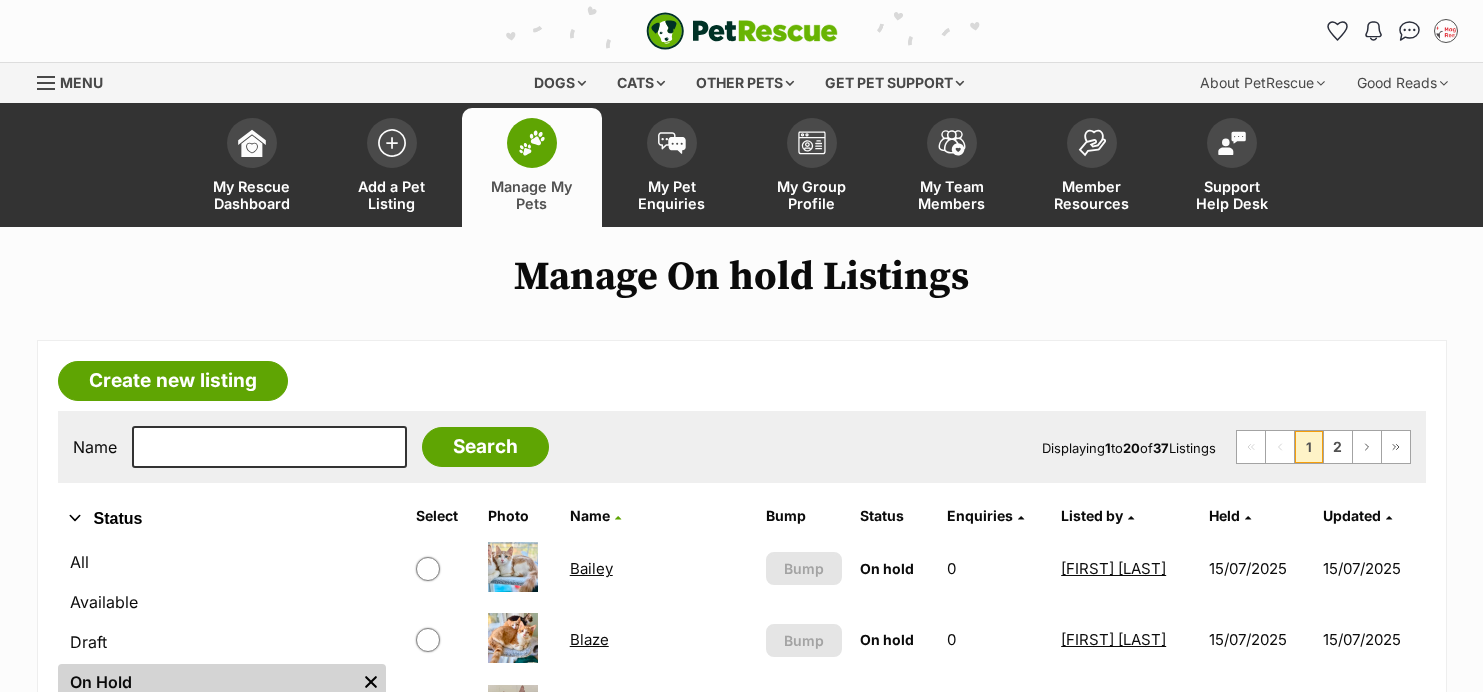 scroll, scrollTop: 0, scrollLeft: 0, axis: both 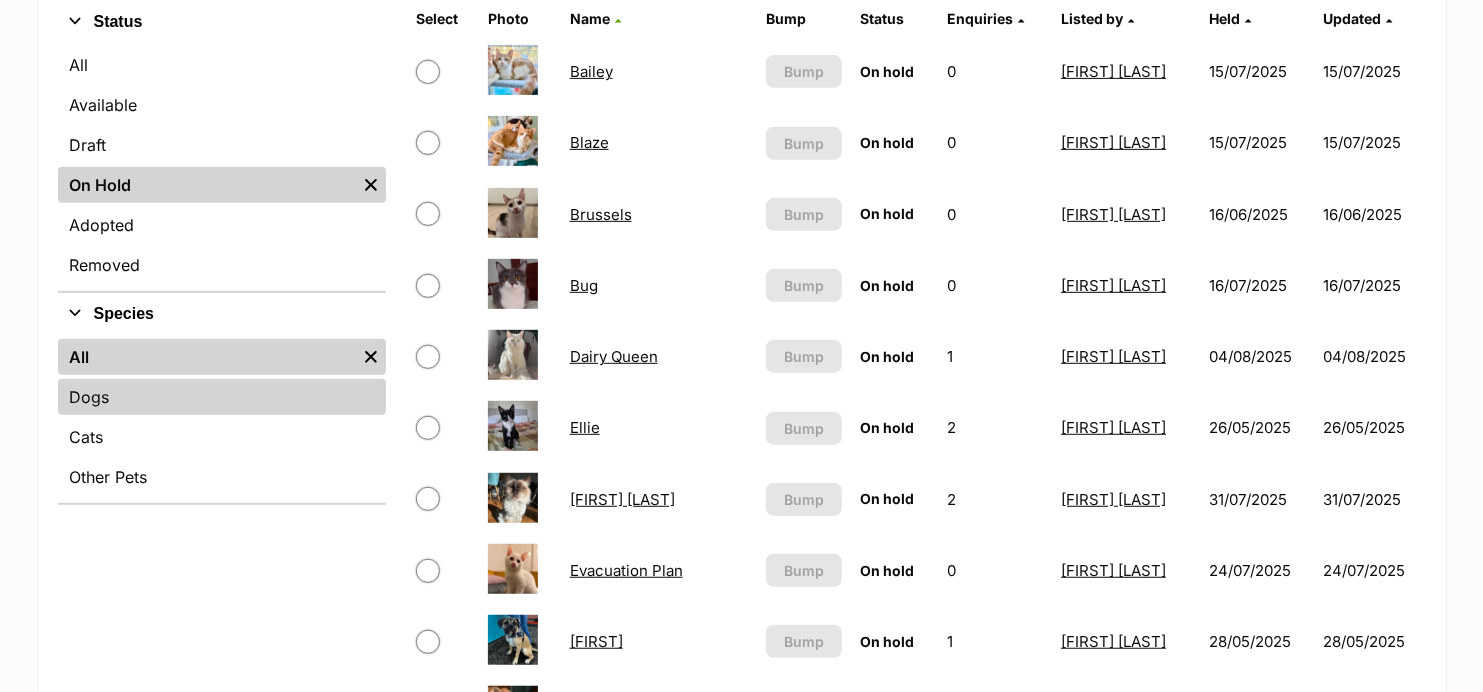 click on "Dogs" at bounding box center (222, 397) 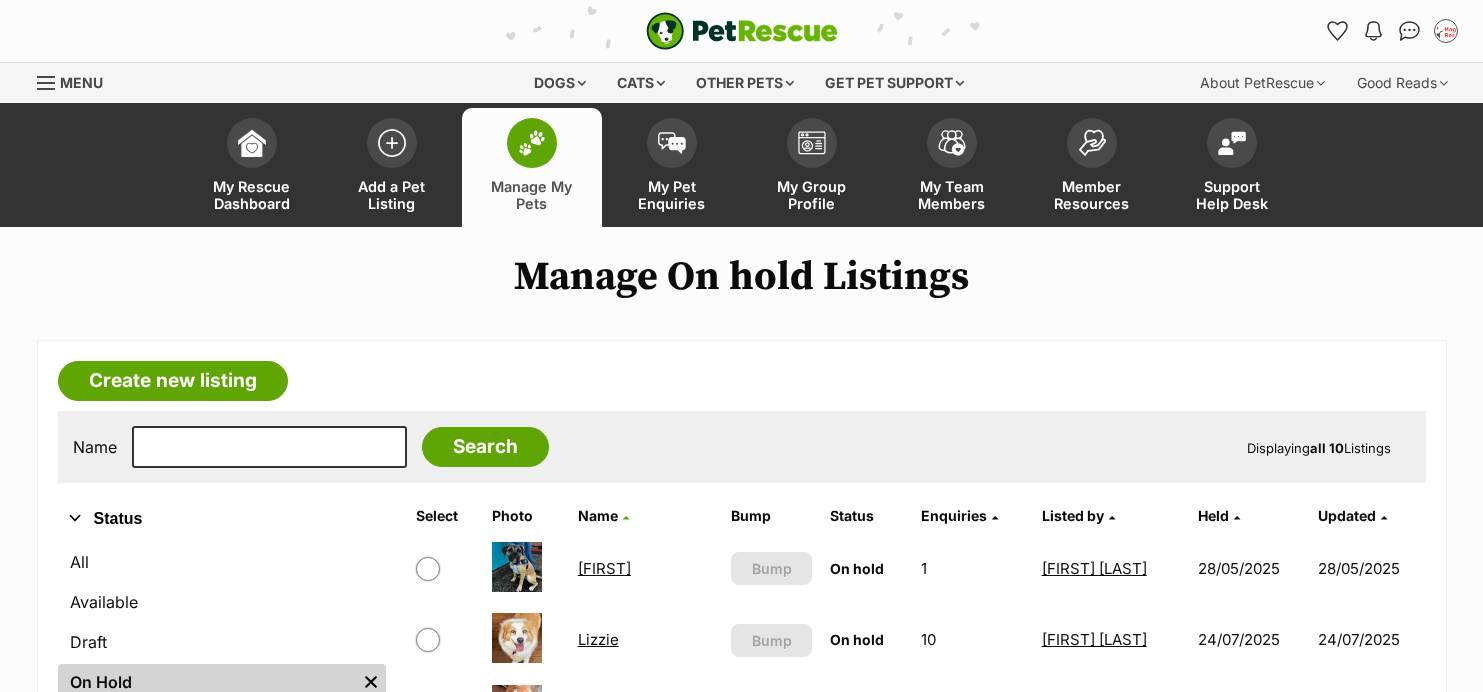 scroll, scrollTop: 0, scrollLeft: 0, axis: both 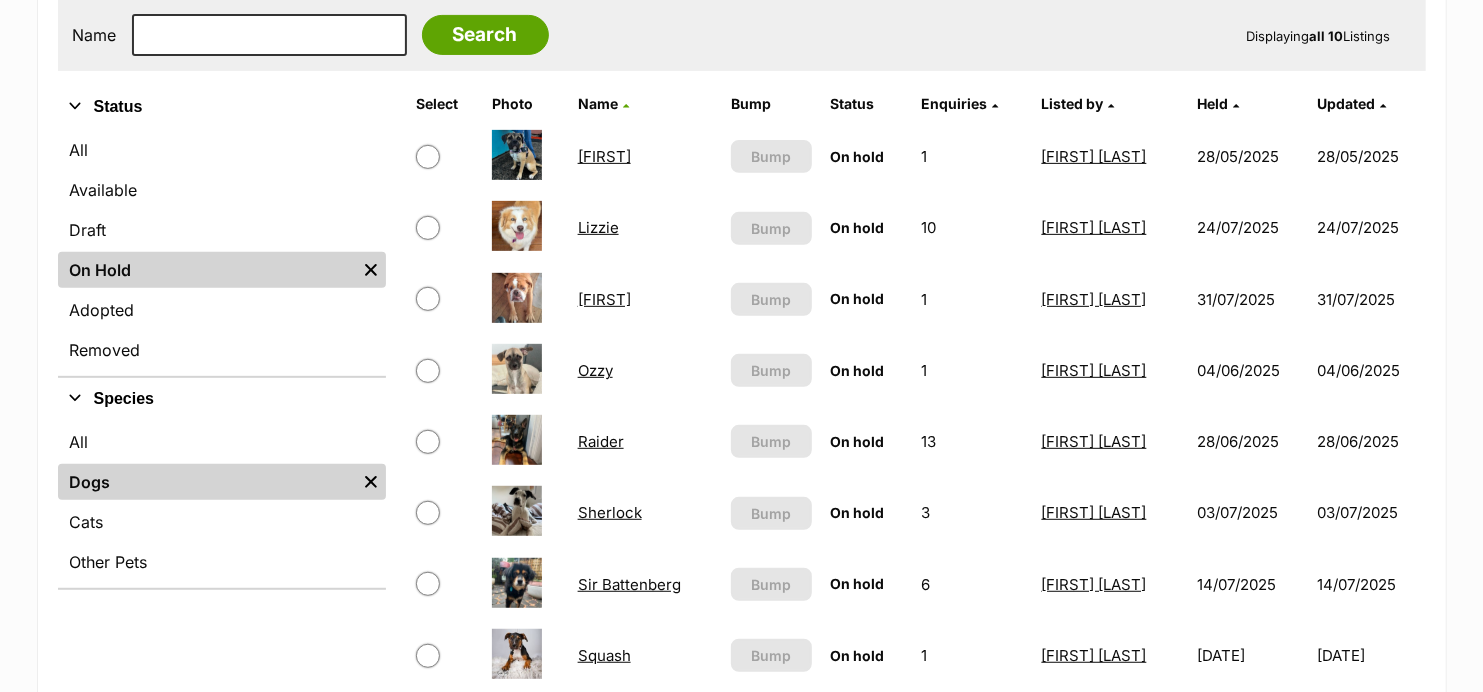 click at bounding box center (428, 228) 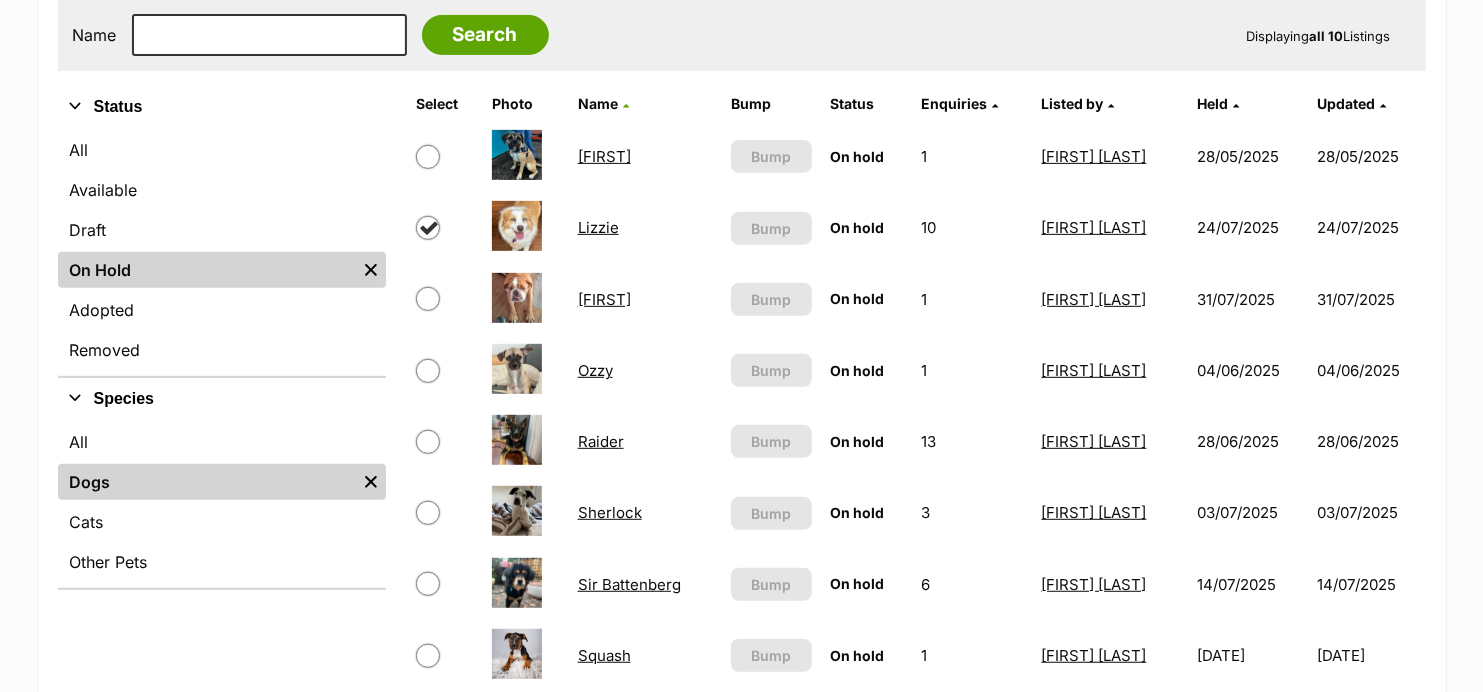 checkbox on "true" 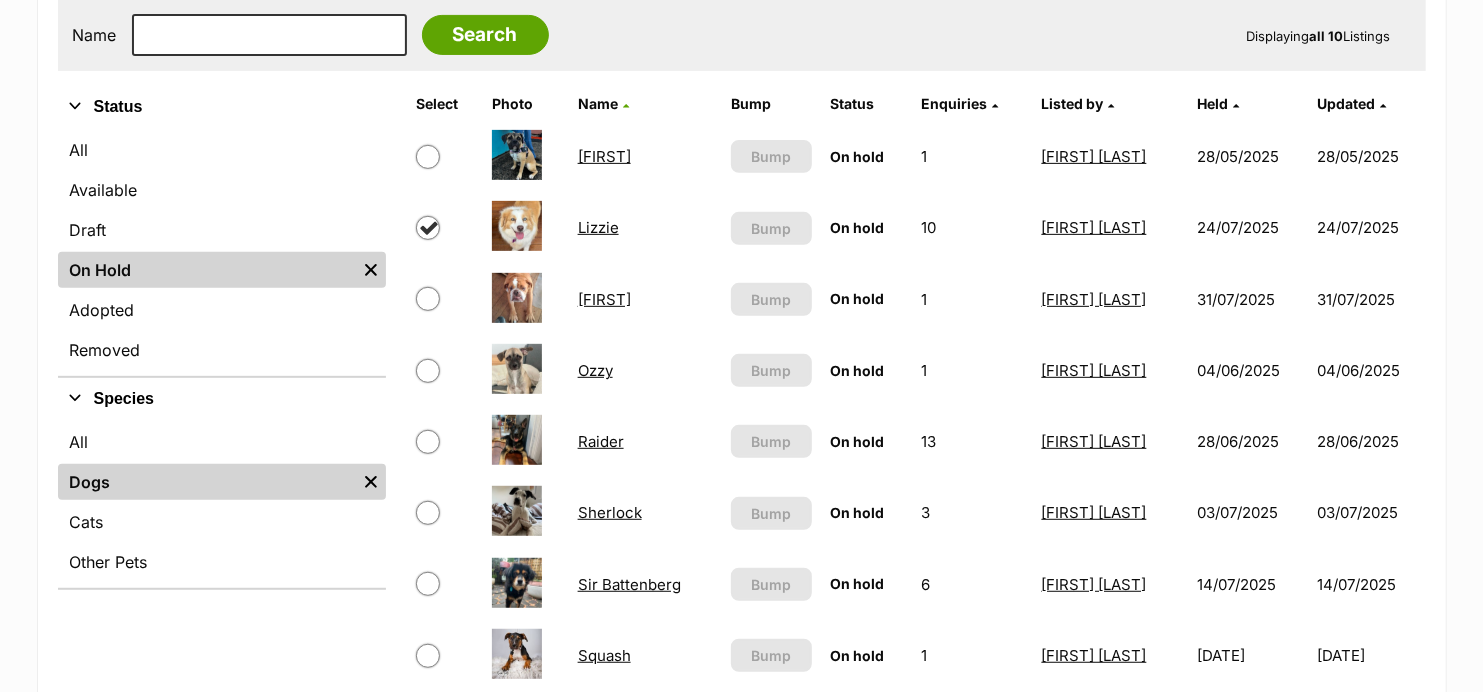 click at bounding box center (428, 157) 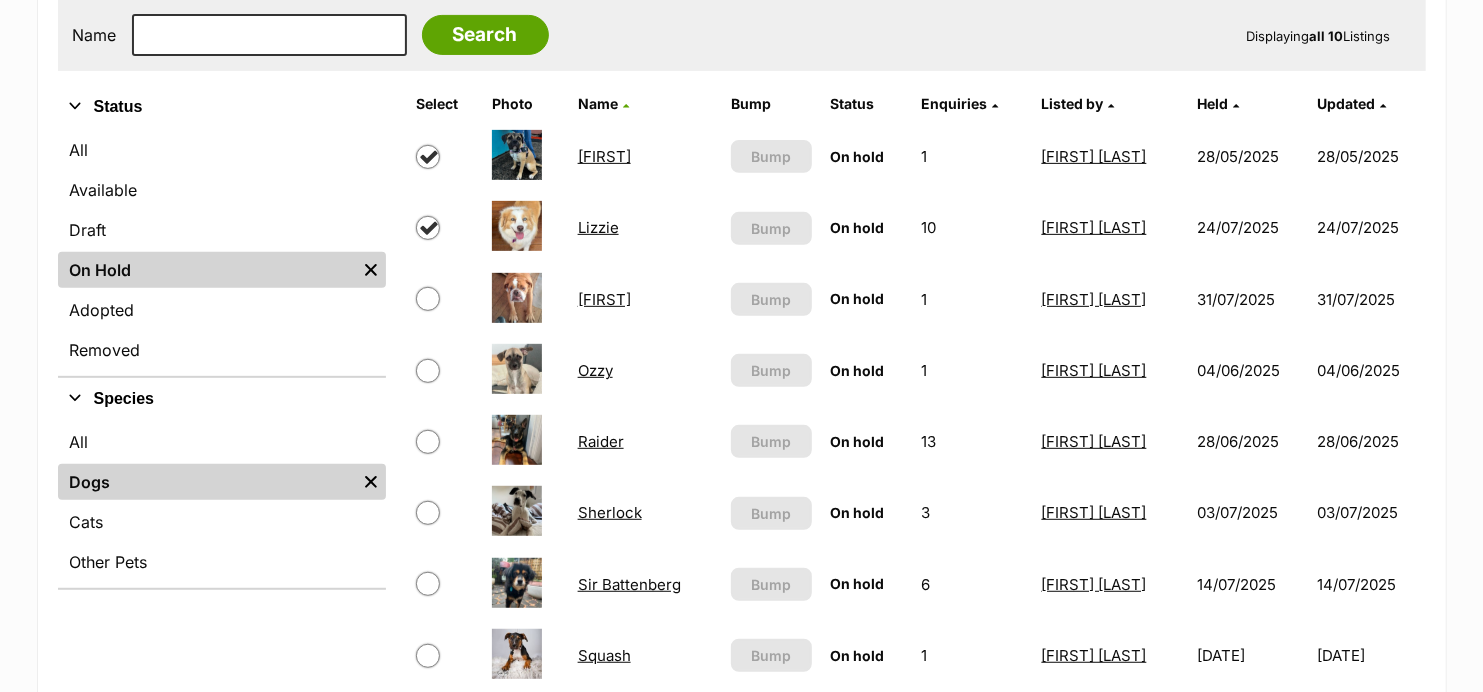 checkbox on "true" 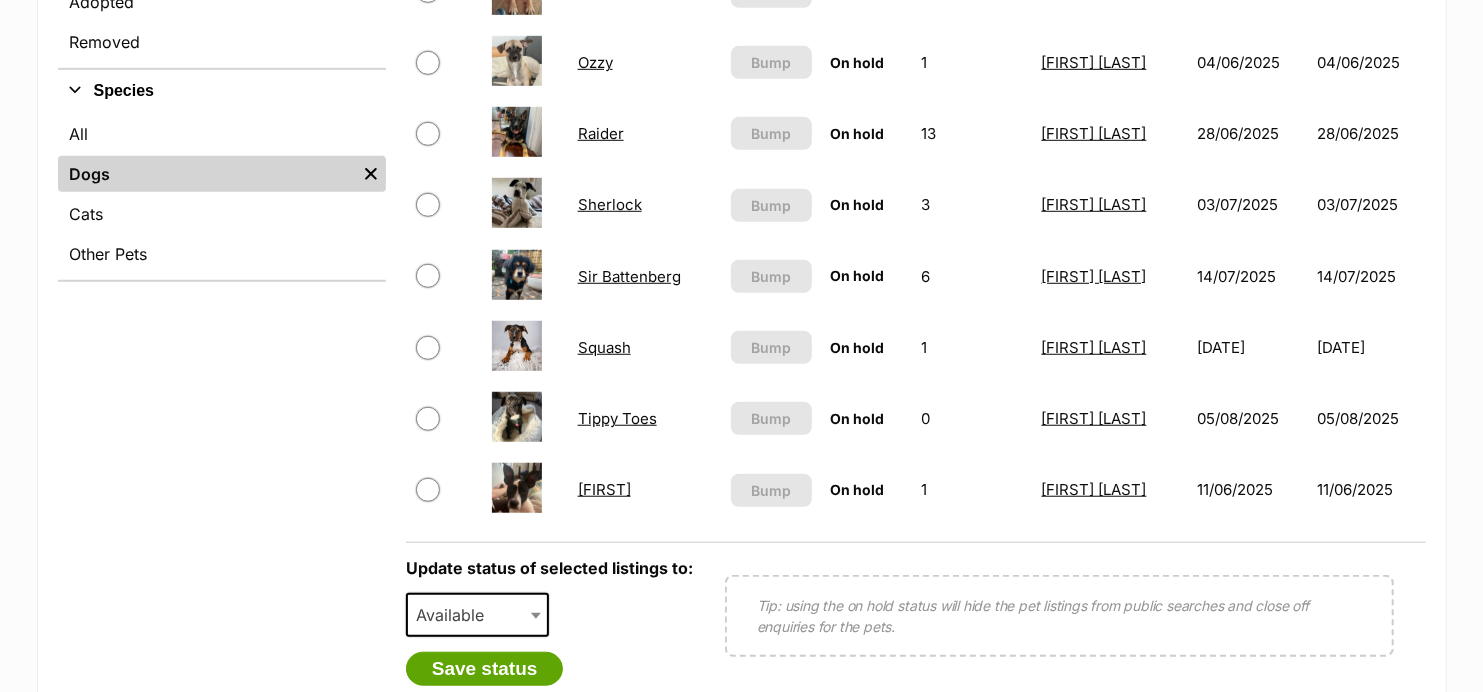 scroll, scrollTop: 723, scrollLeft: 0, axis: vertical 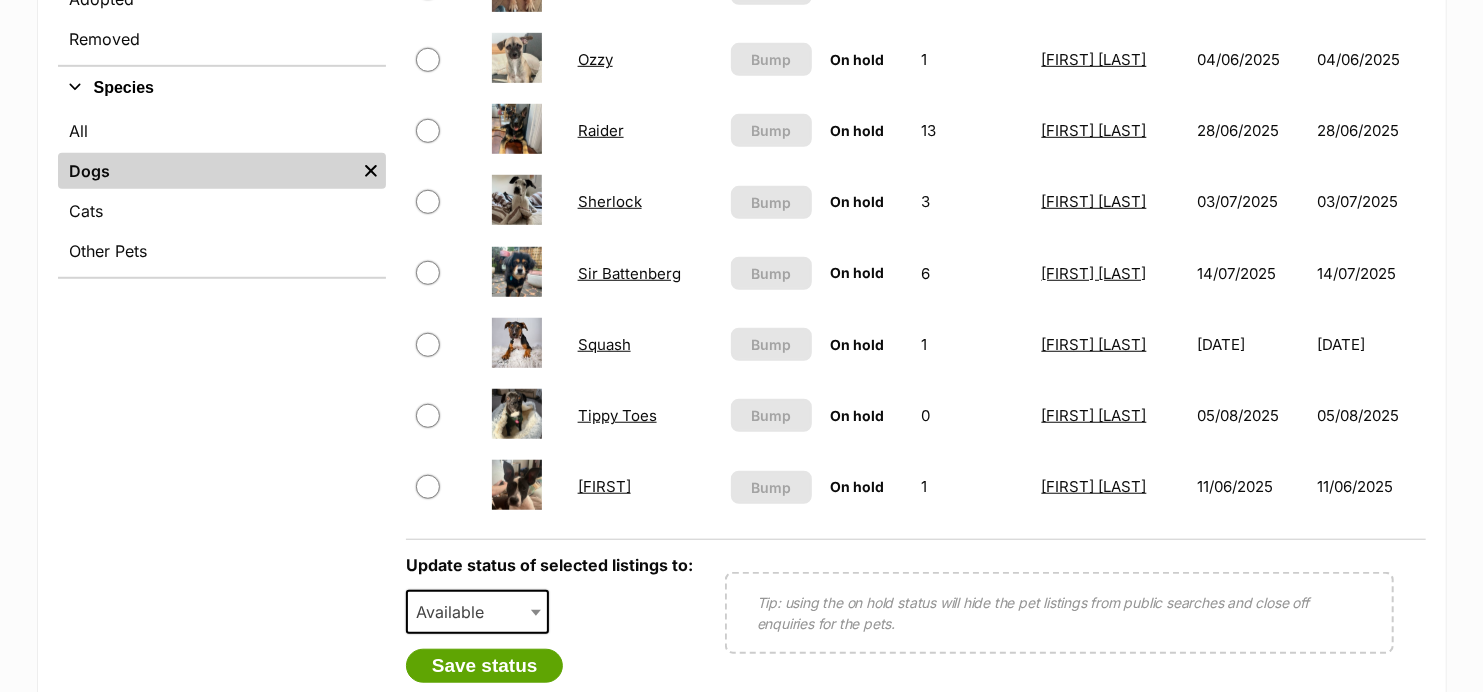click at bounding box center [538, 612] 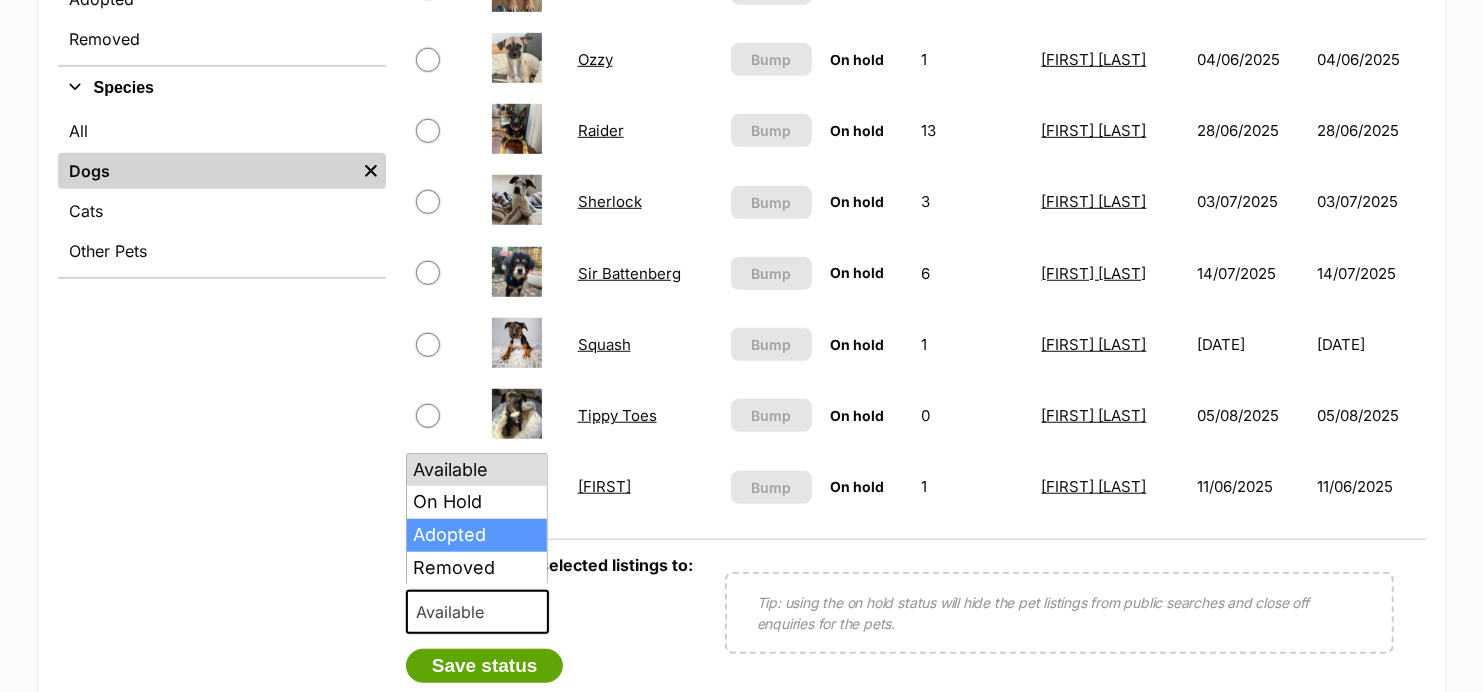 select on "rehomed" 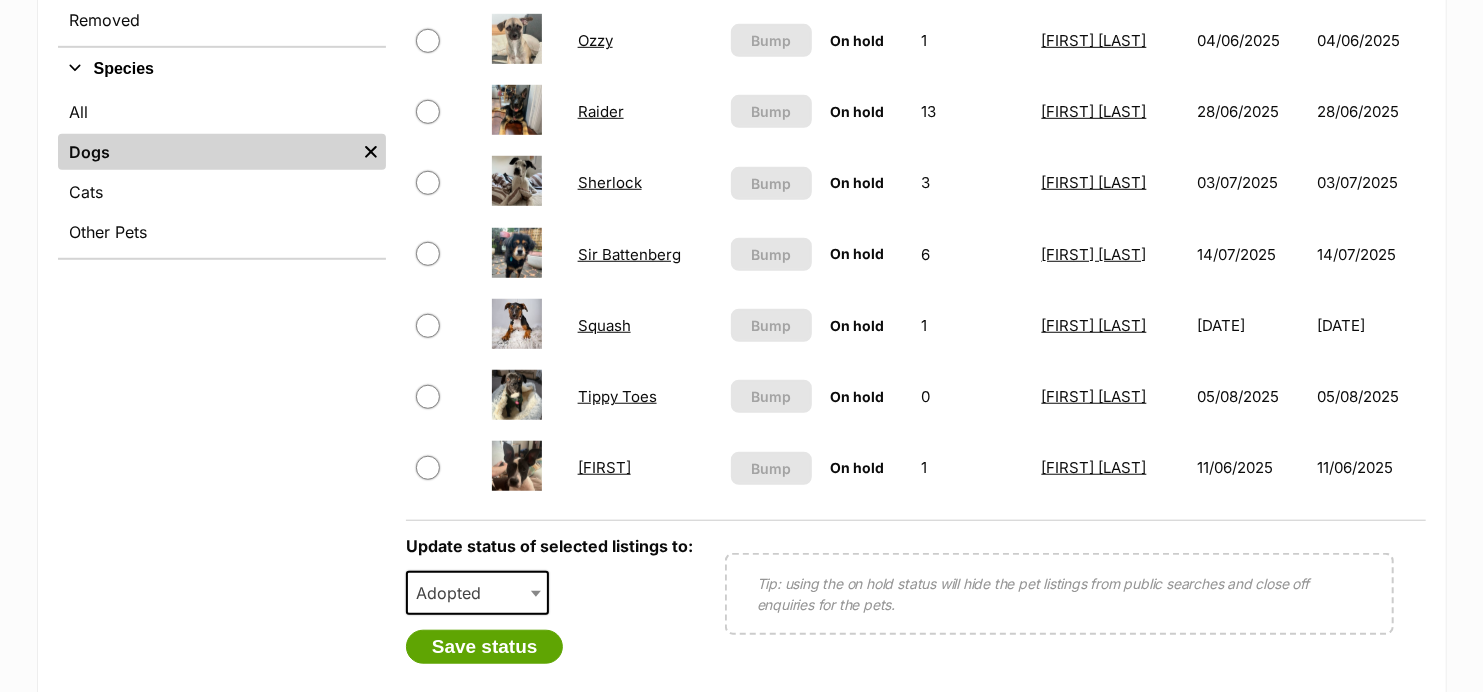 scroll, scrollTop: 768, scrollLeft: 0, axis: vertical 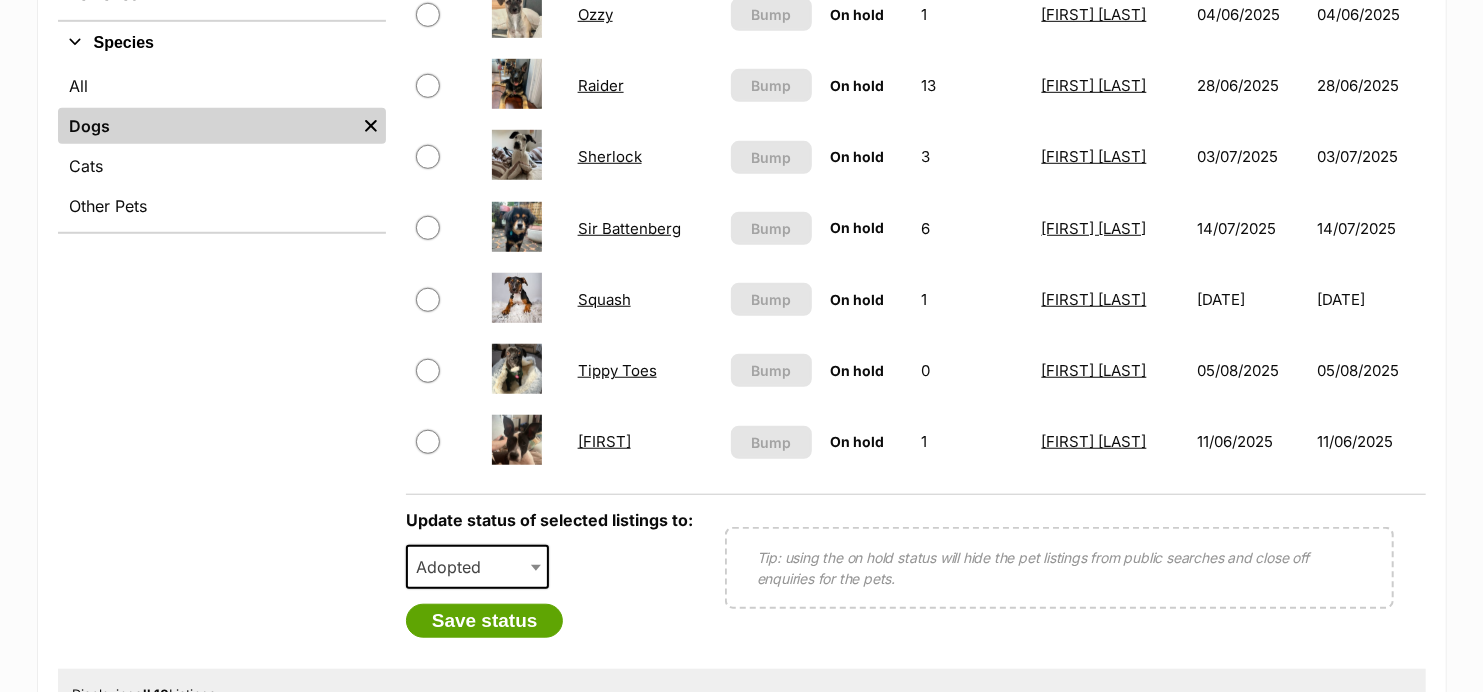 click at bounding box center [428, 442] 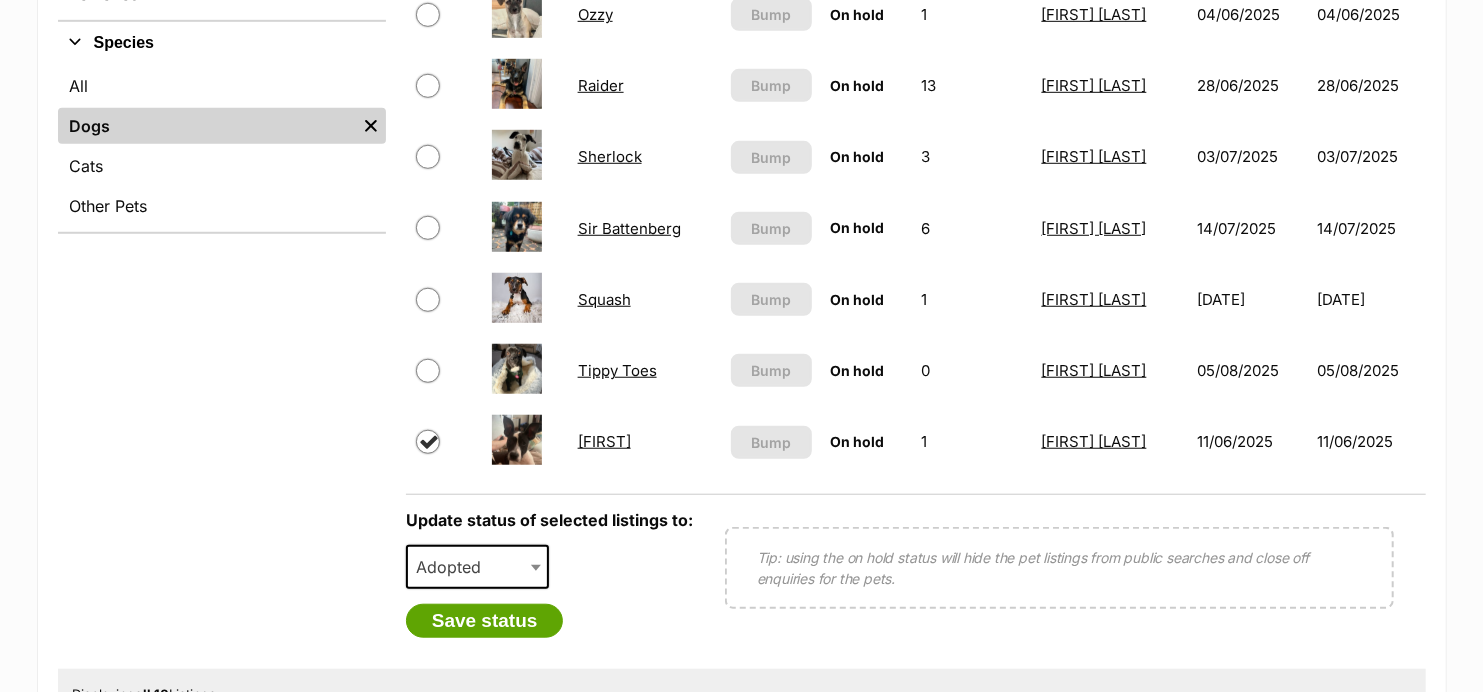 checkbox on "true" 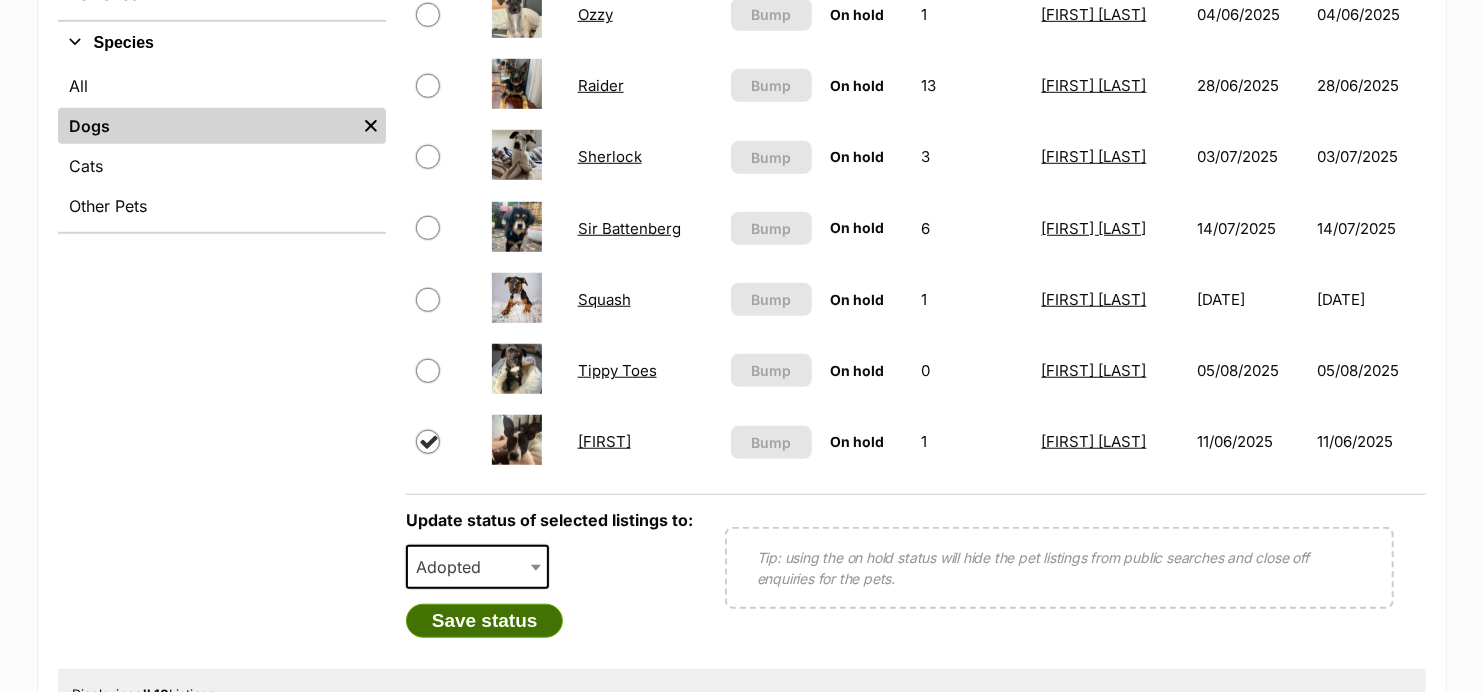 click on "Save status" at bounding box center [485, 621] 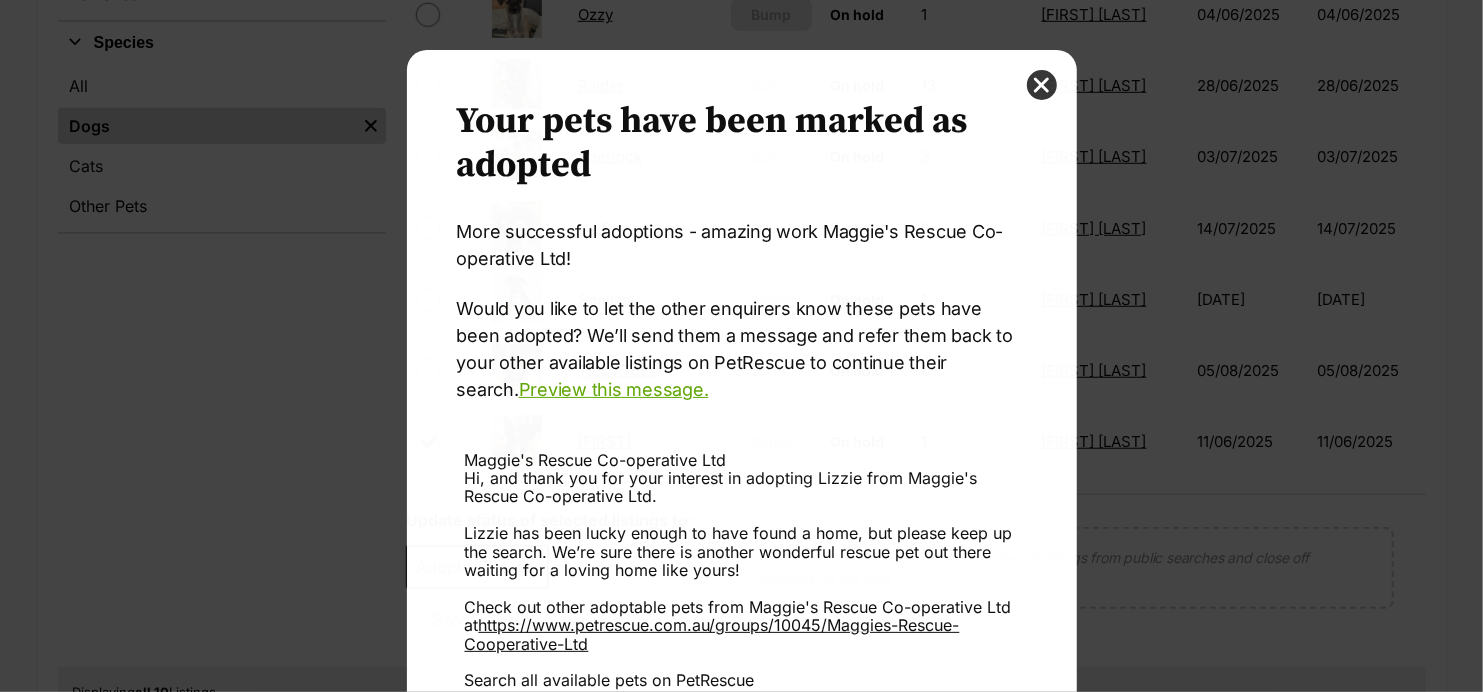 scroll, scrollTop: 0, scrollLeft: 0, axis: both 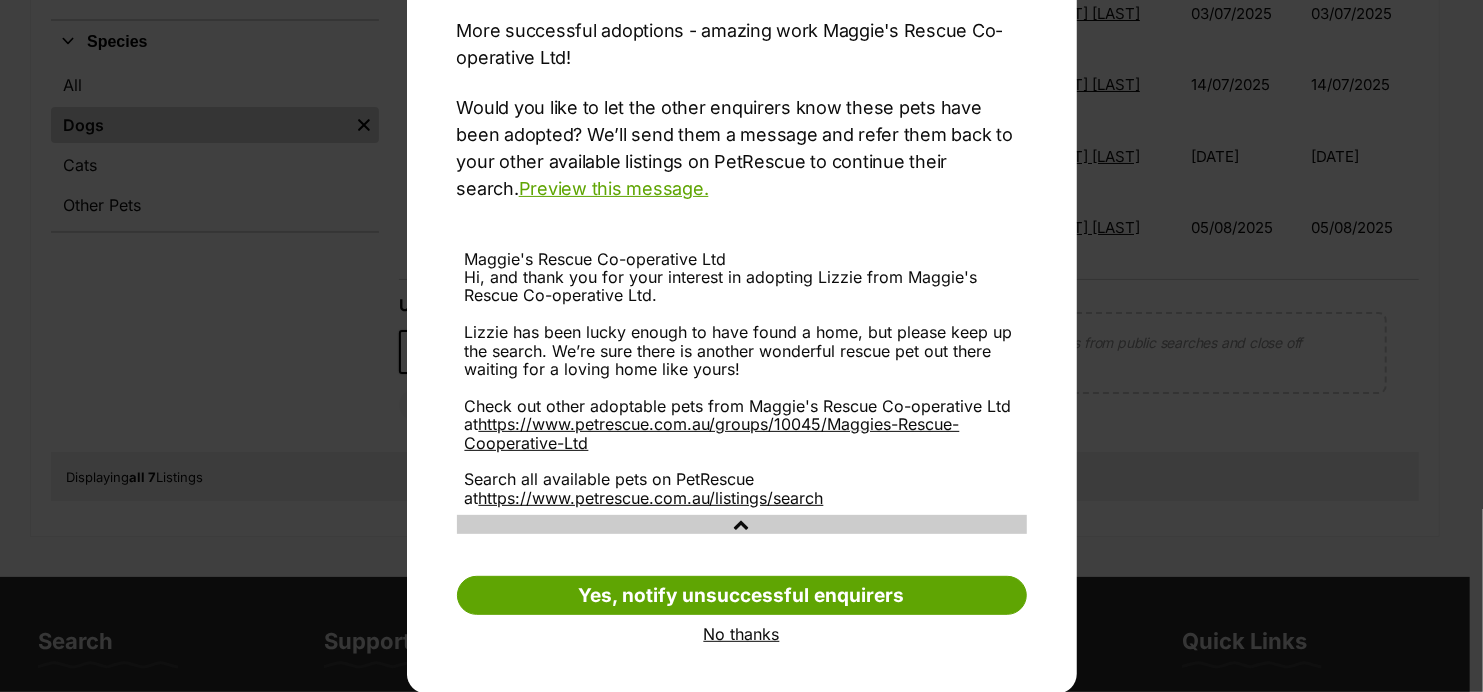 click on "No thanks" at bounding box center (742, 634) 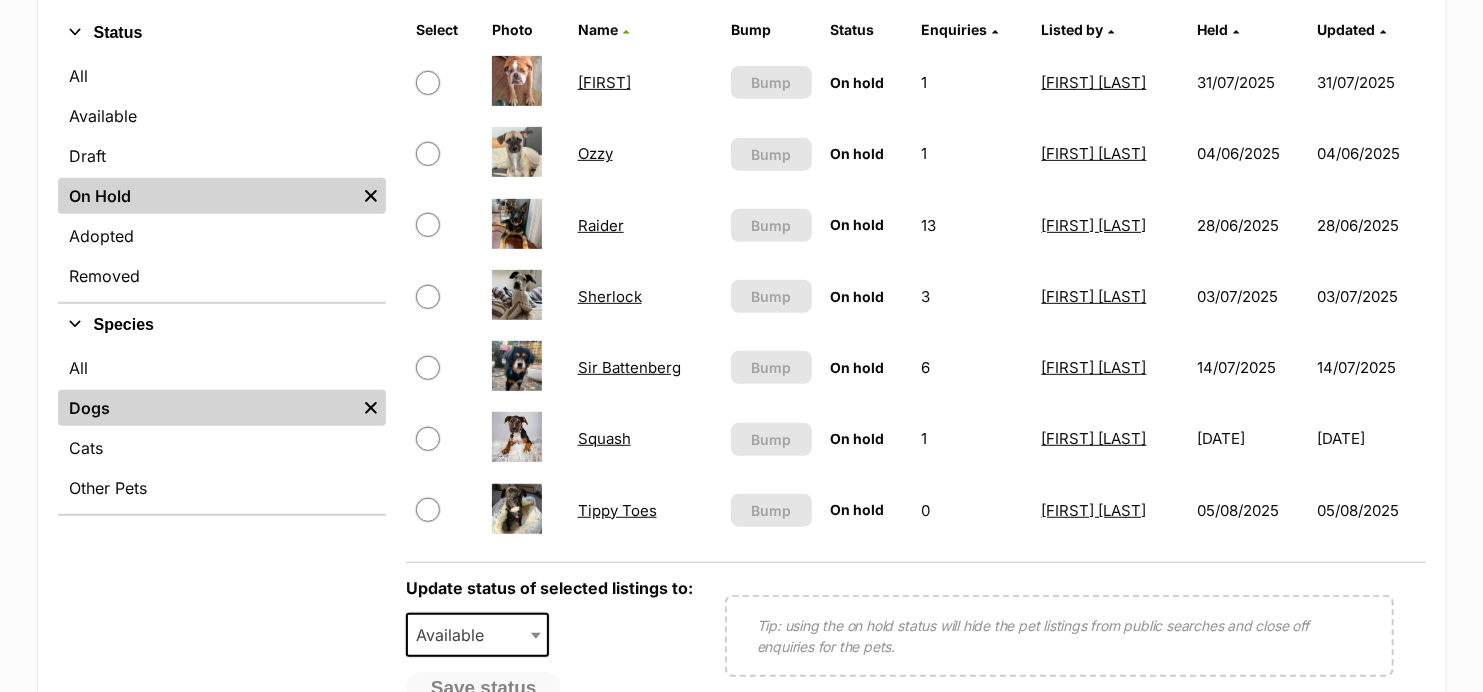 scroll, scrollTop: 441, scrollLeft: 0, axis: vertical 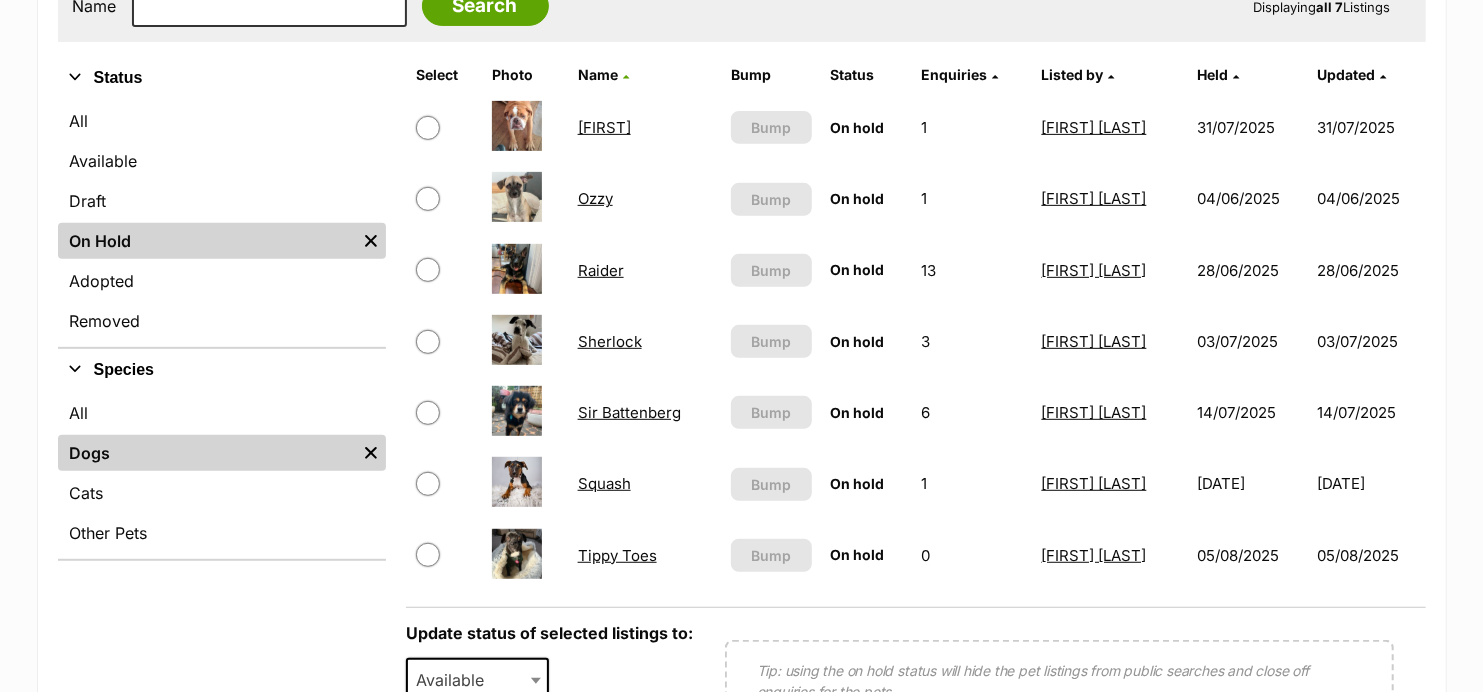 click on "Sir Battenberg" at bounding box center [629, 412] 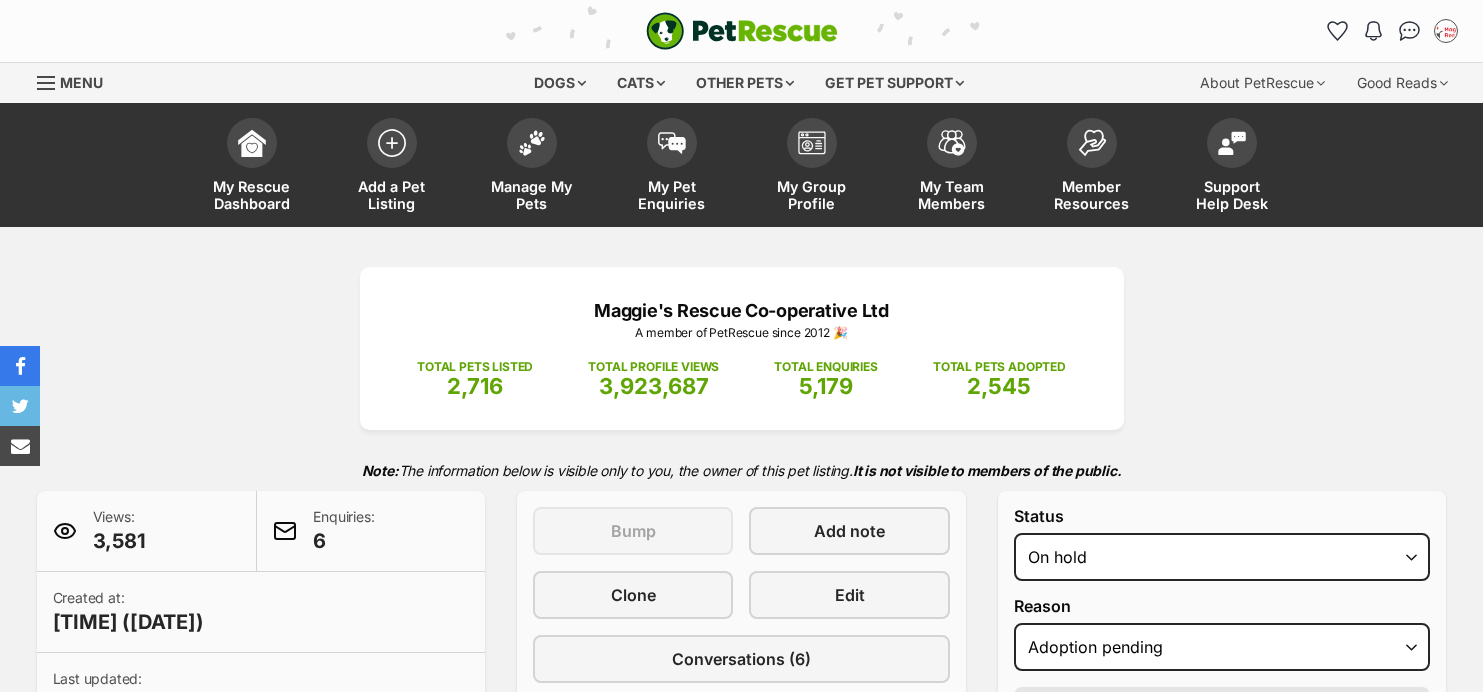 select on "adoption_pending" 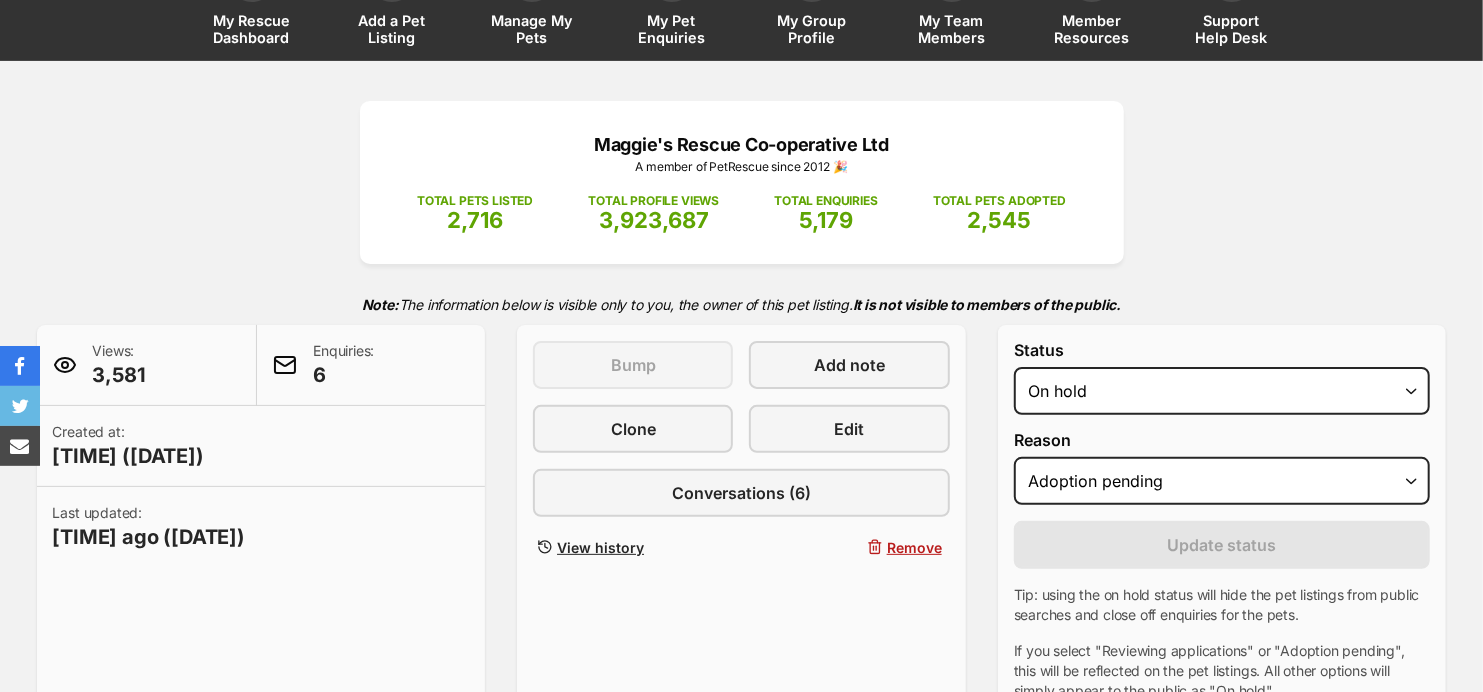 scroll, scrollTop: 0, scrollLeft: 0, axis: both 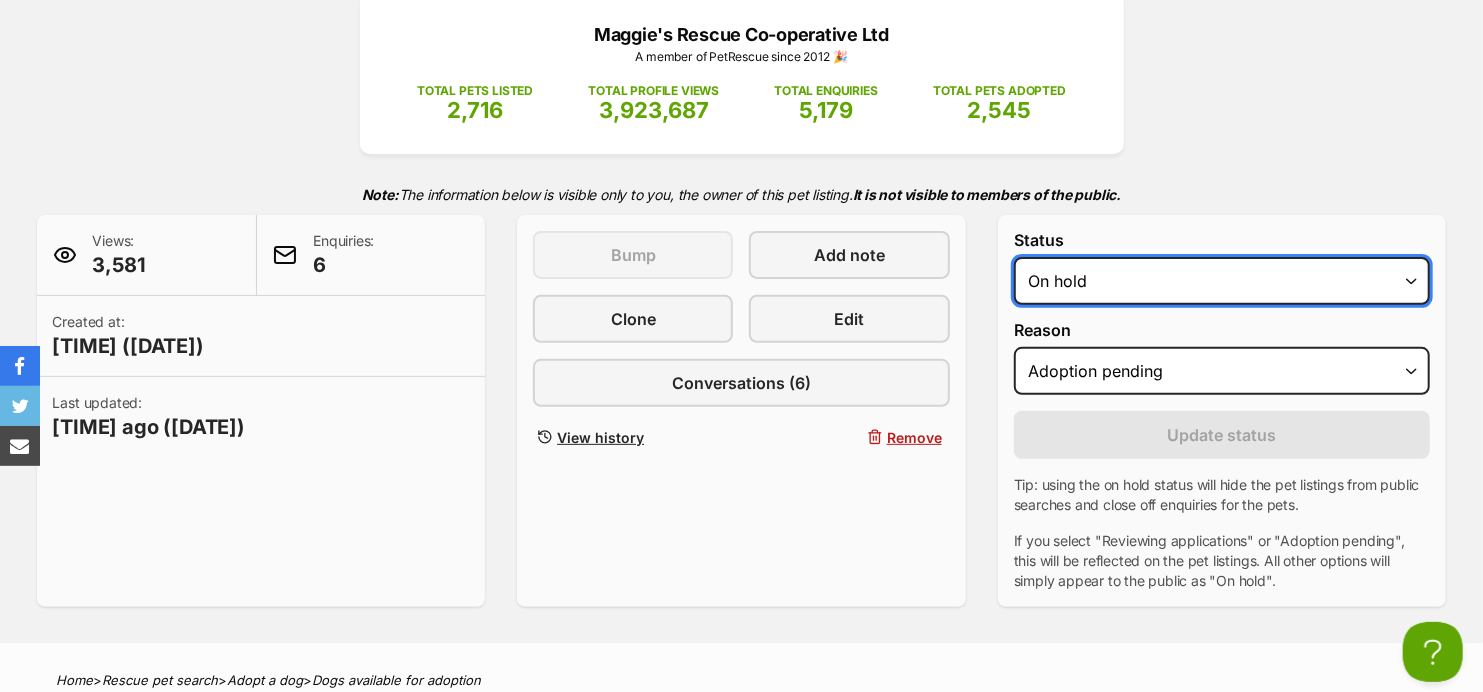 click on "Draft - not available as listing has enquires
Available
On hold
Adopted" at bounding box center (1222, 281) 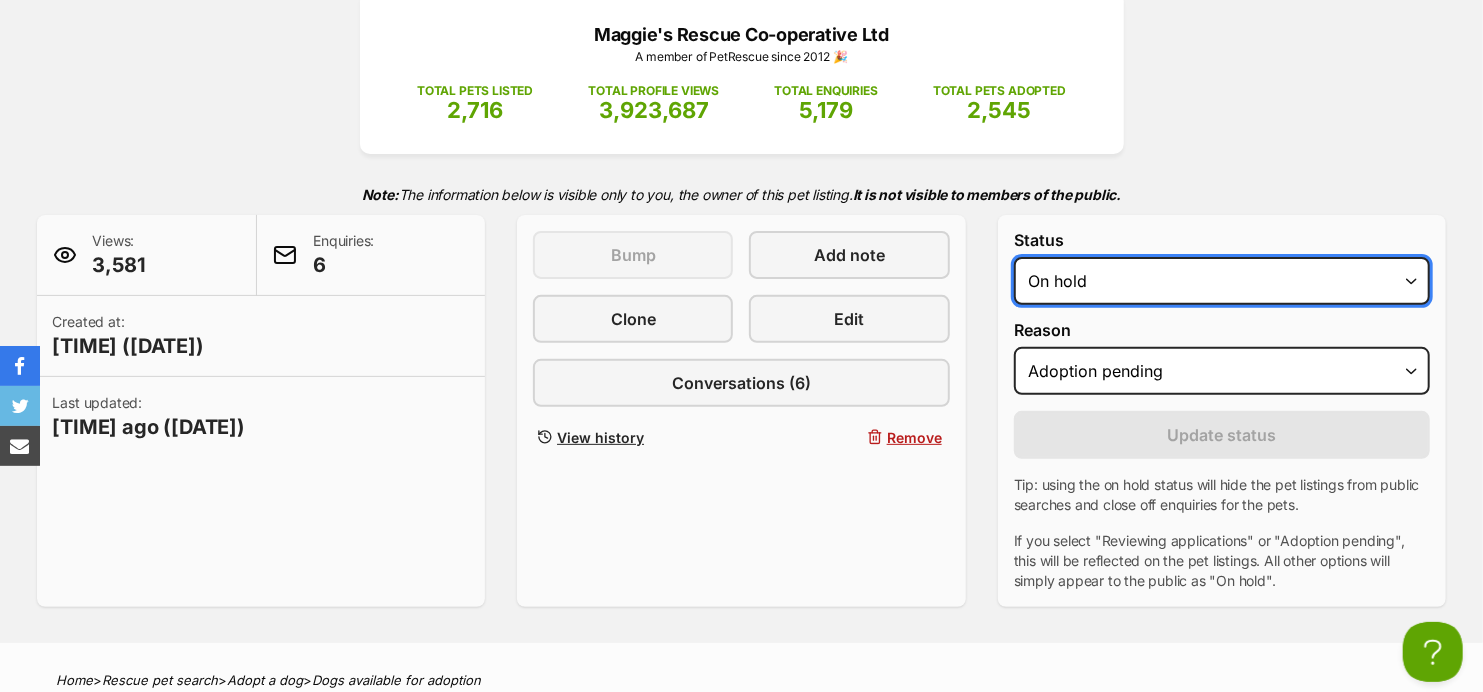 scroll, scrollTop: 0, scrollLeft: 0, axis: both 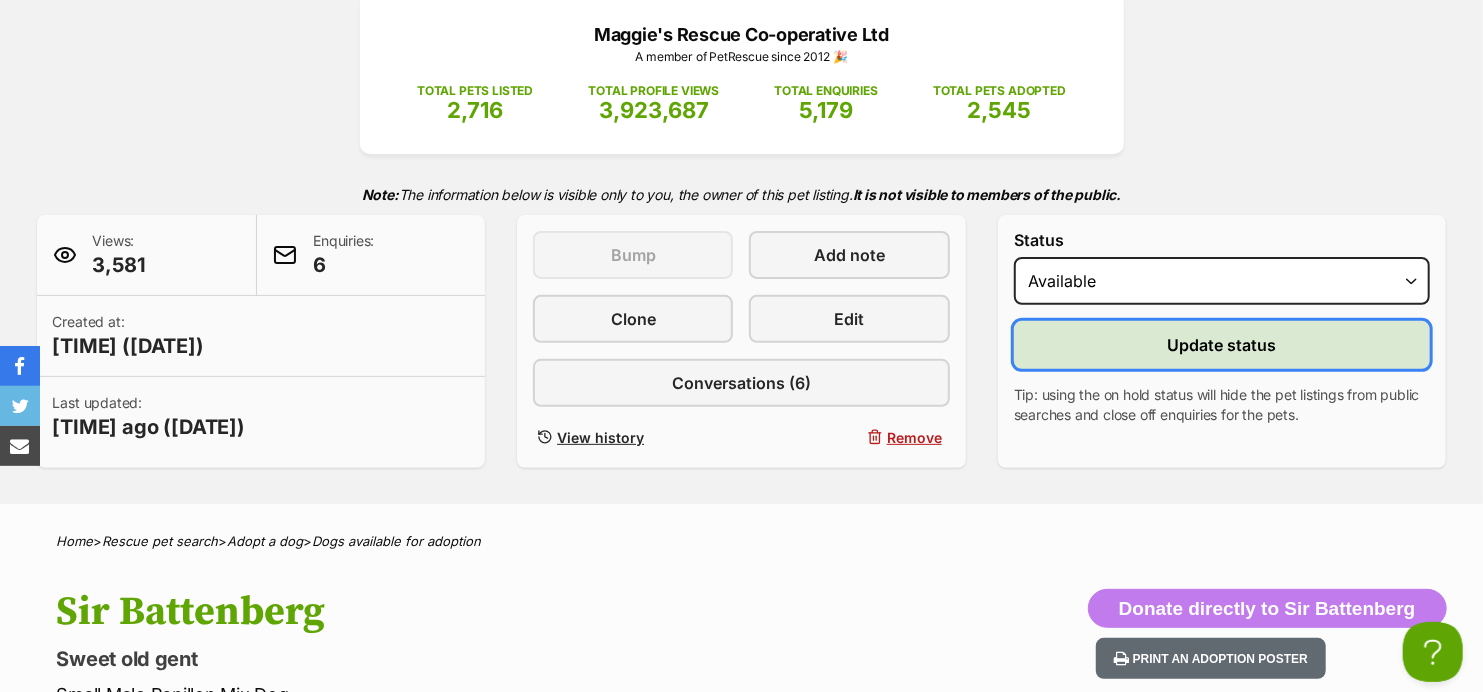 click on "Update status" at bounding box center (1222, 345) 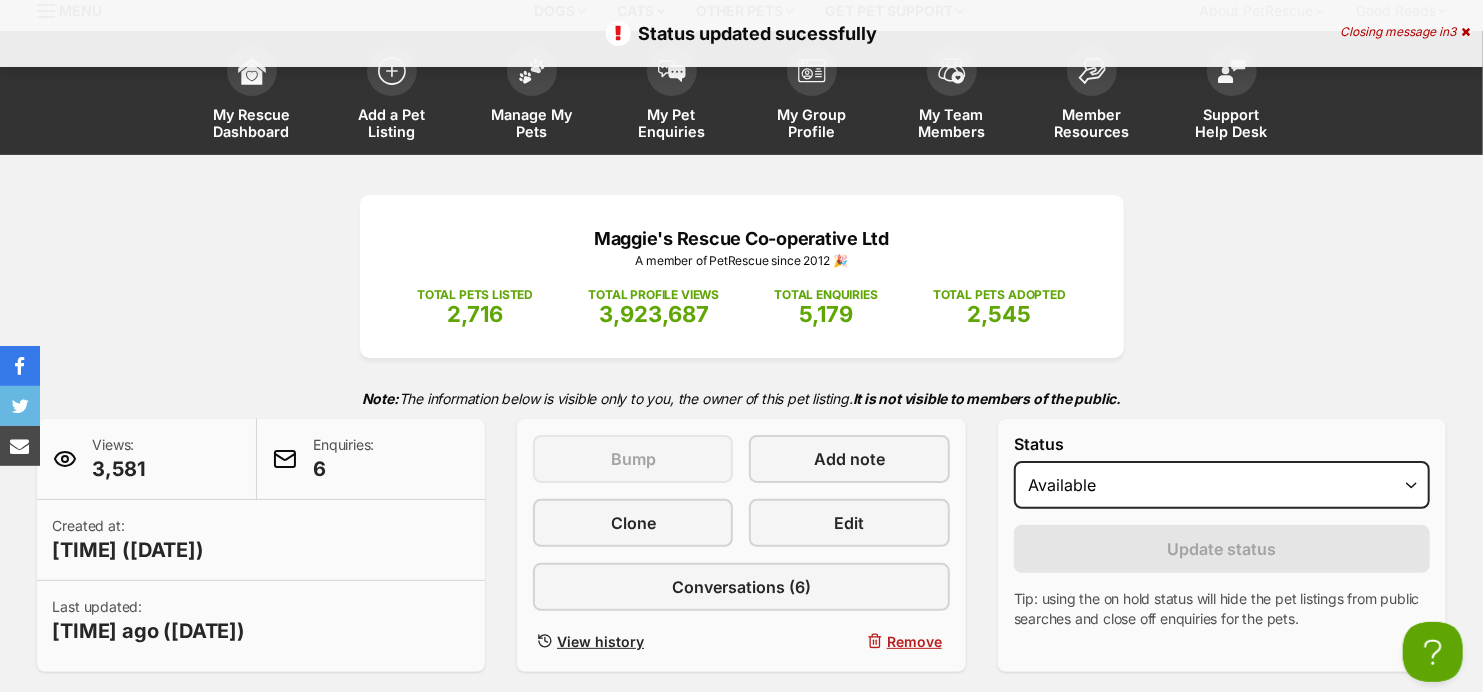 scroll, scrollTop: 0, scrollLeft: 0, axis: both 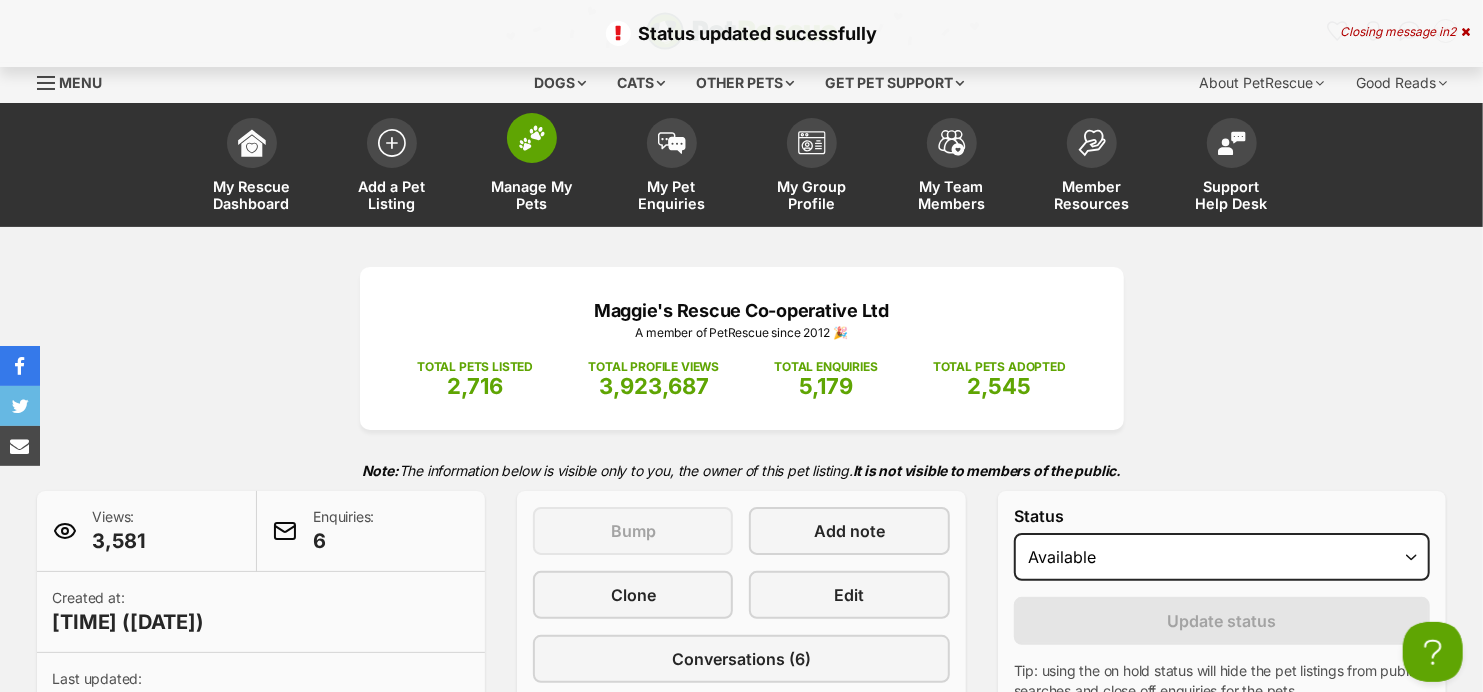 click at bounding box center (532, 138) 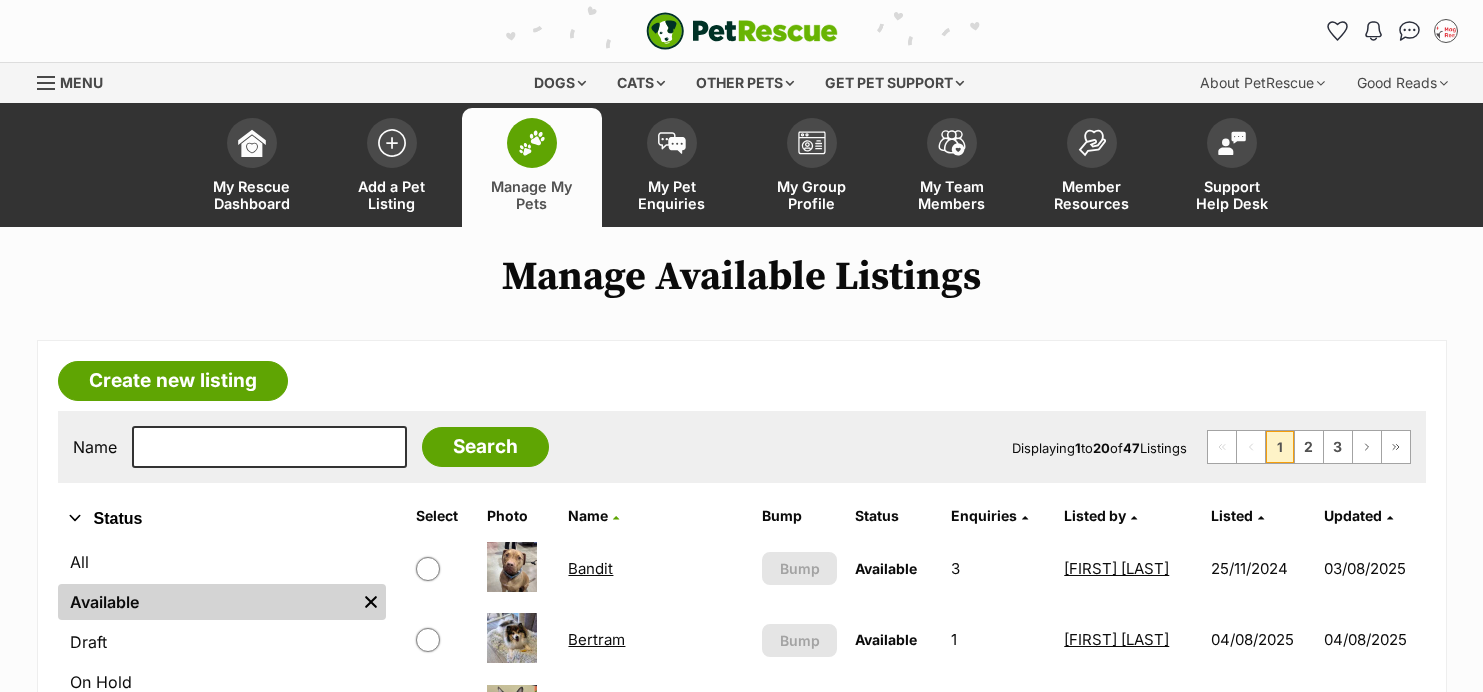 scroll, scrollTop: 0, scrollLeft: 0, axis: both 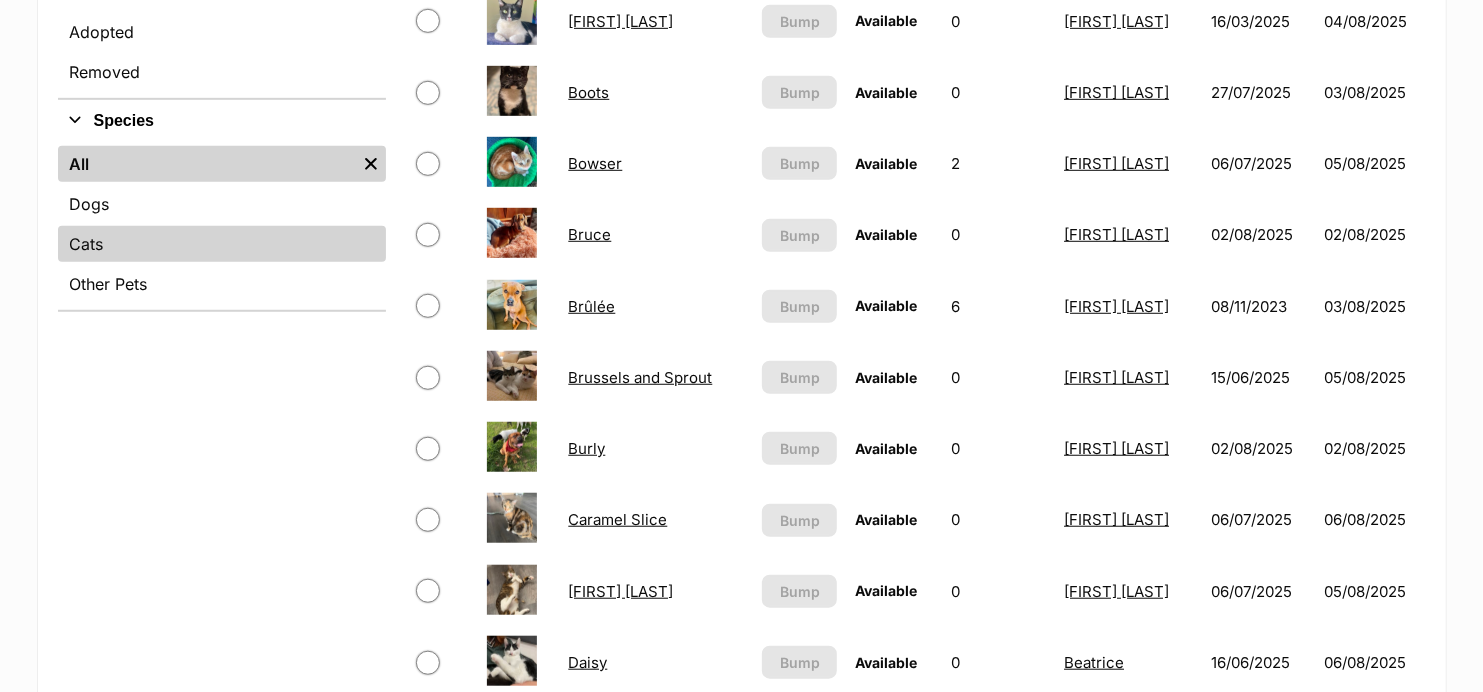click on "Cats" at bounding box center (222, 244) 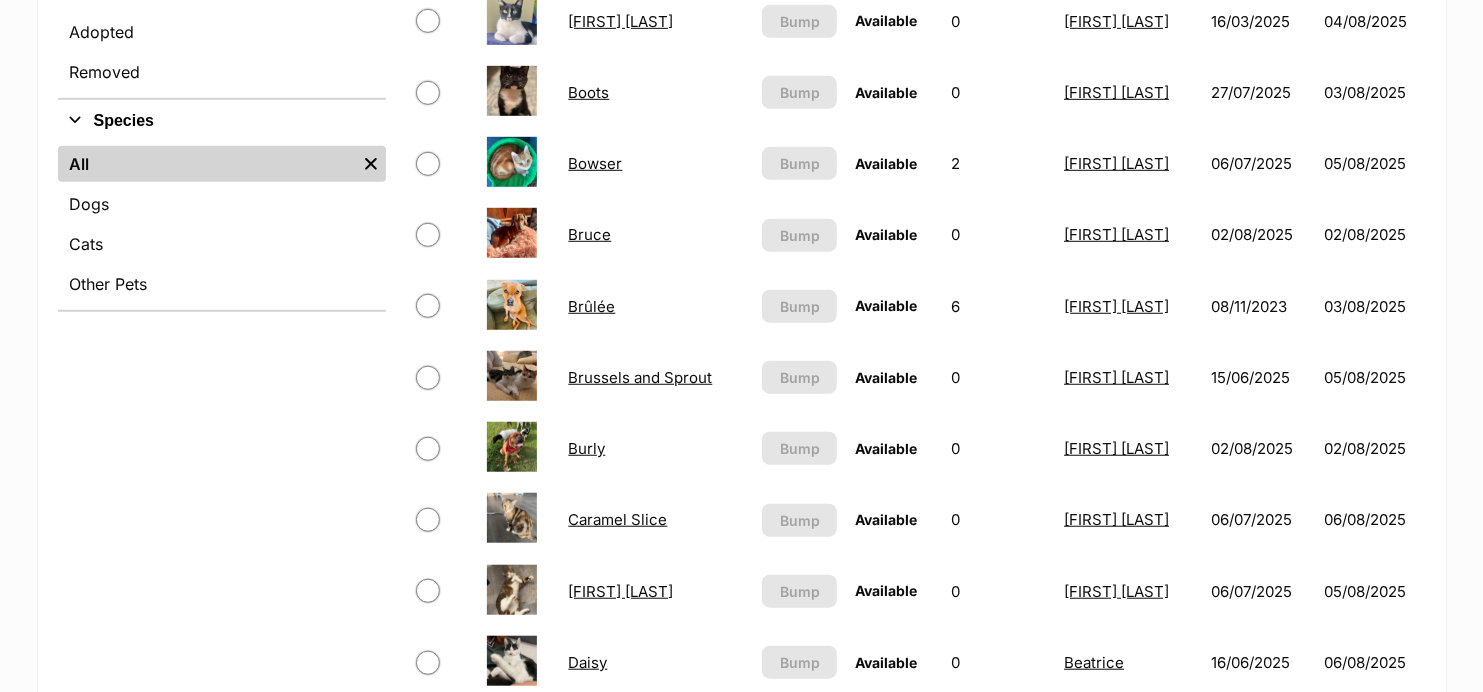 scroll, scrollTop: 710, scrollLeft: 0, axis: vertical 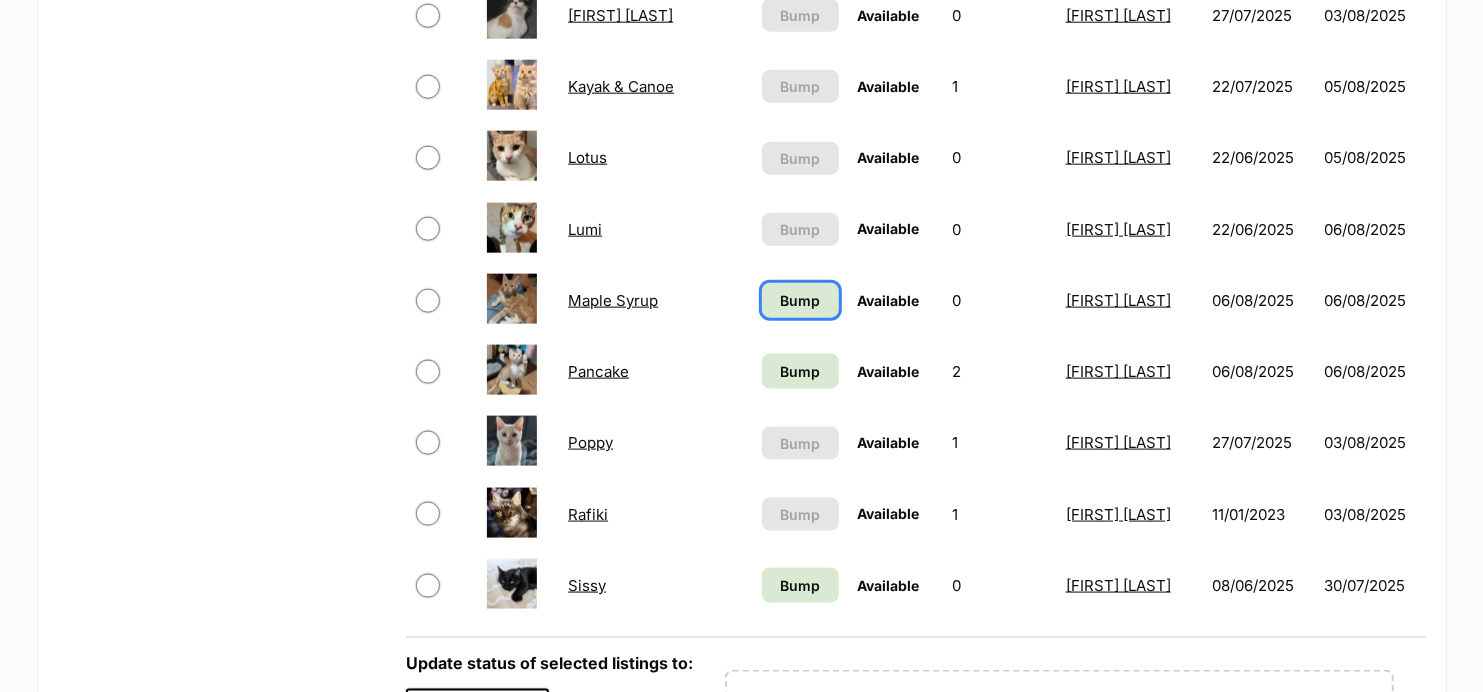 click on "Bump" at bounding box center (800, 300) 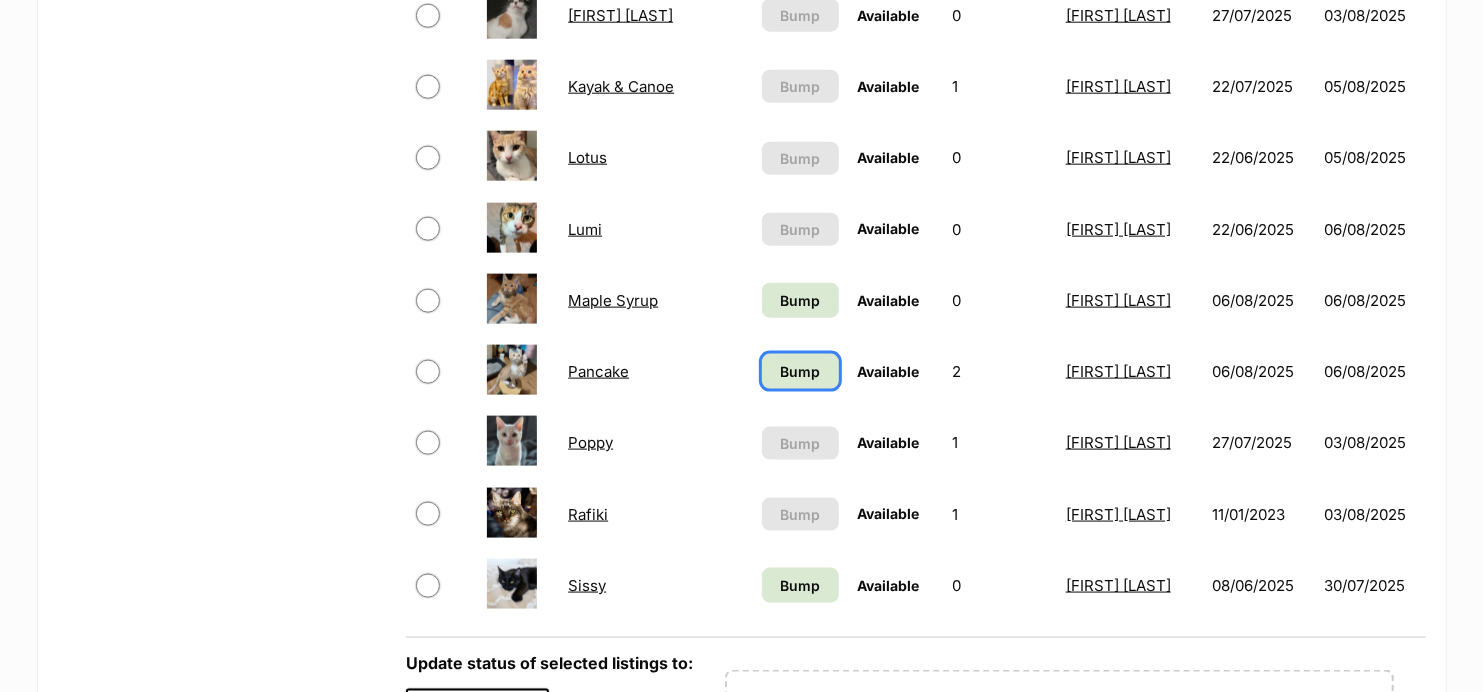 click on "Bump" at bounding box center [801, 371] 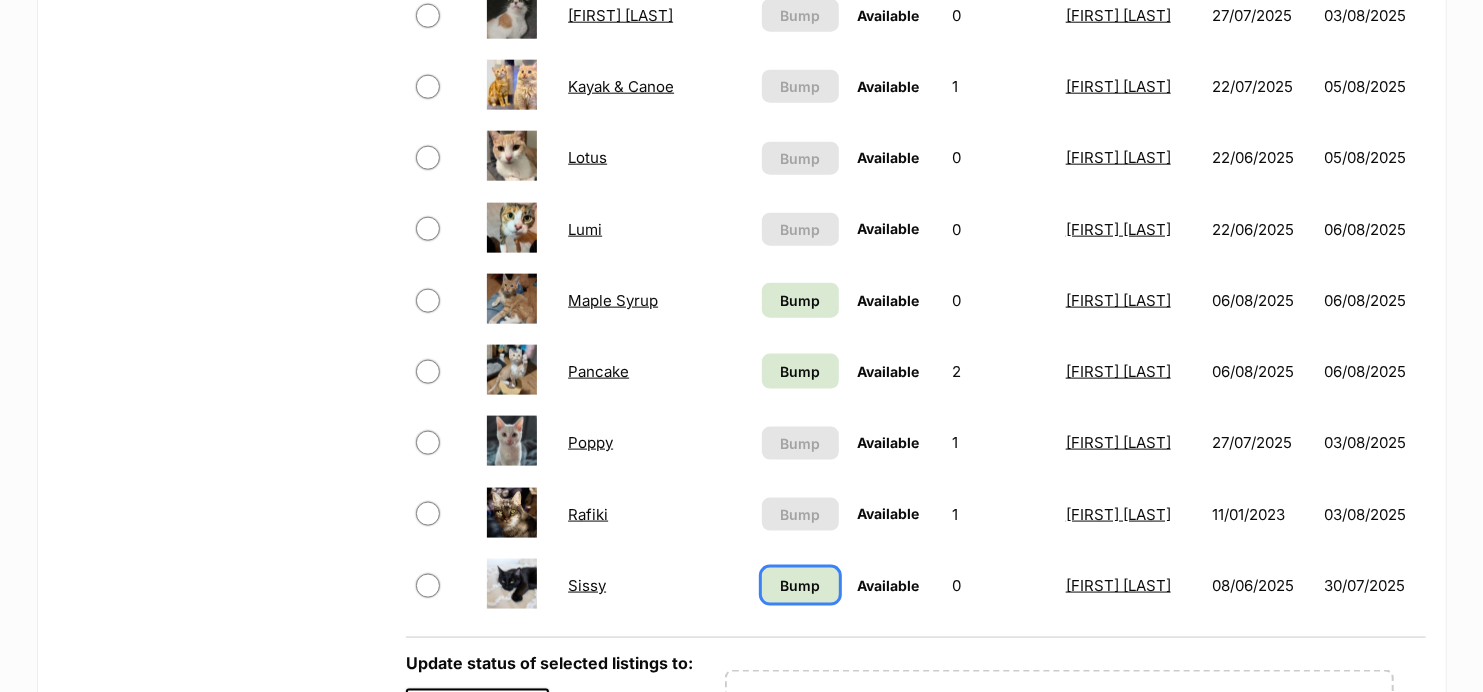 click on "Bump" at bounding box center (801, 585) 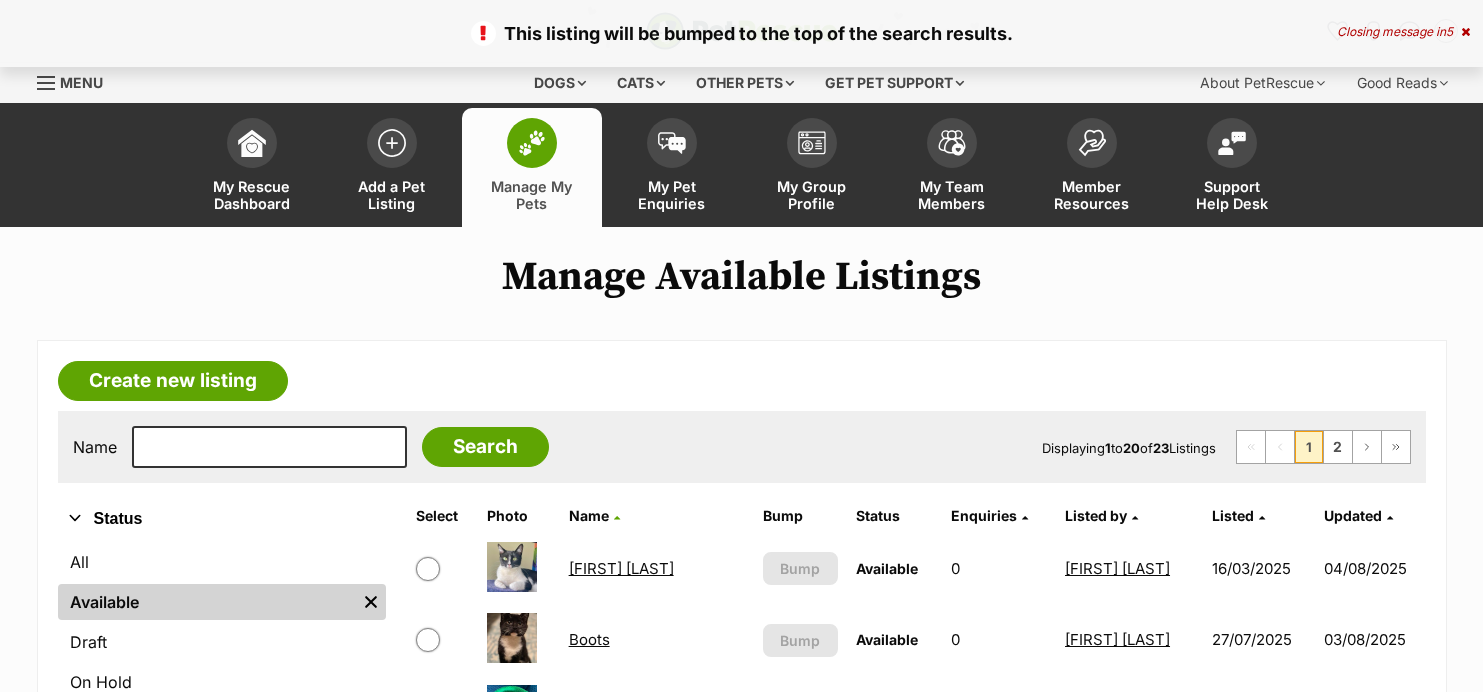 scroll, scrollTop: 0, scrollLeft: 0, axis: both 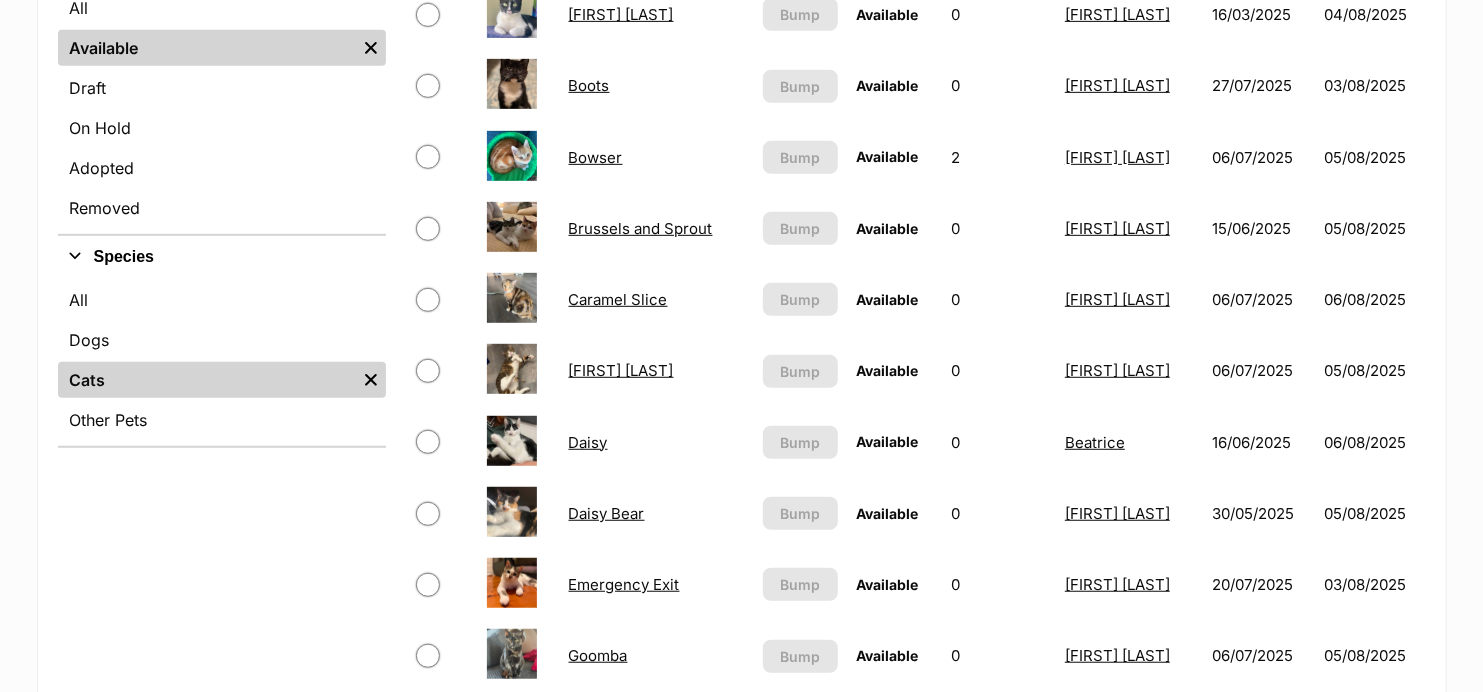 click on "Bowser" at bounding box center [596, 157] 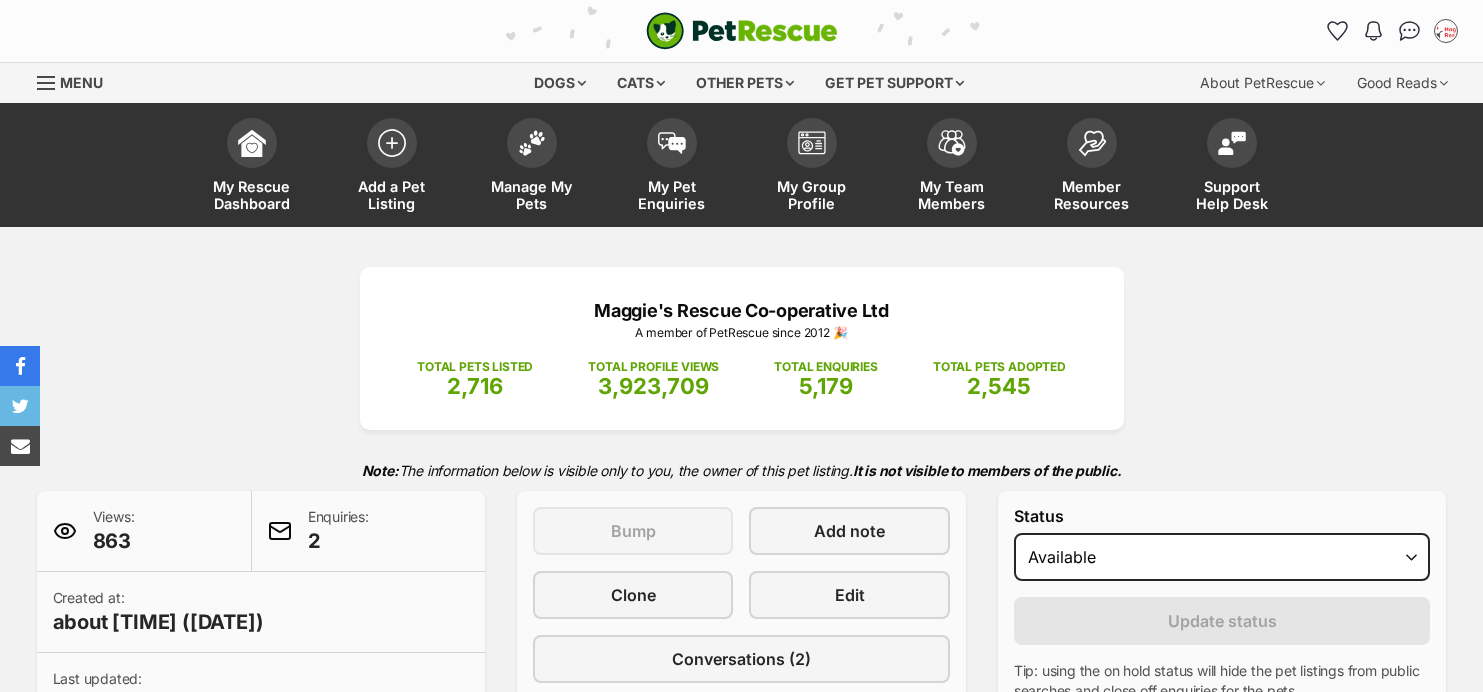 scroll, scrollTop: 802, scrollLeft: 0, axis: vertical 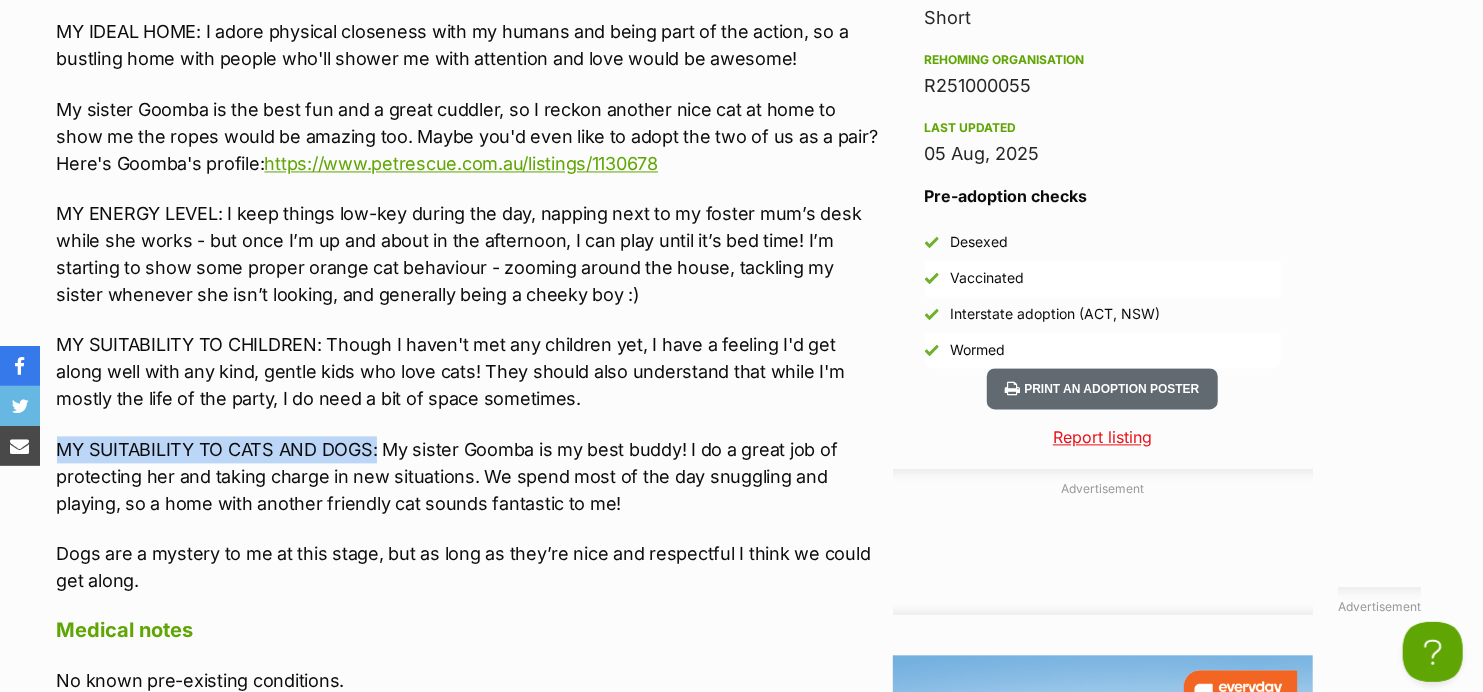drag, startPoint x: 377, startPoint y: 444, endPoint x: 61, endPoint y: 434, distance: 316.1582 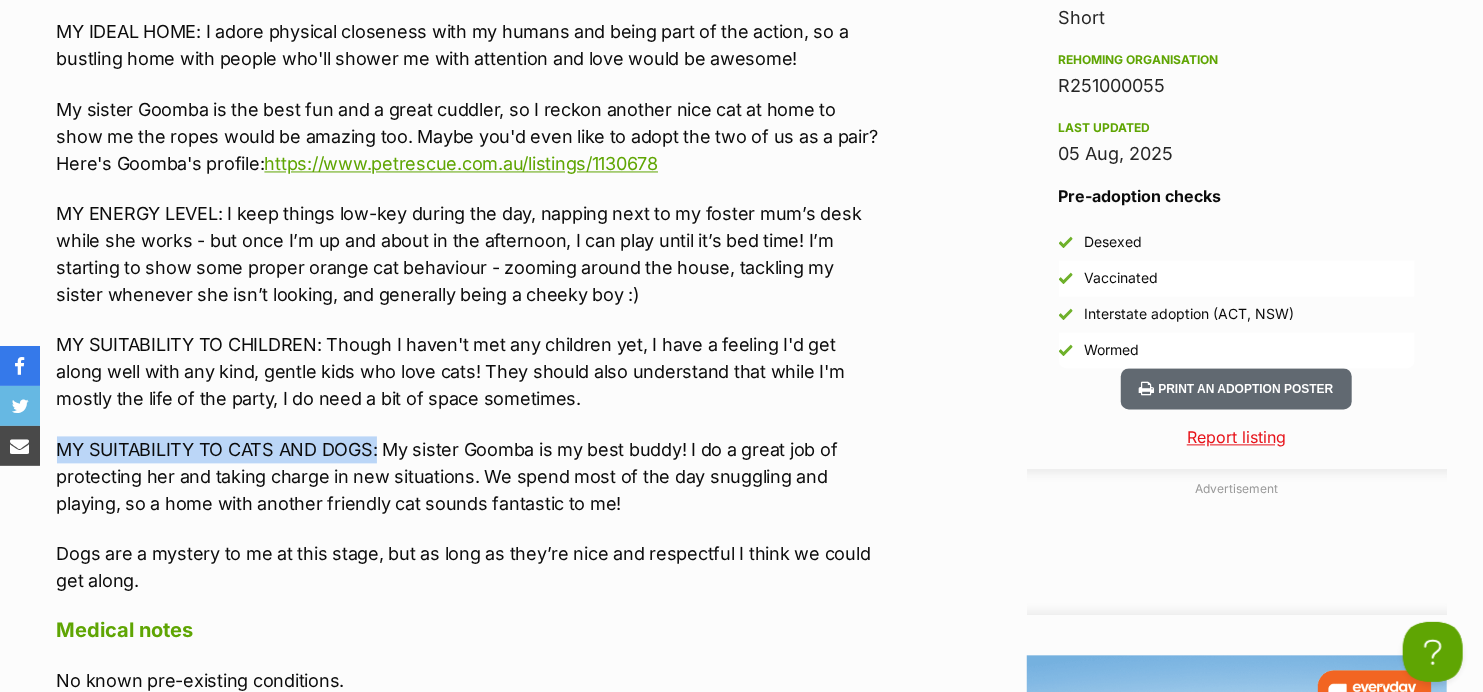 scroll, scrollTop: 0, scrollLeft: 0, axis: both 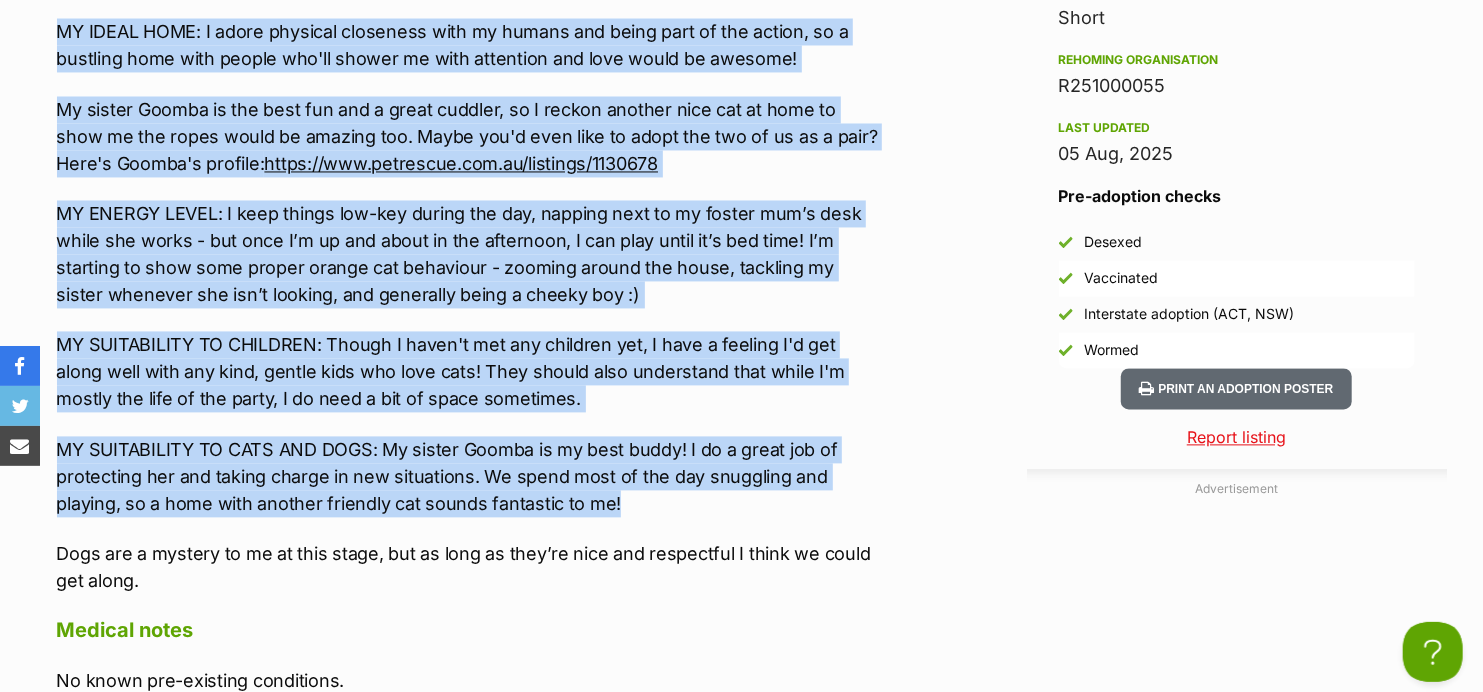 drag, startPoint x: 618, startPoint y: 497, endPoint x: 56, endPoint y: 31, distance: 730.0685 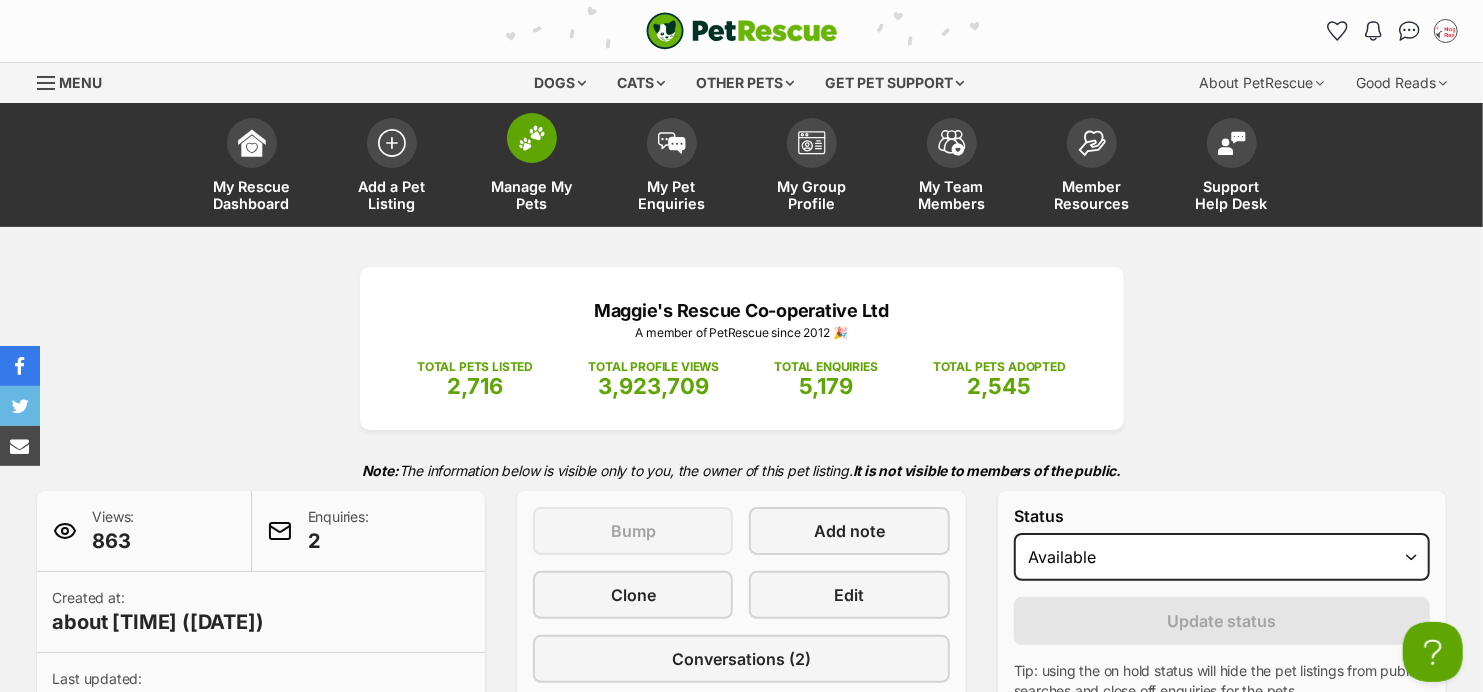 scroll, scrollTop: 0, scrollLeft: 0, axis: both 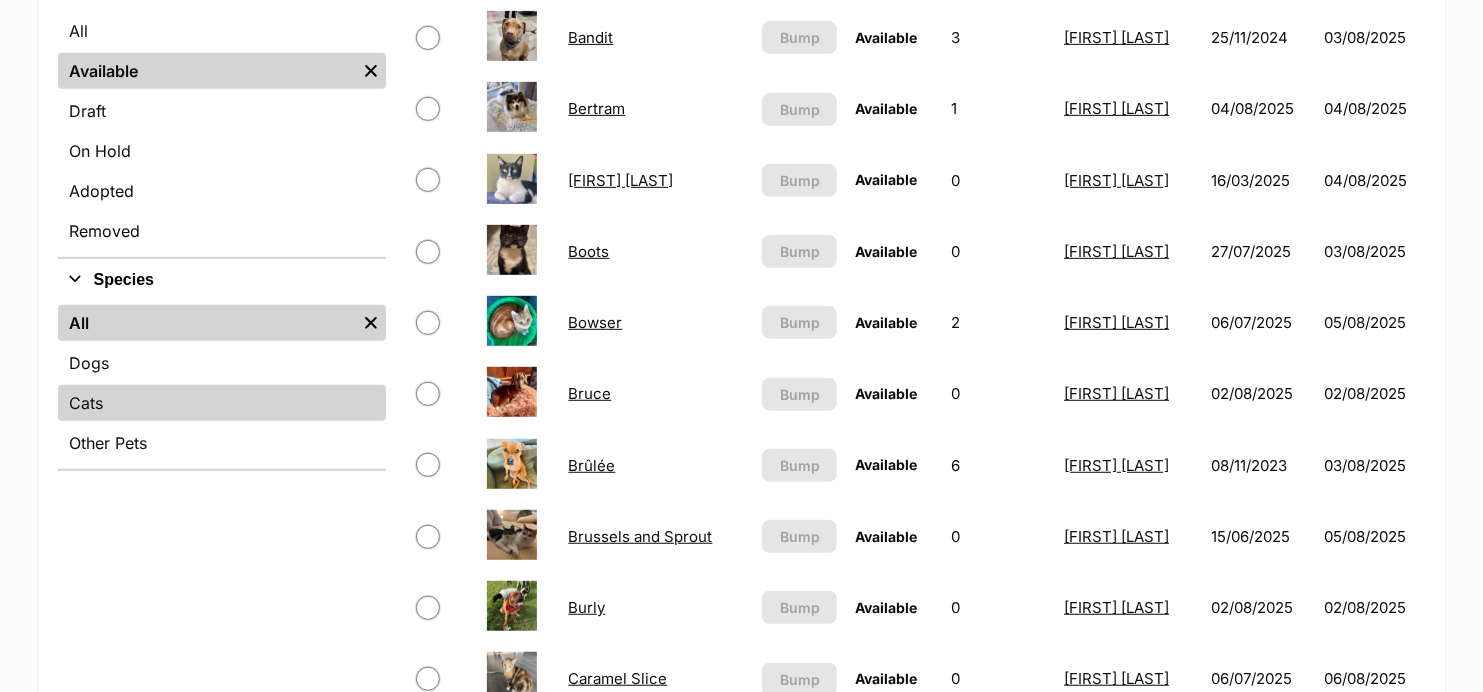 click on "Cats" at bounding box center [222, 403] 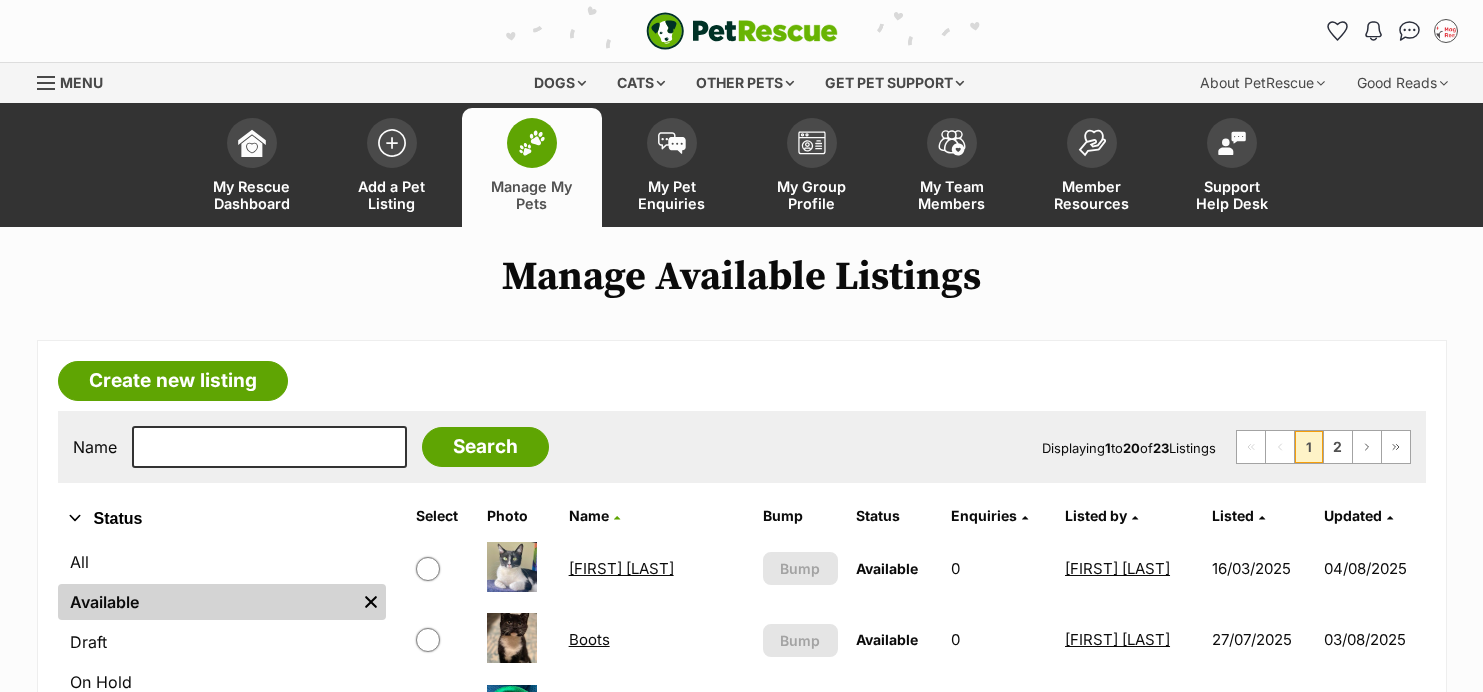 scroll, scrollTop: 0, scrollLeft: 0, axis: both 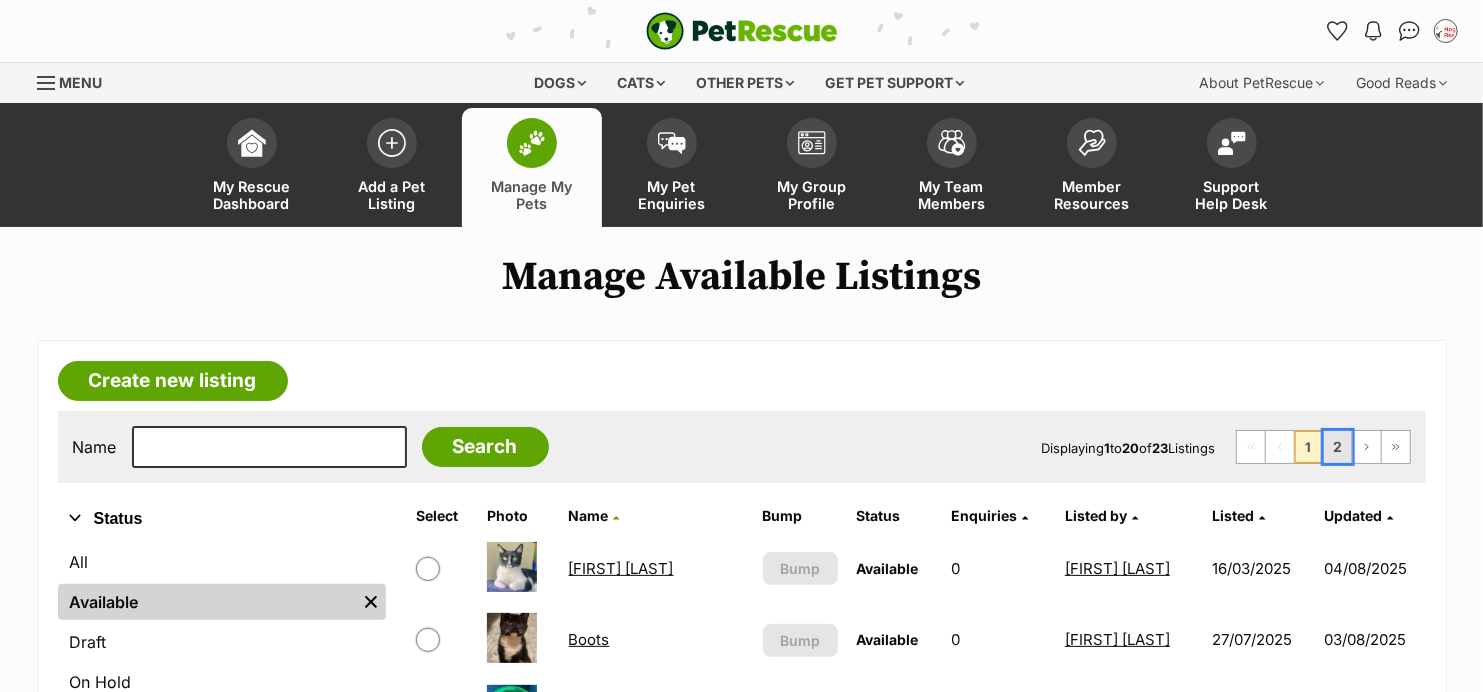 click on "2" at bounding box center [1338, 447] 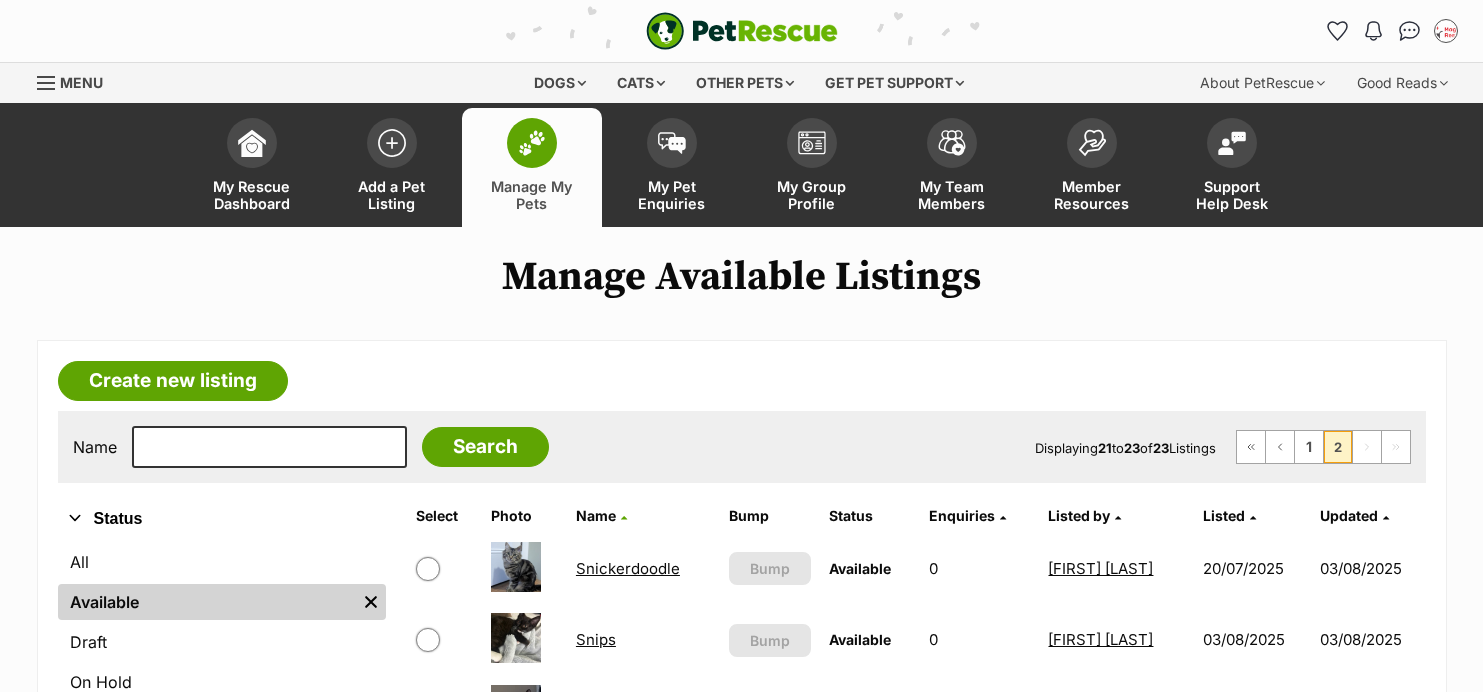 scroll, scrollTop: 0, scrollLeft: 0, axis: both 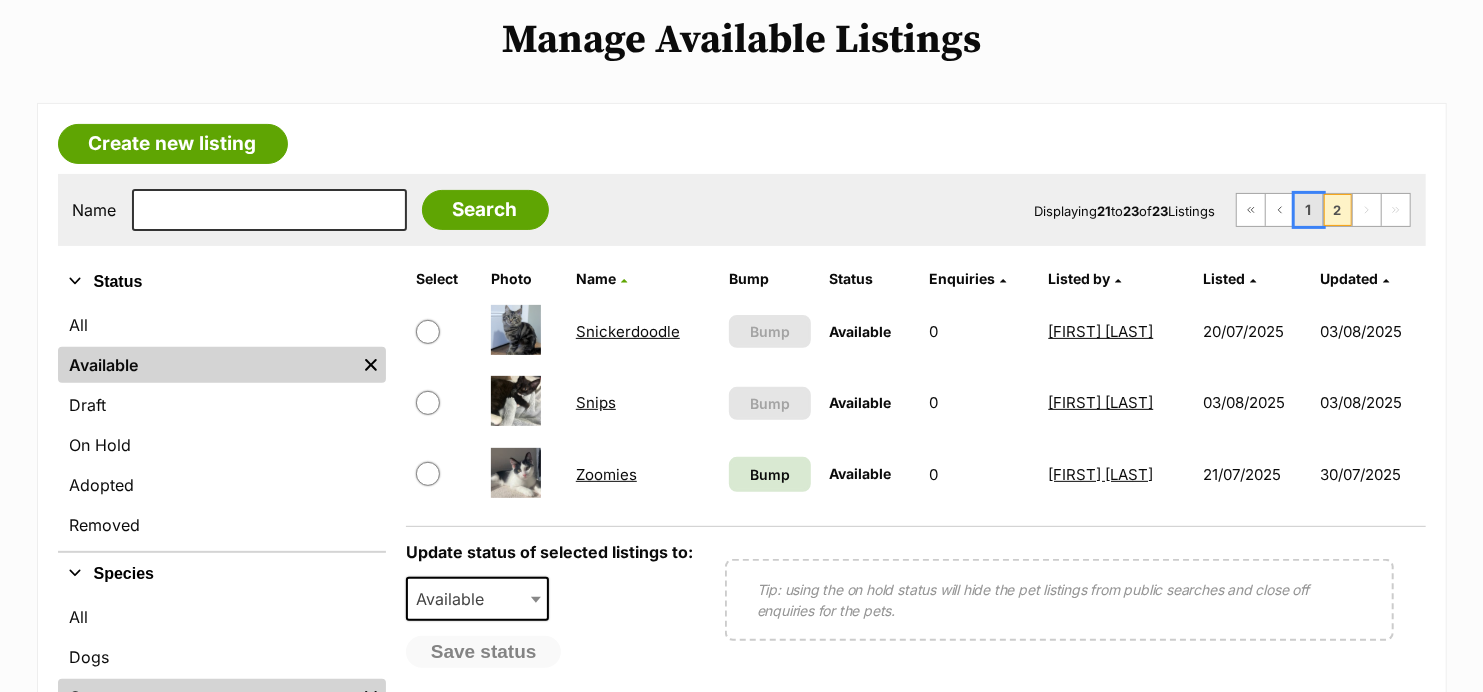 click on "1" at bounding box center [1309, 210] 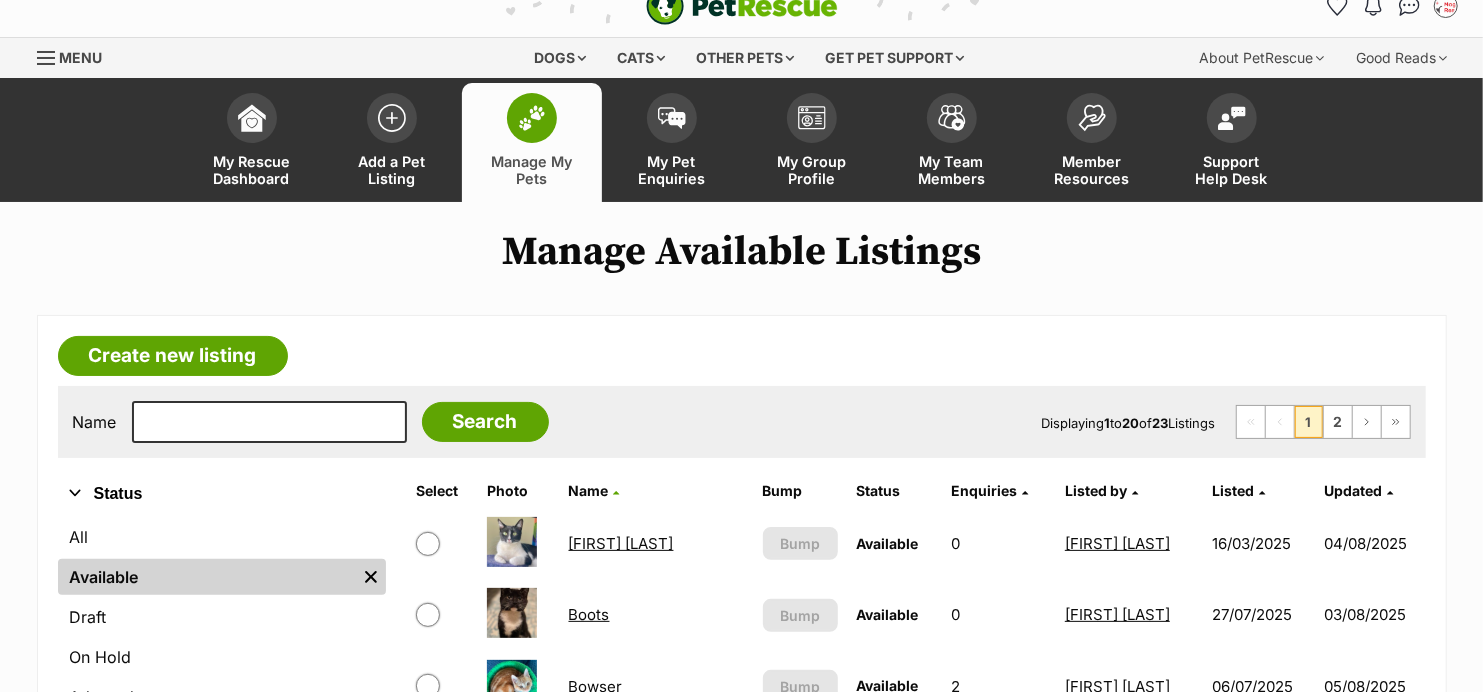 scroll, scrollTop: 0, scrollLeft: 0, axis: both 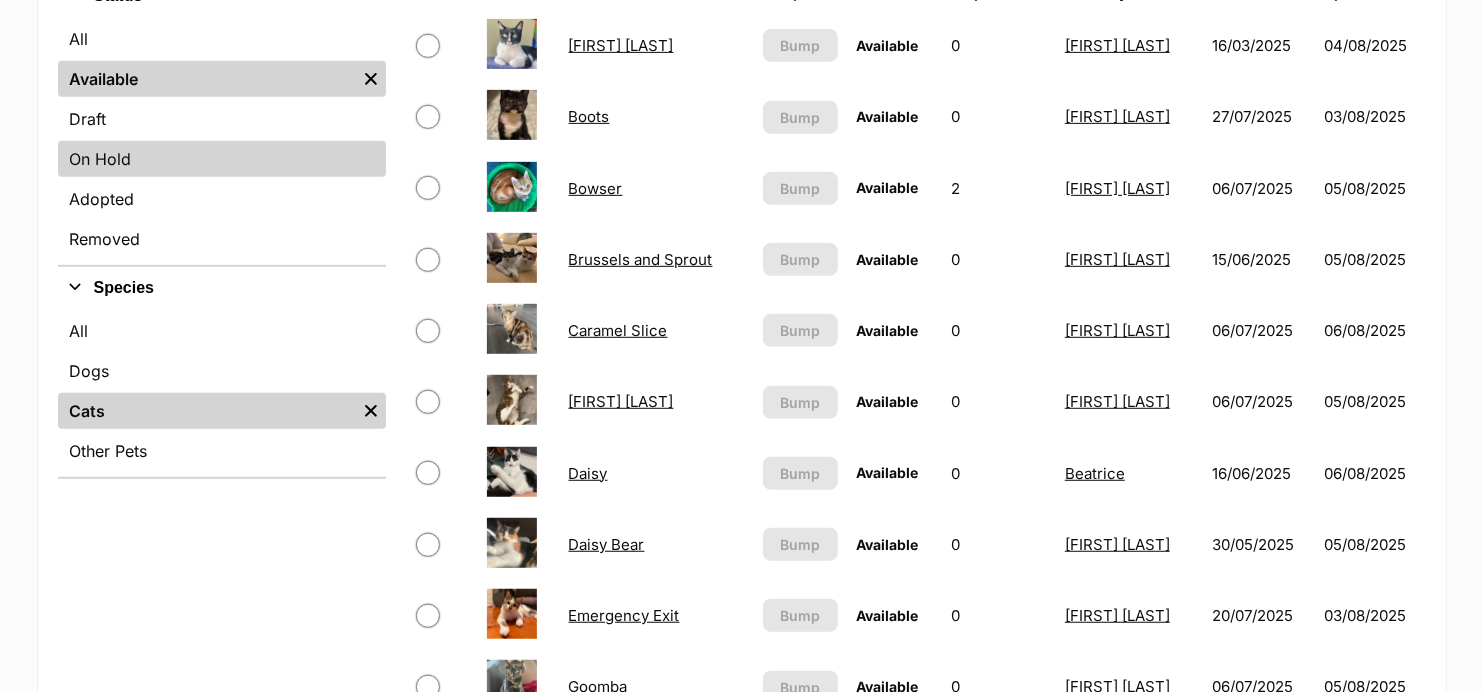 click on "On Hold" at bounding box center [222, 159] 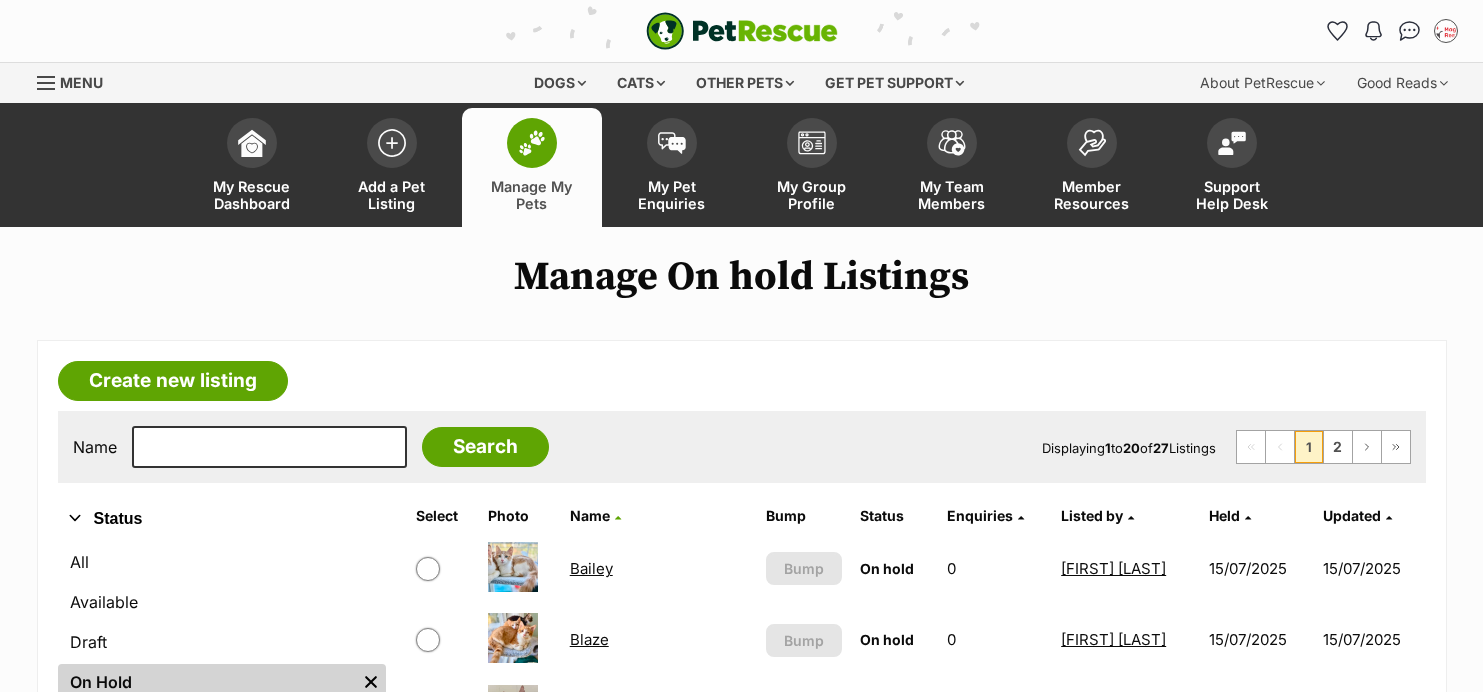 scroll, scrollTop: 0, scrollLeft: 0, axis: both 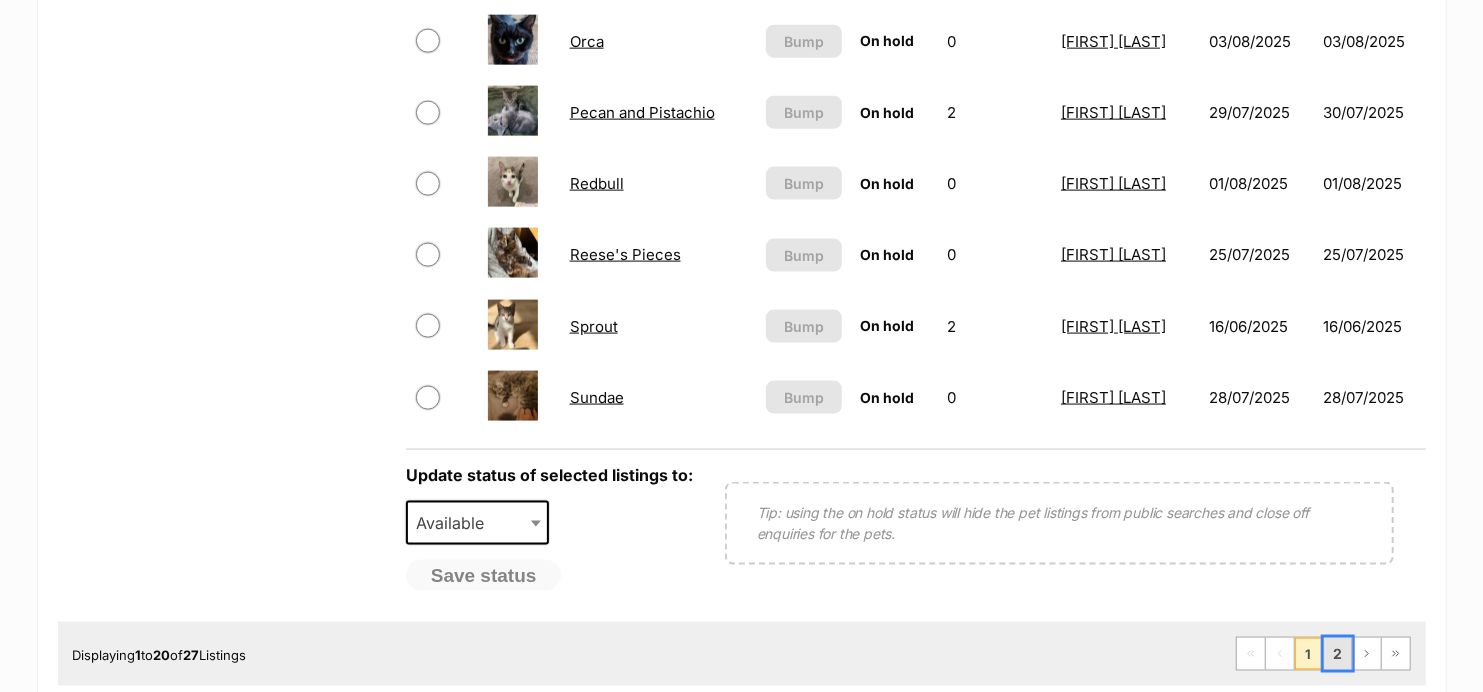 click on "2" at bounding box center [1338, 654] 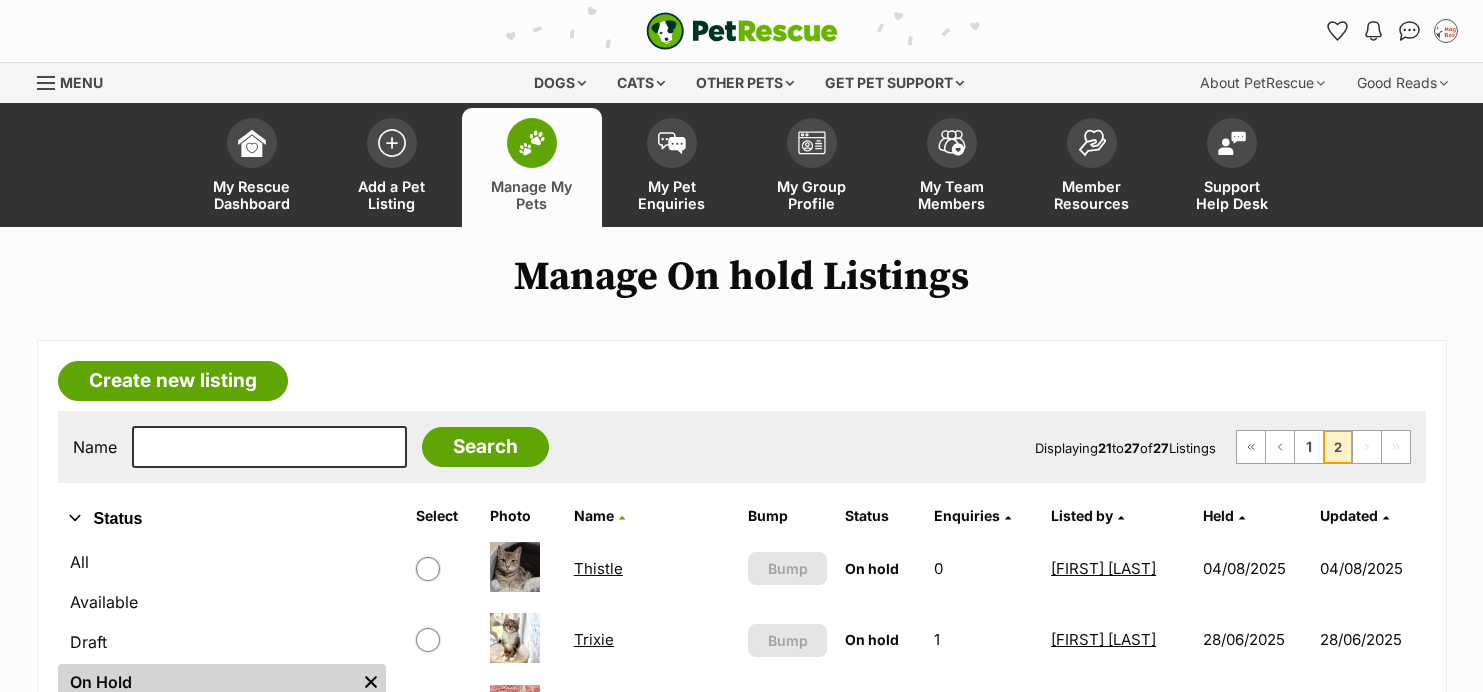scroll, scrollTop: 0, scrollLeft: 0, axis: both 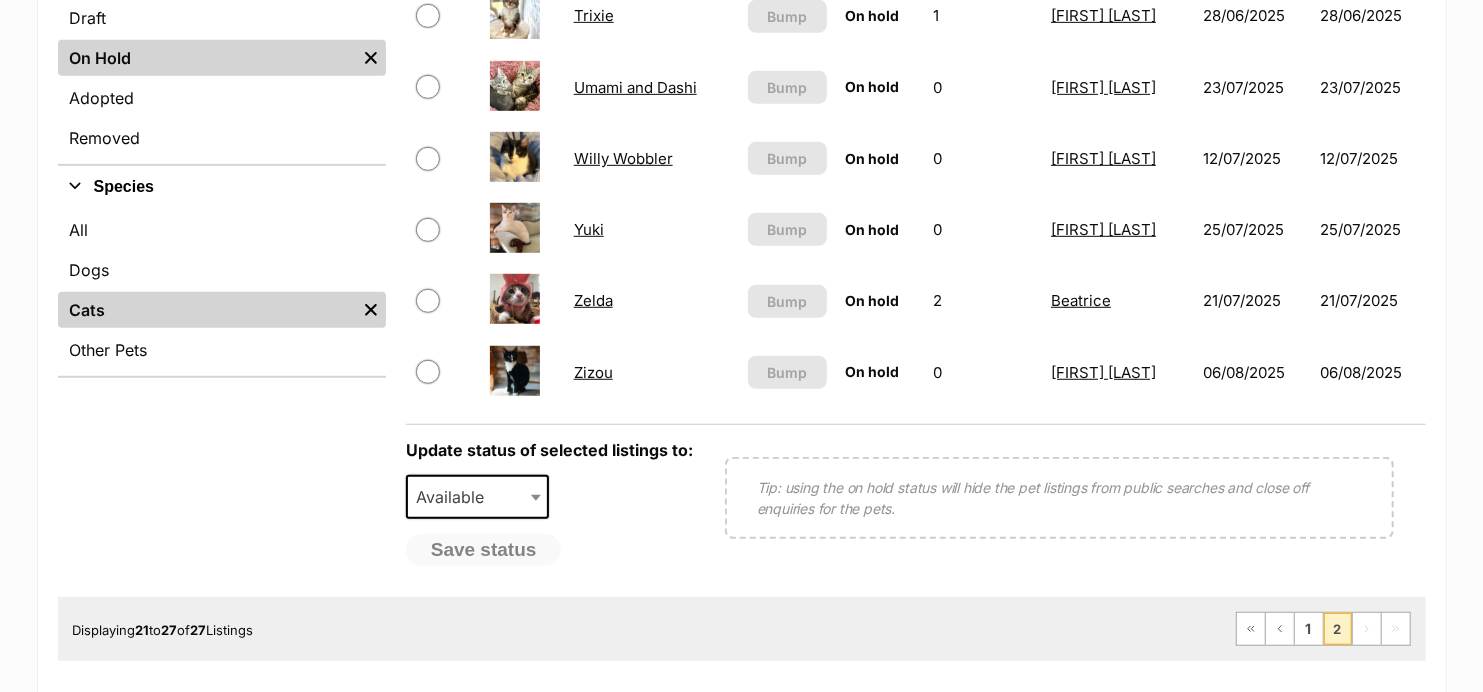 click on "Yuki" at bounding box center (589, 229) 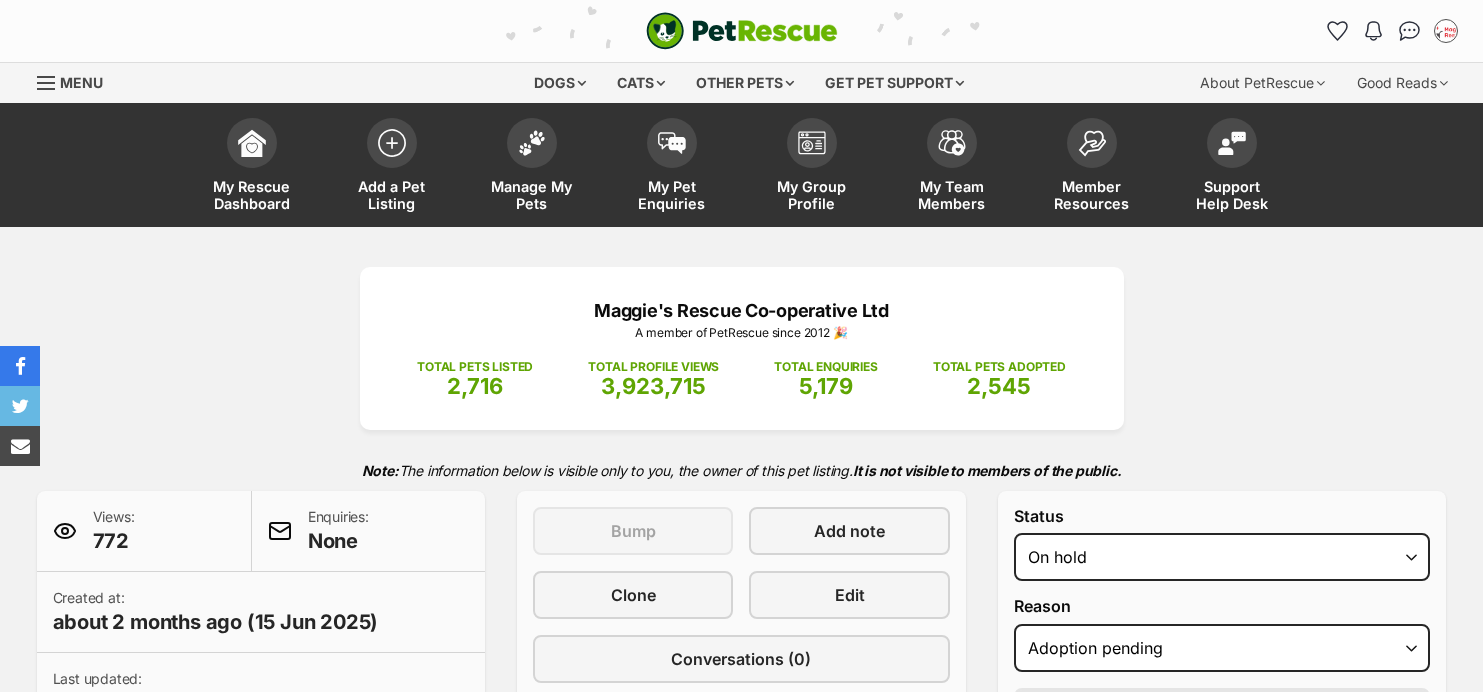 select on "adoption_pending" 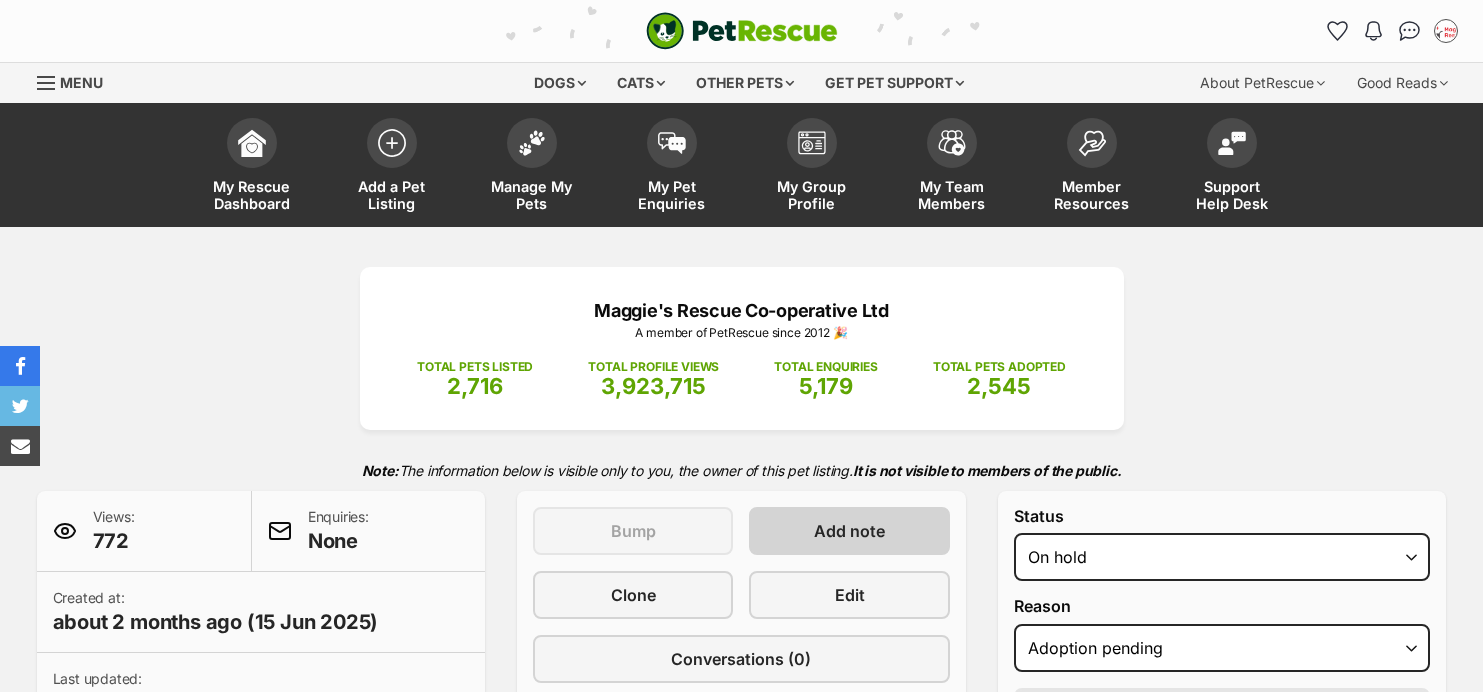 scroll, scrollTop: 0, scrollLeft: 0, axis: both 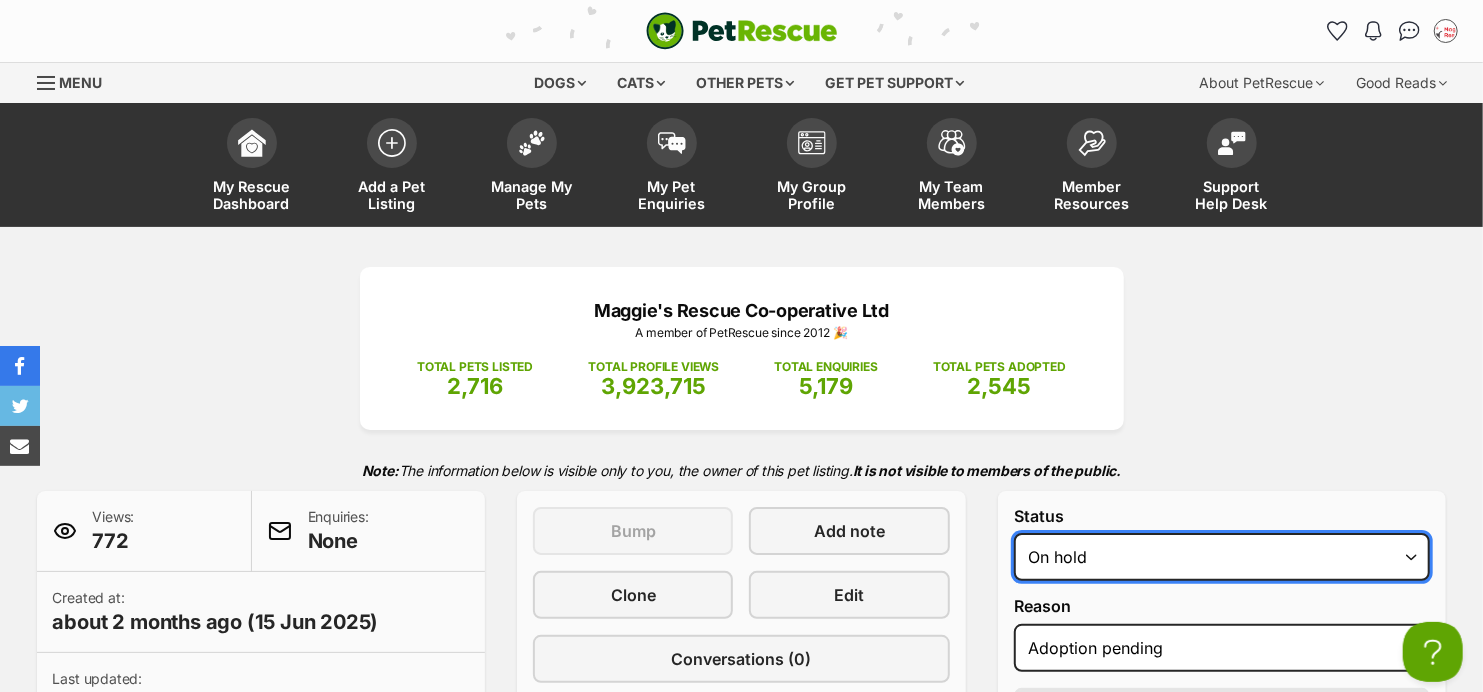 click on "Draft
Available
On hold
Adopted" at bounding box center (1222, 557) 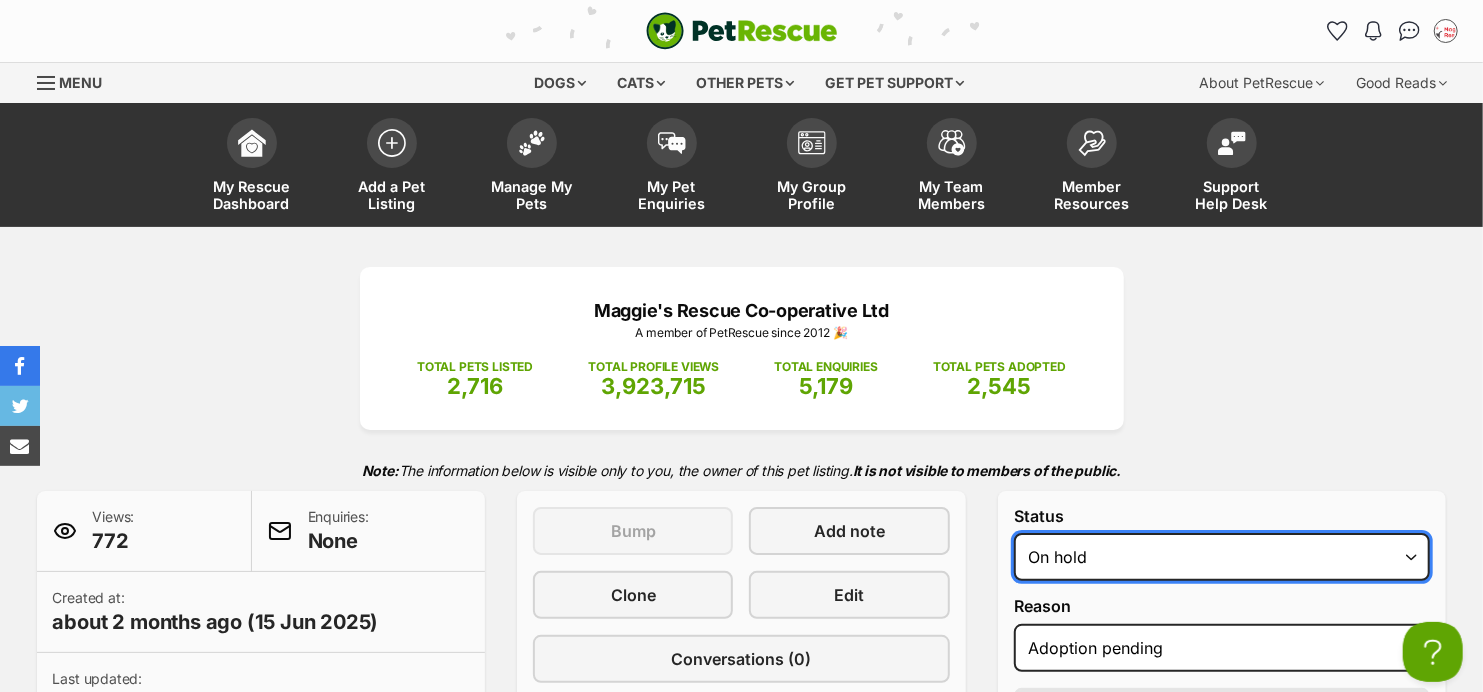 scroll, scrollTop: 0, scrollLeft: 0, axis: both 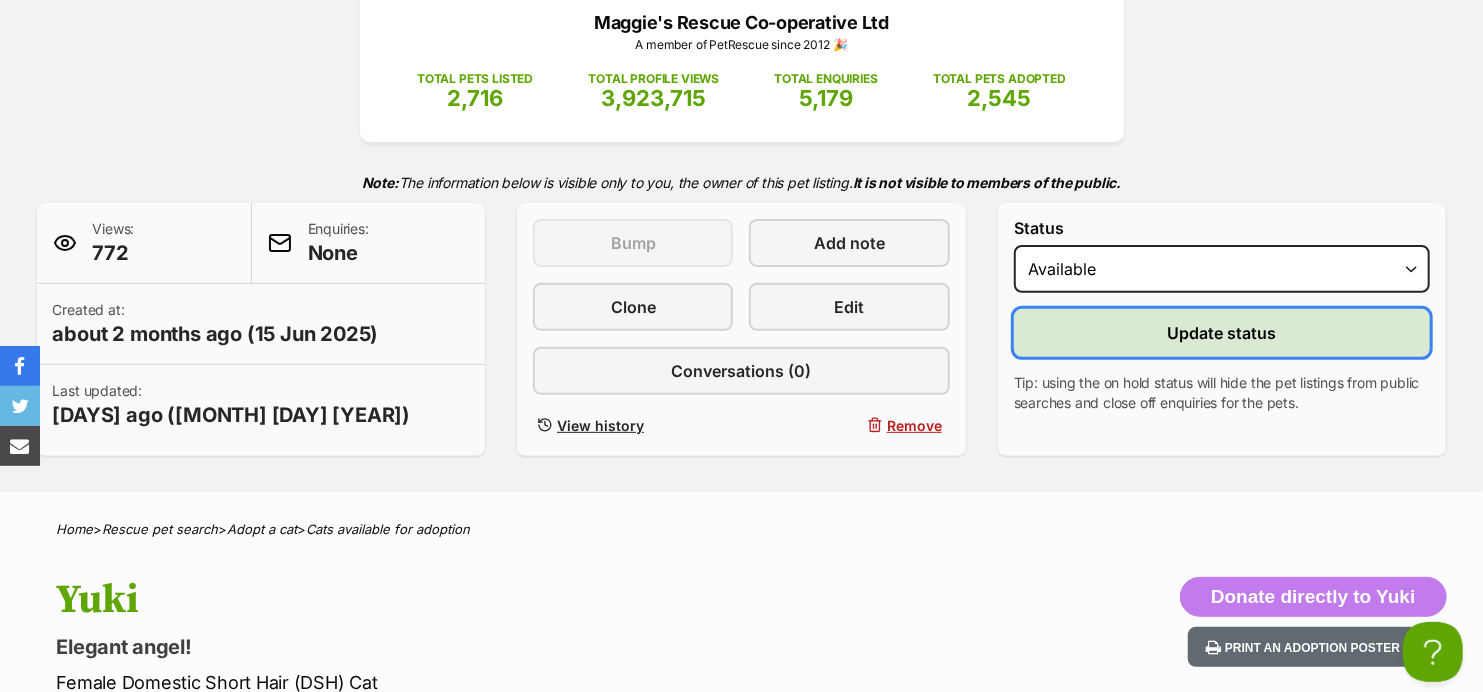 click on "Update status" at bounding box center (1222, 333) 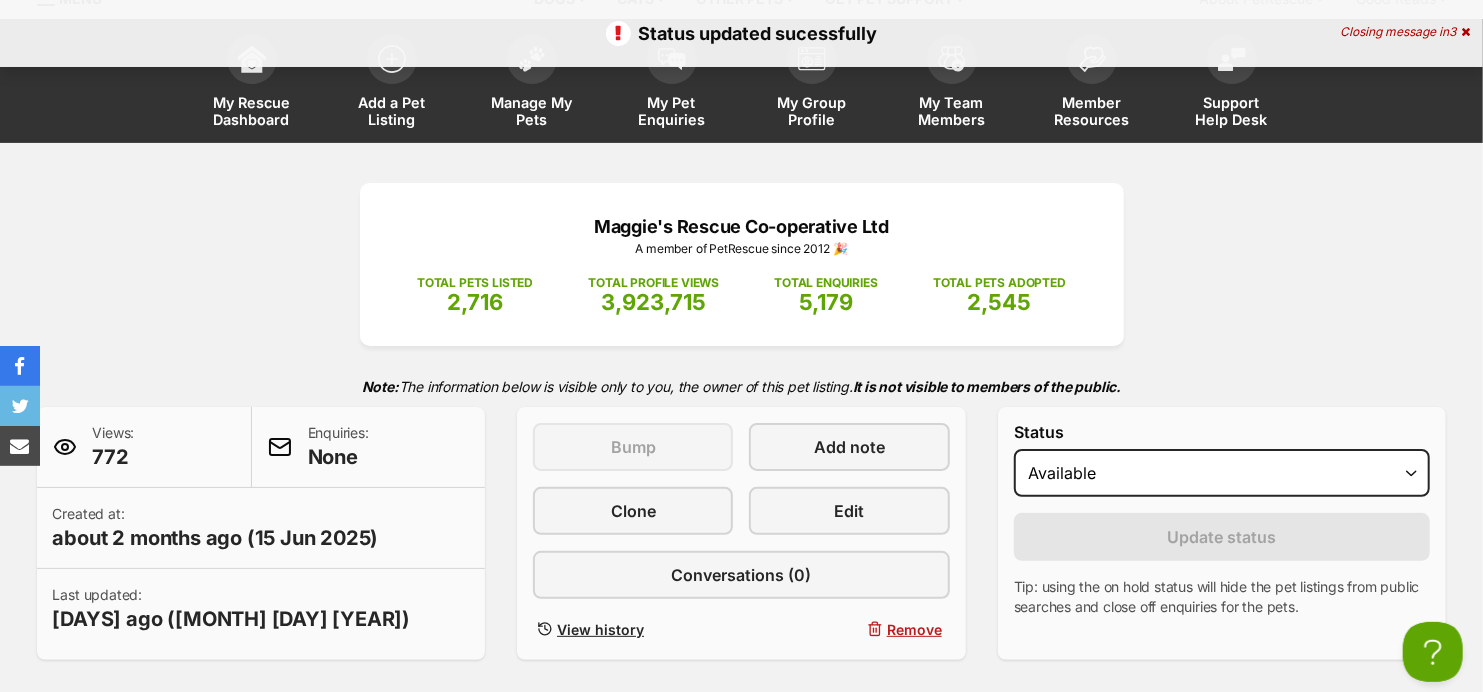 scroll, scrollTop: 0, scrollLeft: 0, axis: both 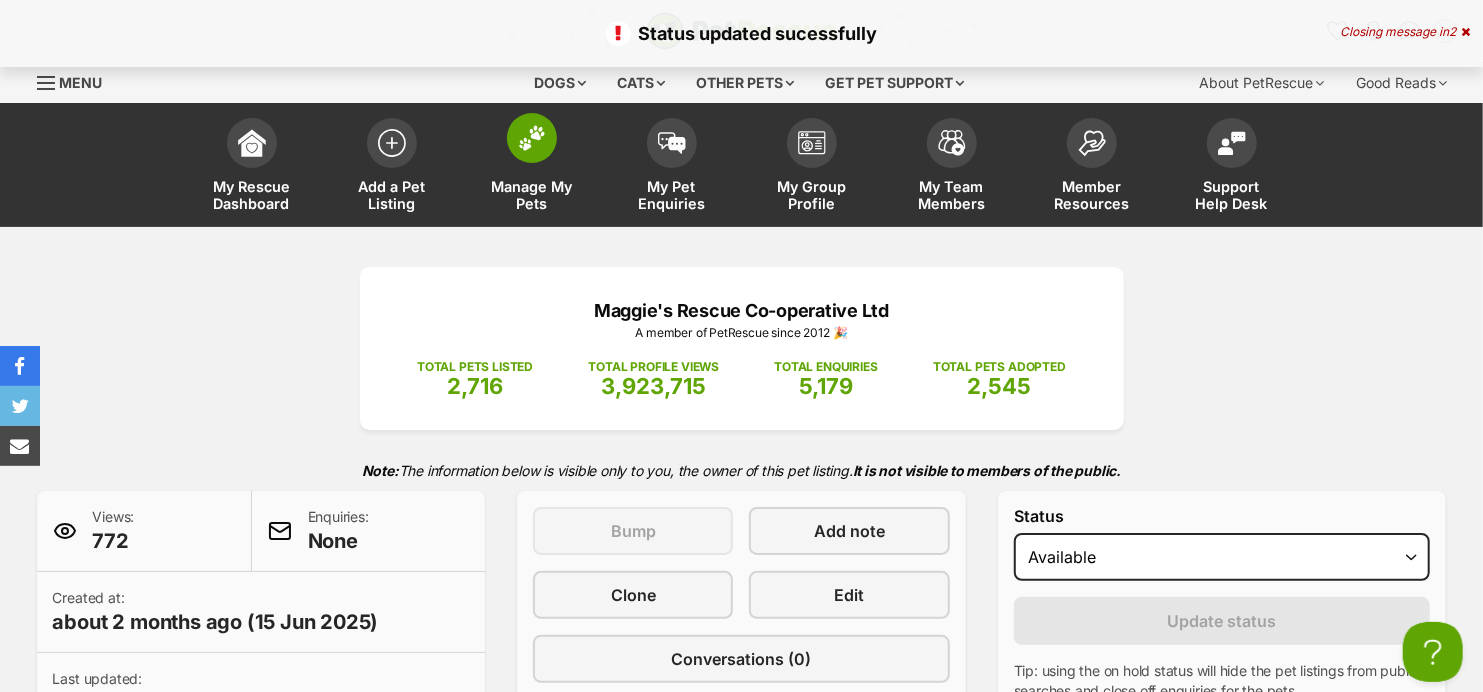 click at bounding box center (532, 138) 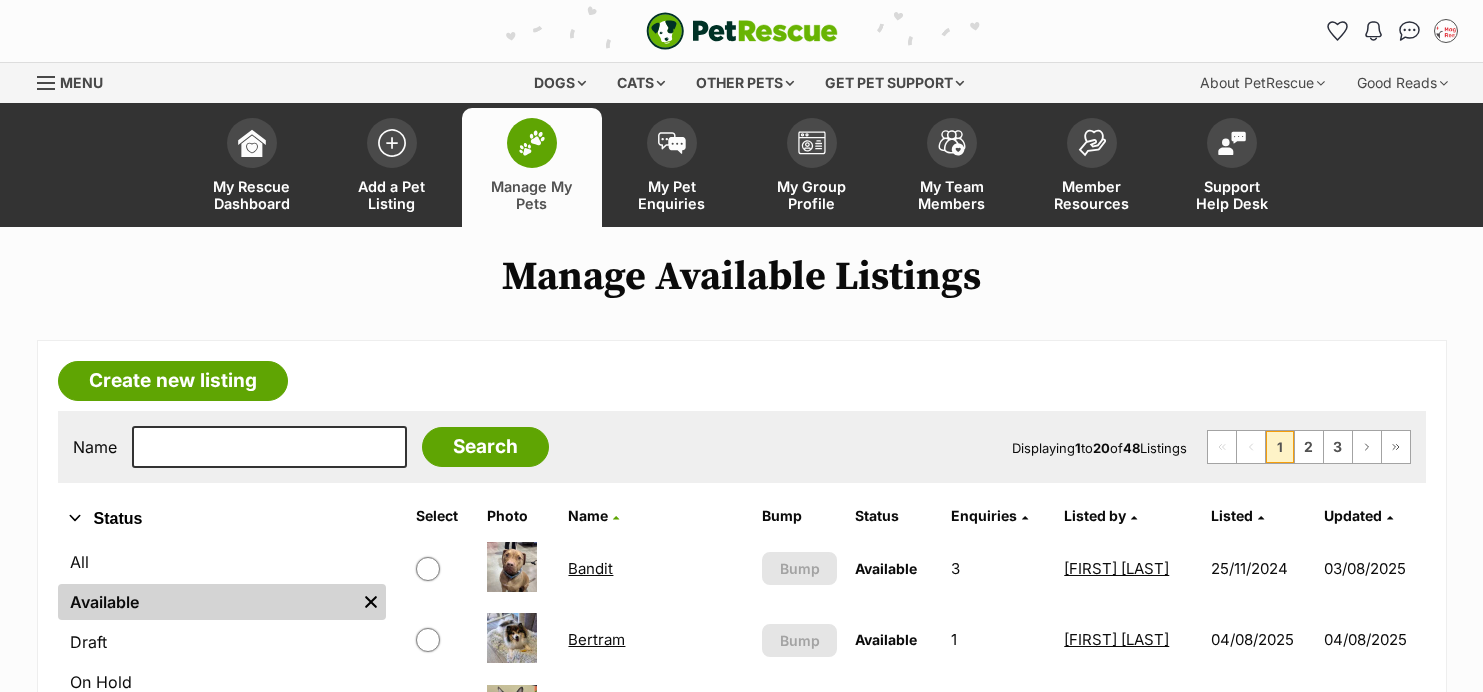 scroll, scrollTop: 0, scrollLeft: 0, axis: both 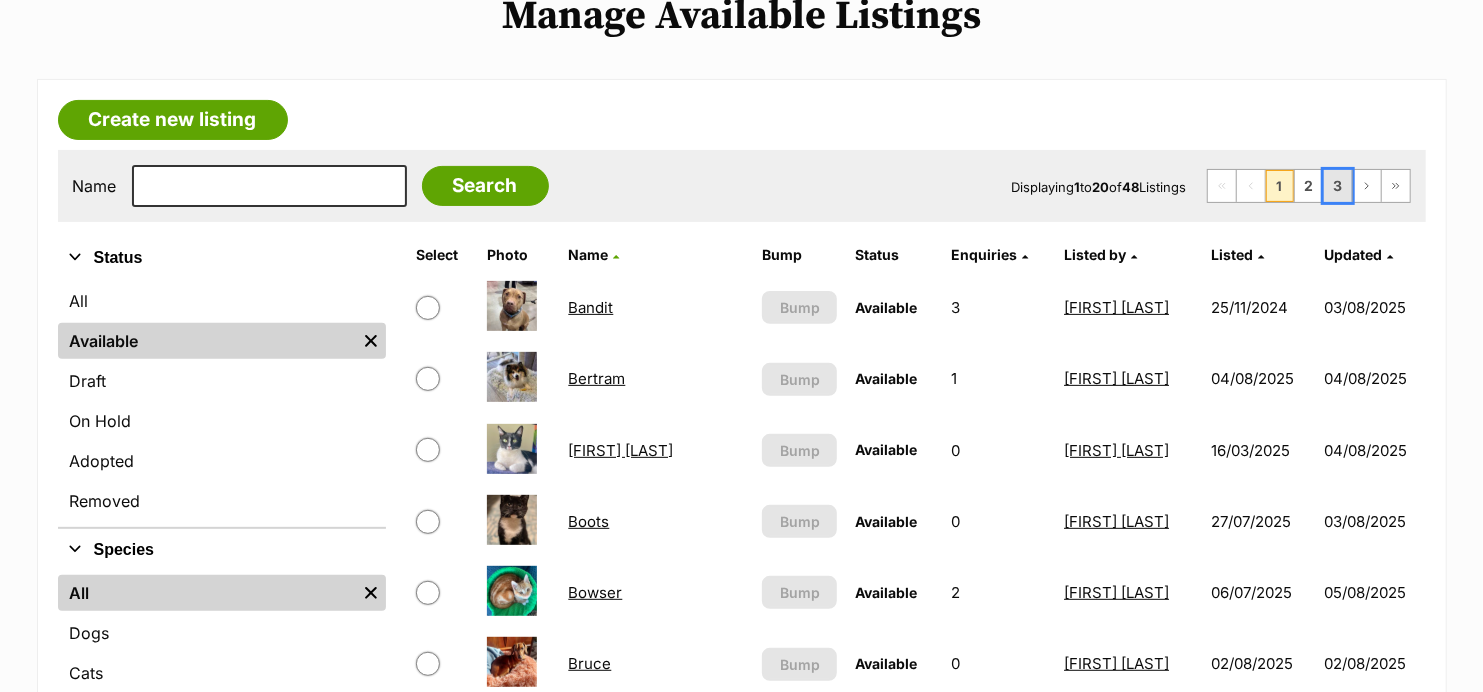 click on "3" at bounding box center [1338, 186] 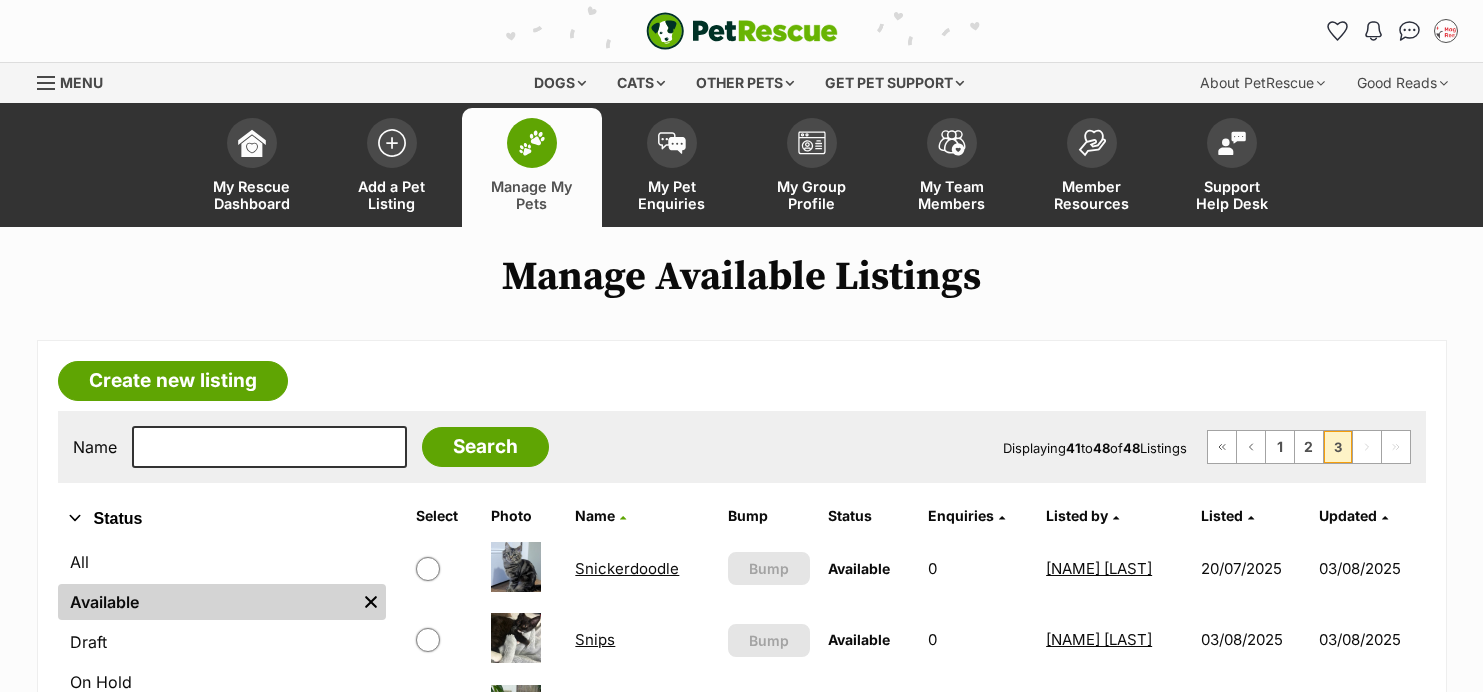 scroll, scrollTop: 0, scrollLeft: 0, axis: both 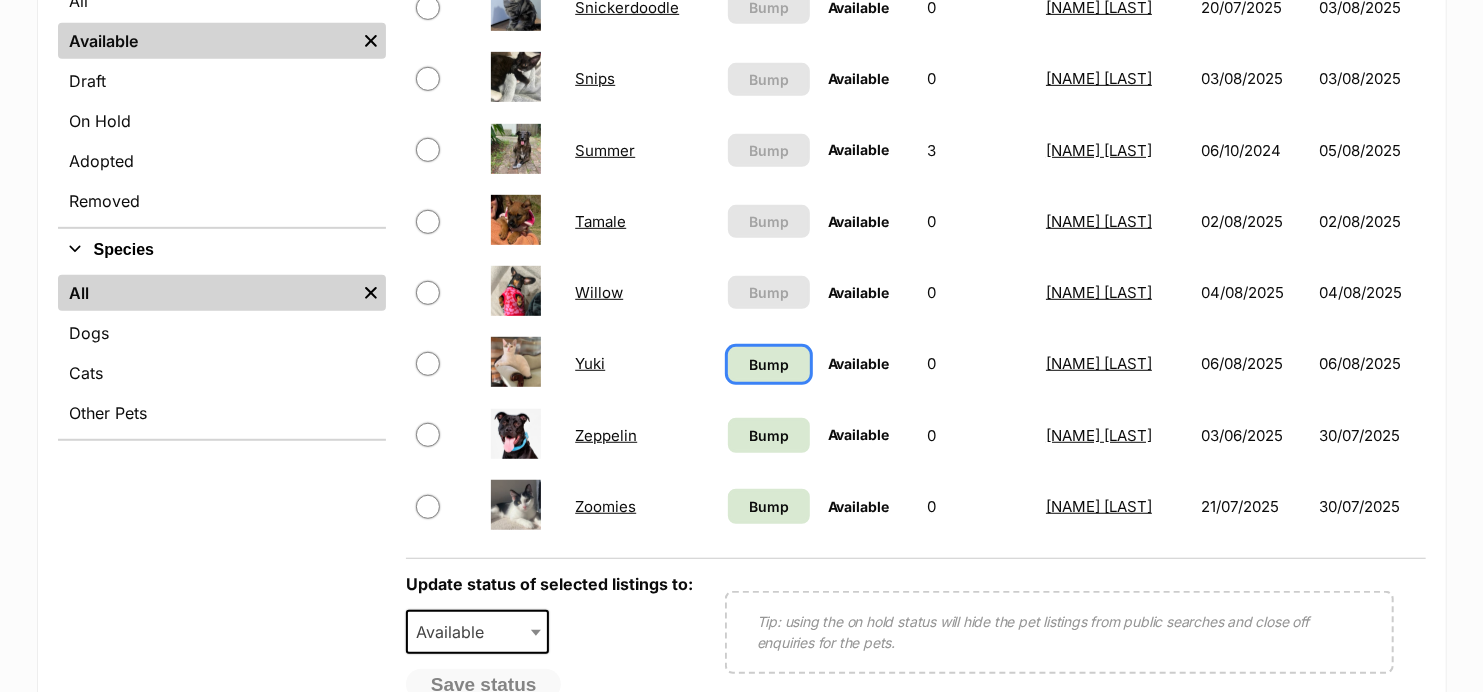 click on "Bump" at bounding box center (769, 364) 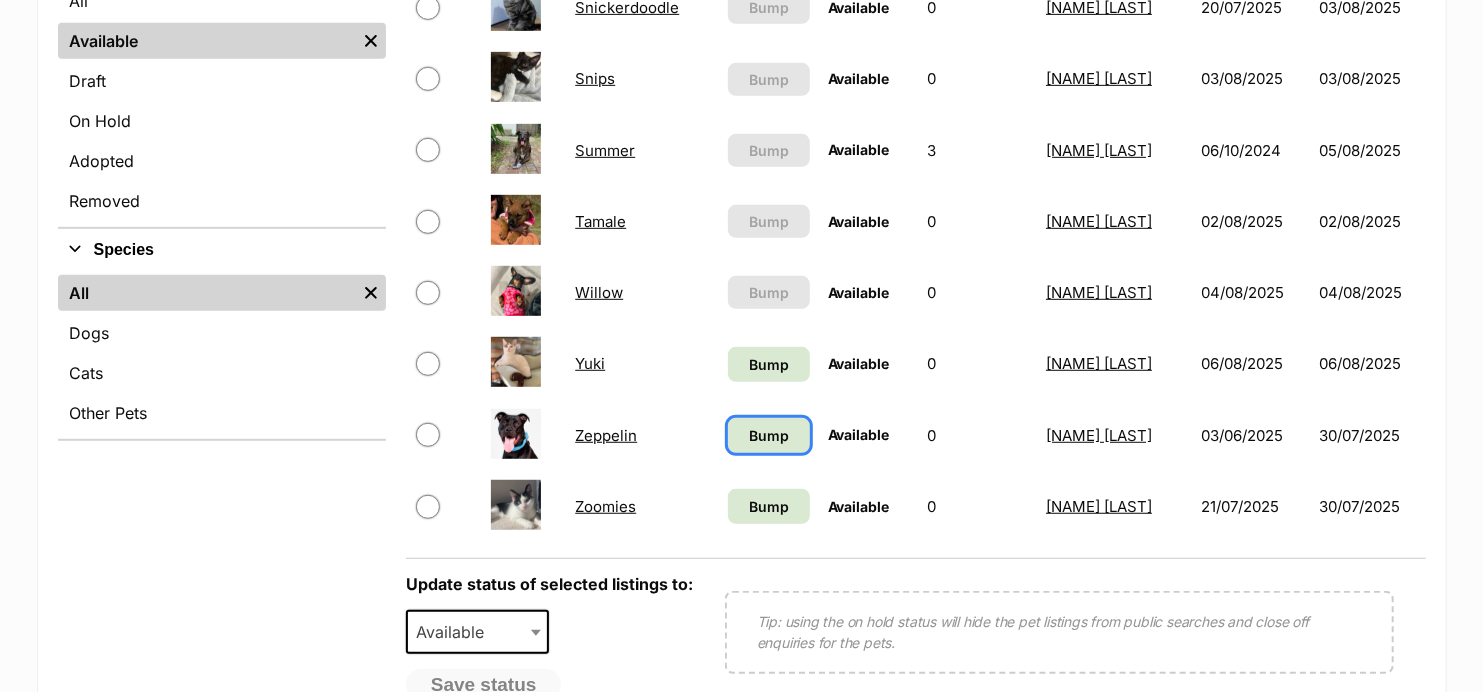 click on "Bump" at bounding box center (769, 435) 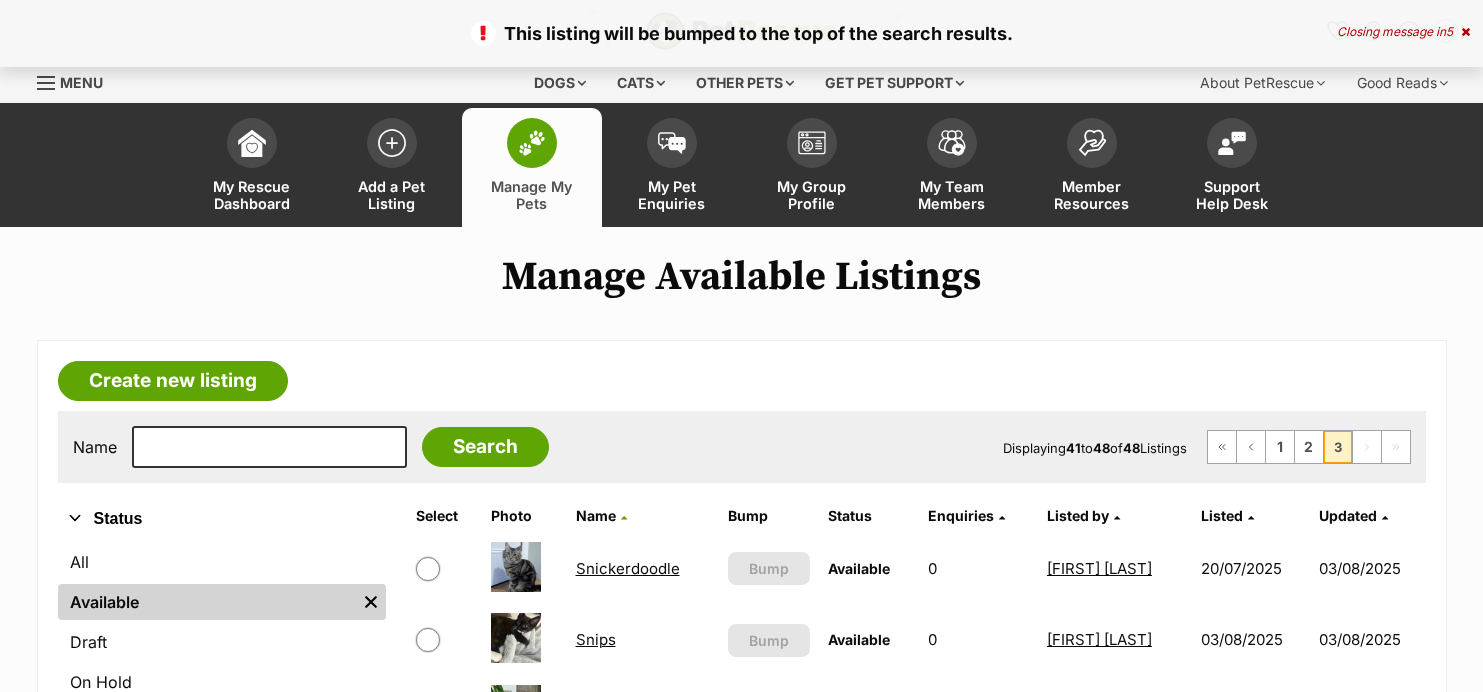 scroll, scrollTop: 0, scrollLeft: 0, axis: both 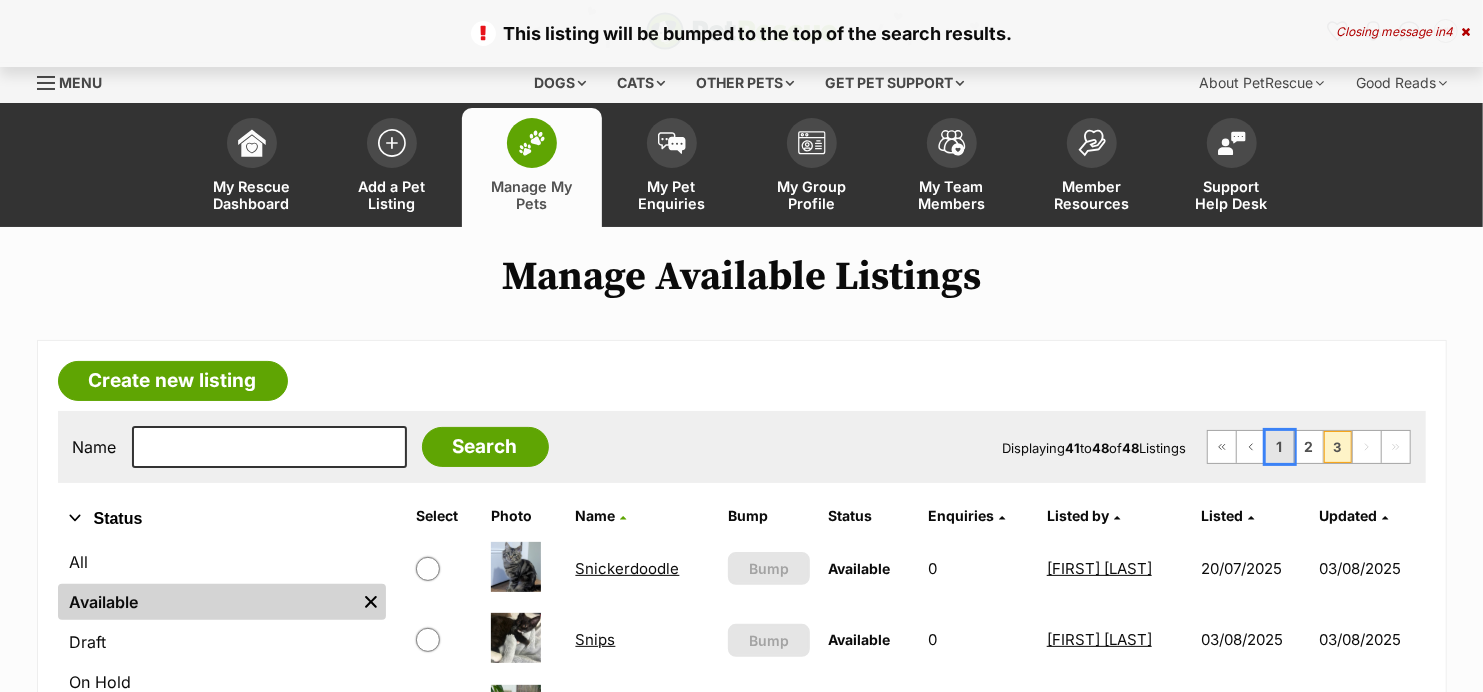 click on "1" at bounding box center [1280, 447] 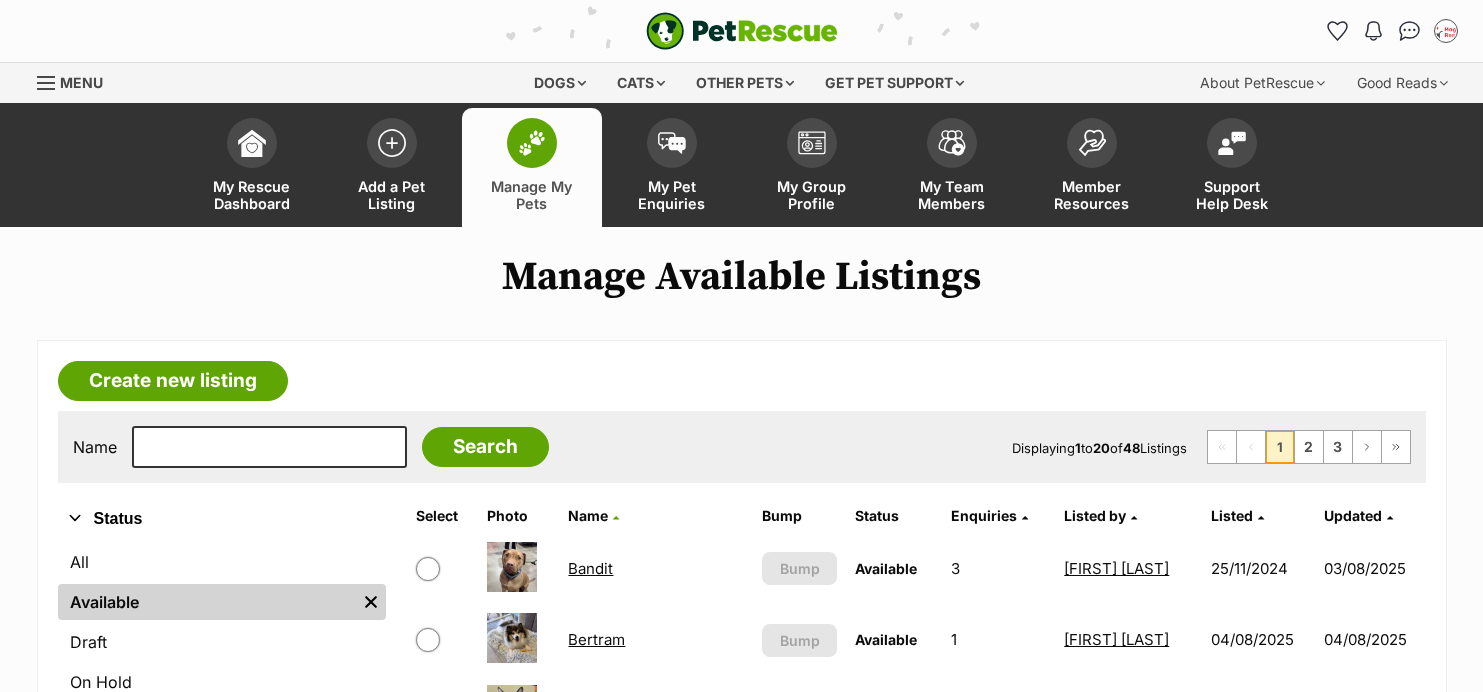 scroll, scrollTop: 0, scrollLeft: 0, axis: both 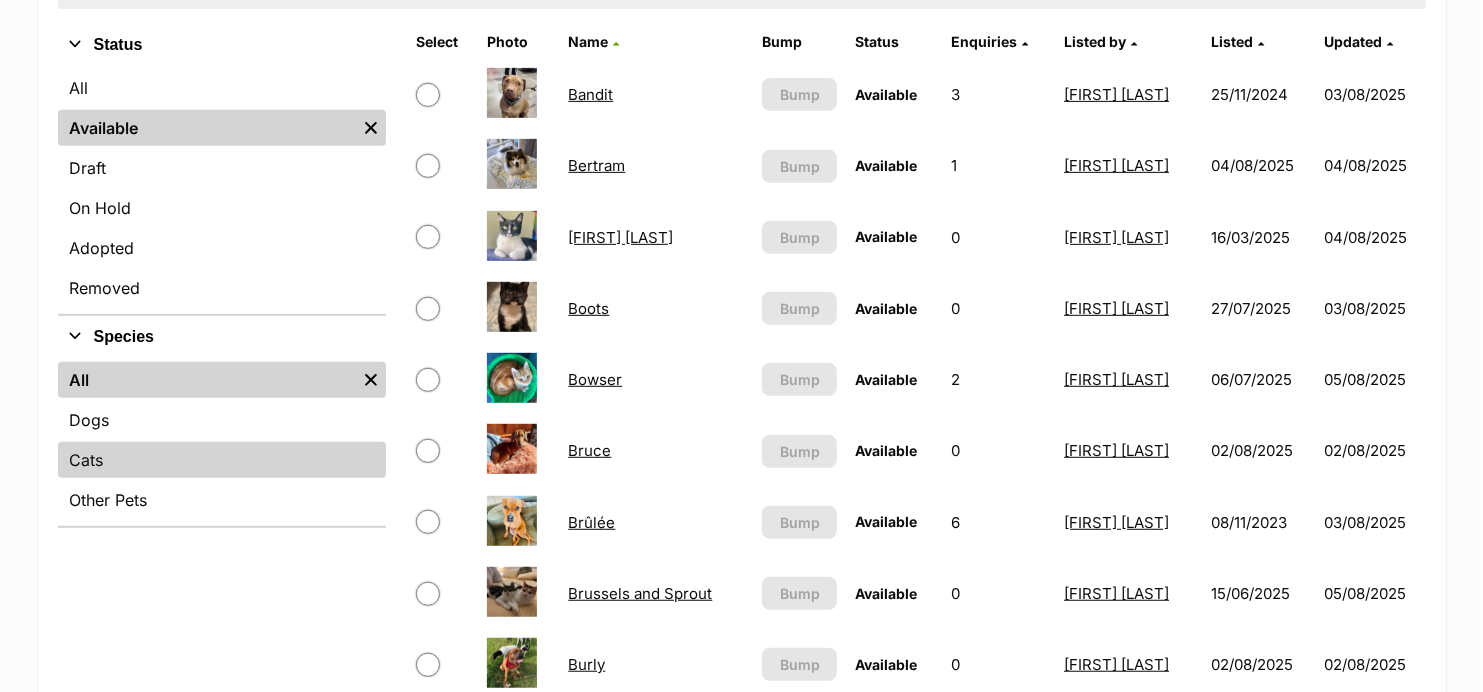 click on "Cats" at bounding box center (222, 460) 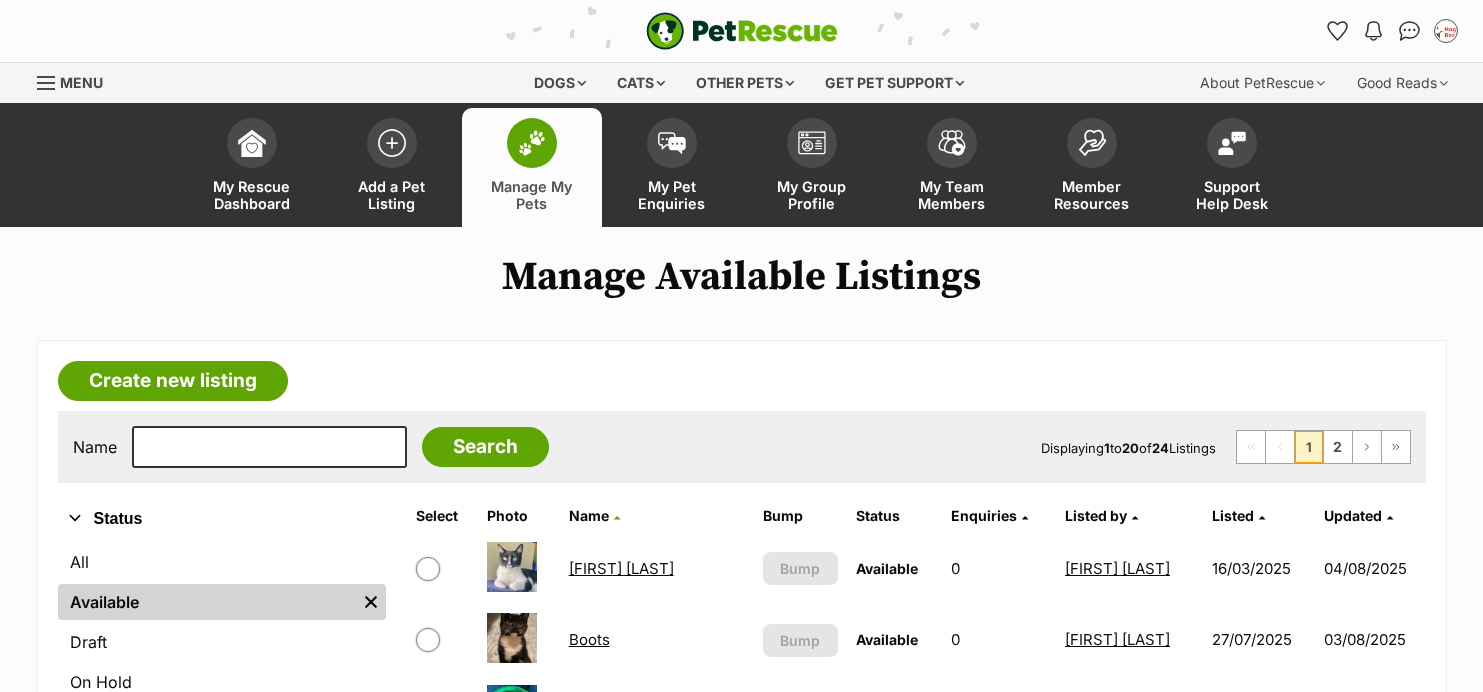 scroll, scrollTop: 0, scrollLeft: 0, axis: both 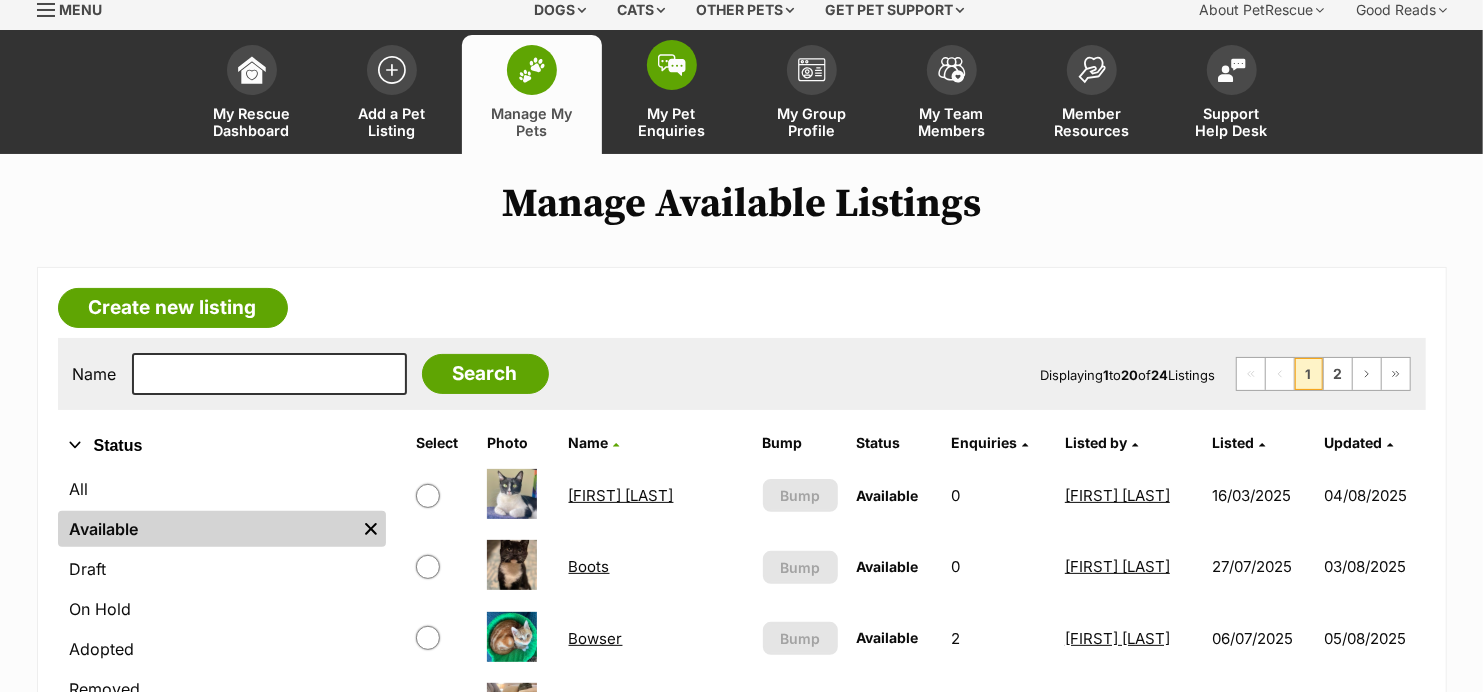 click at bounding box center (672, 65) 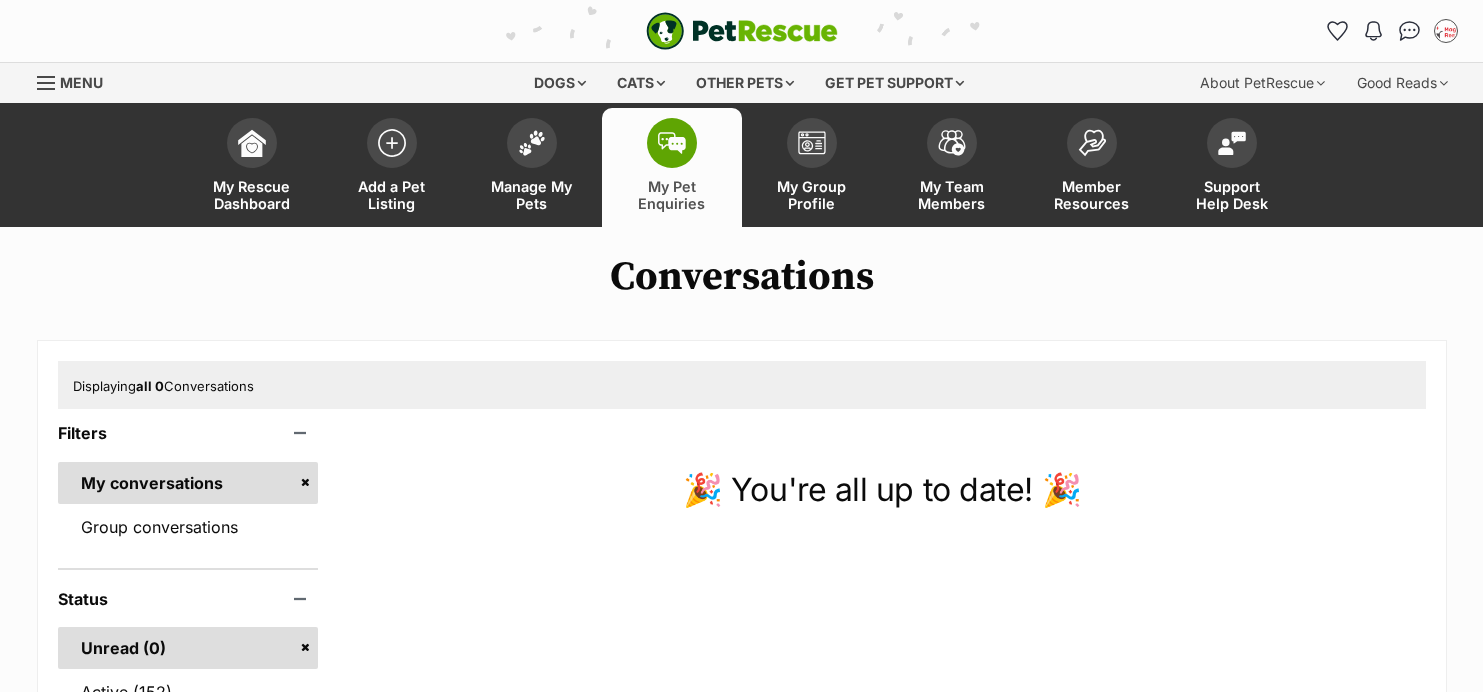 scroll, scrollTop: 0, scrollLeft: 0, axis: both 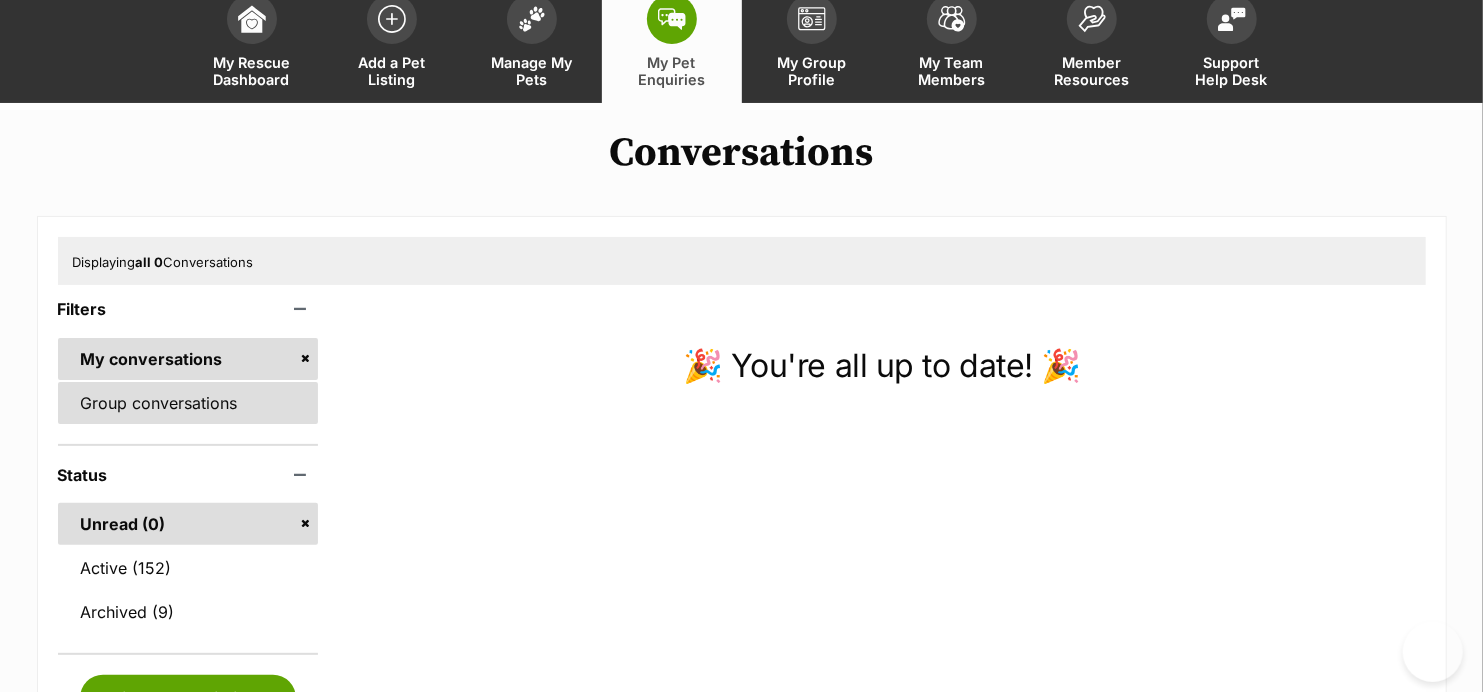 click on "Group conversations" at bounding box center (188, 403) 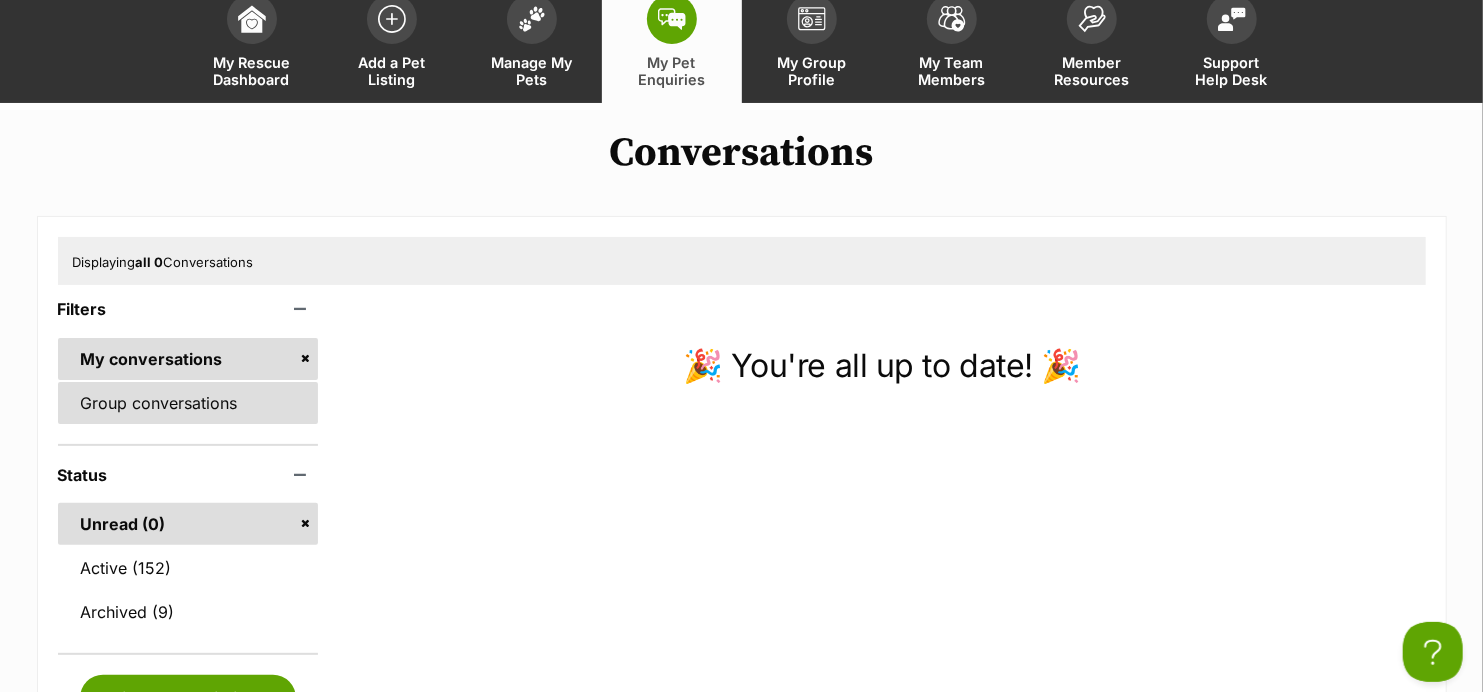 scroll, scrollTop: 0, scrollLeft: 0, axis: both 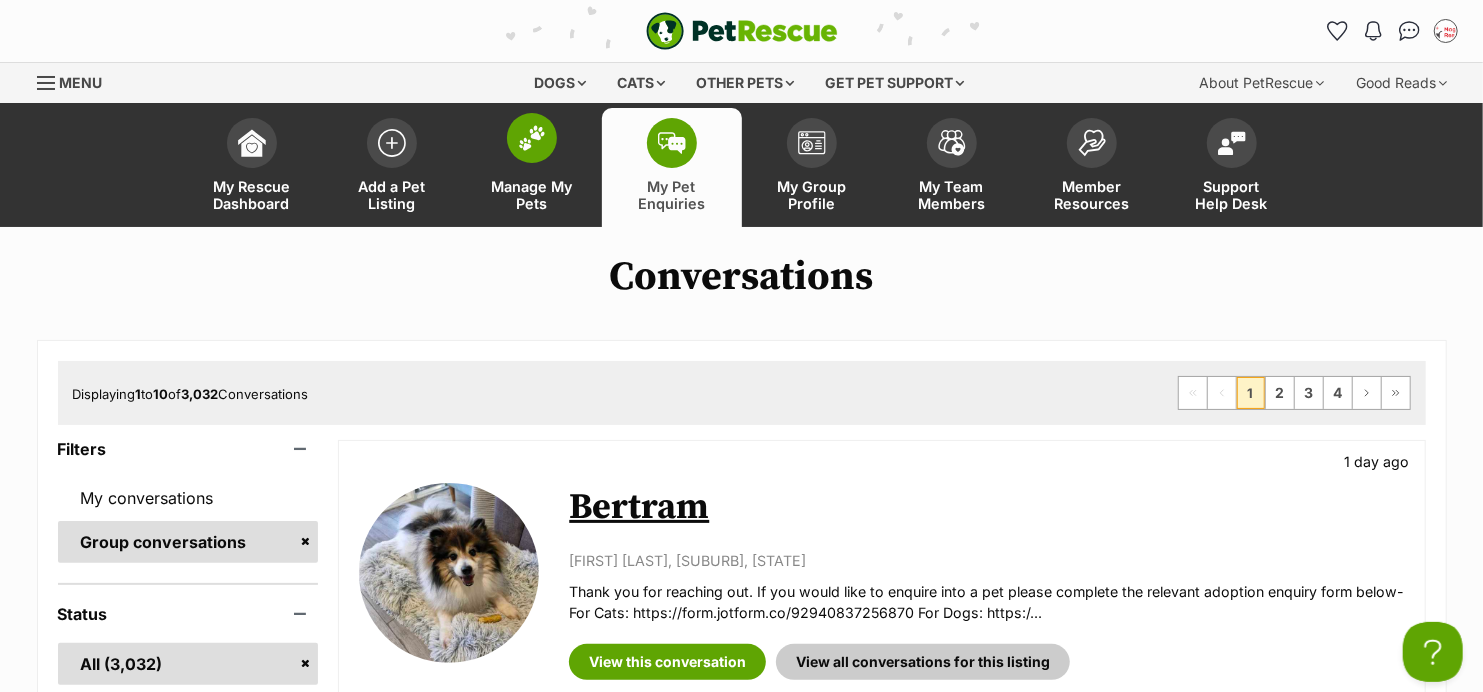 click at bounding box center (532, 138) 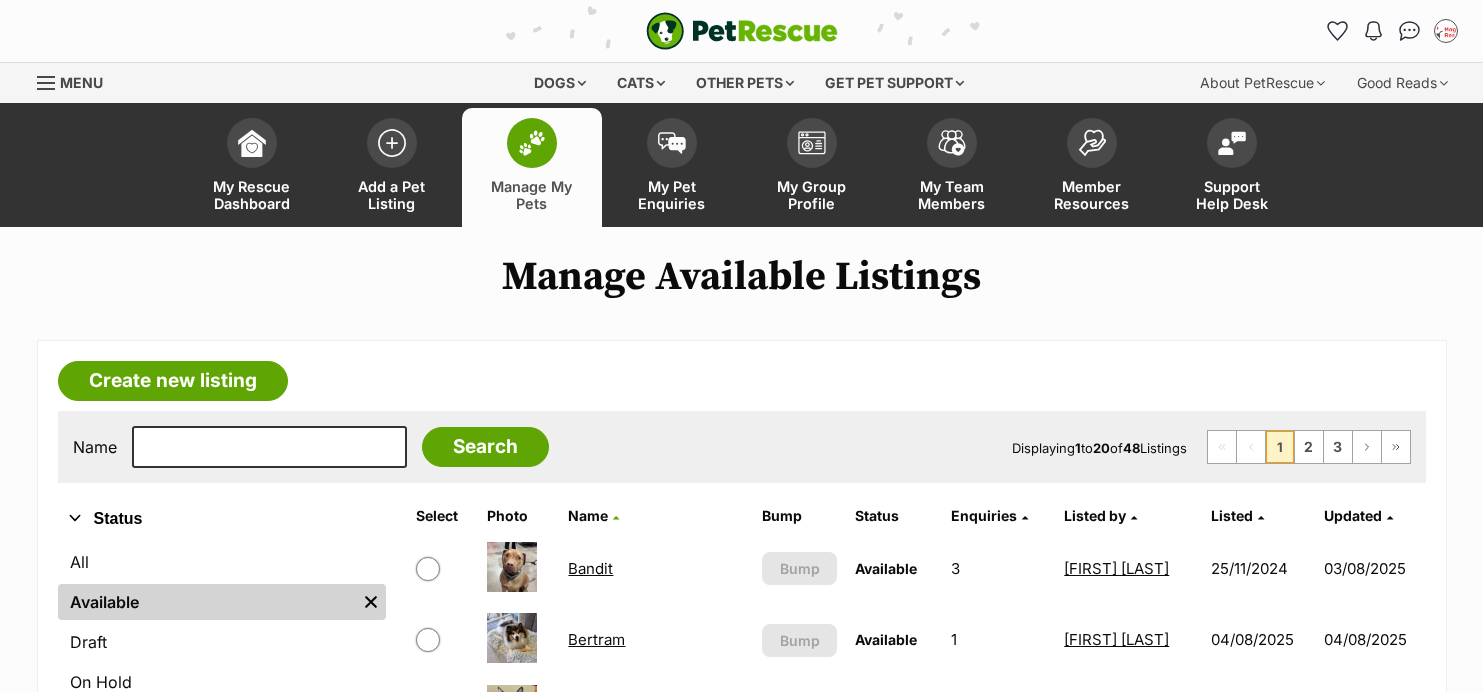 scroll, scrollTop: 0, scrollLeft: 0, axis: both 